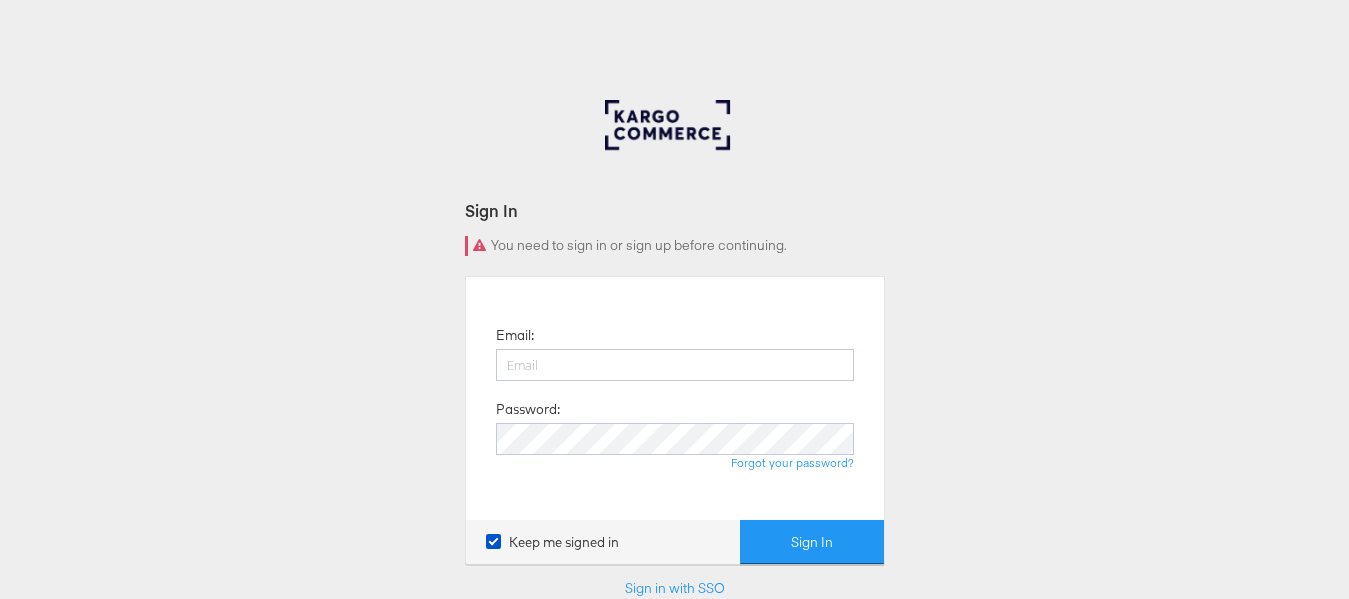 scroll, scrollTop: 0, scrollLeft: 0, axis: both 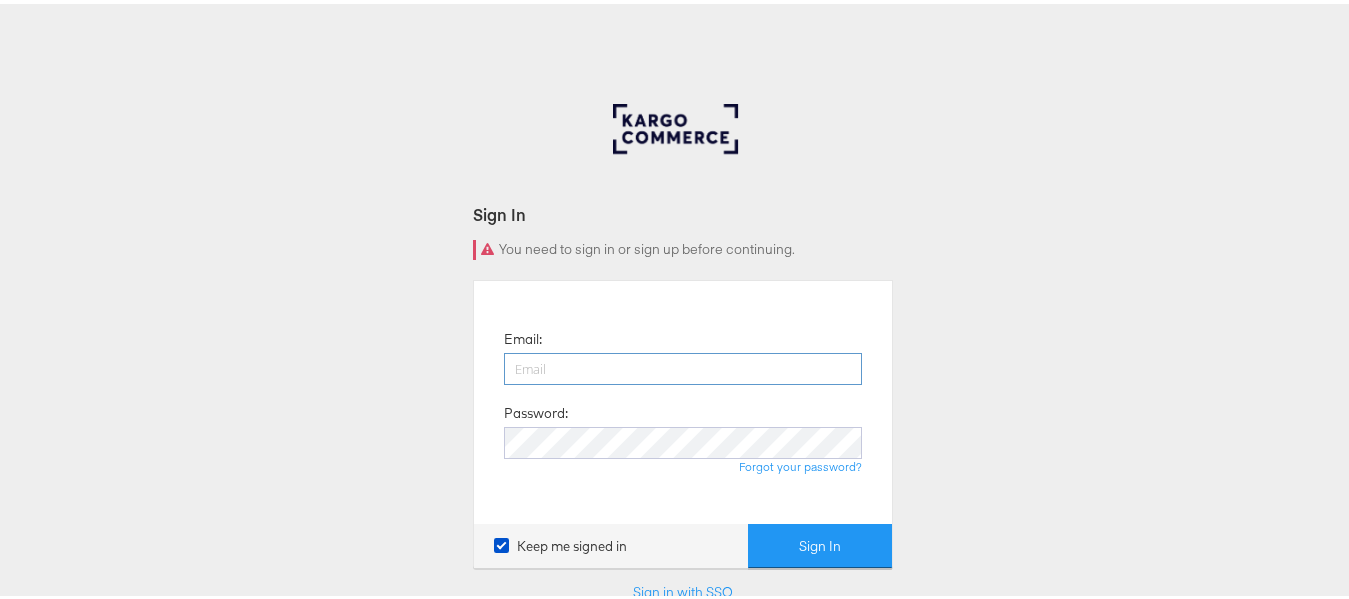 click at bounding box center [683, 365] 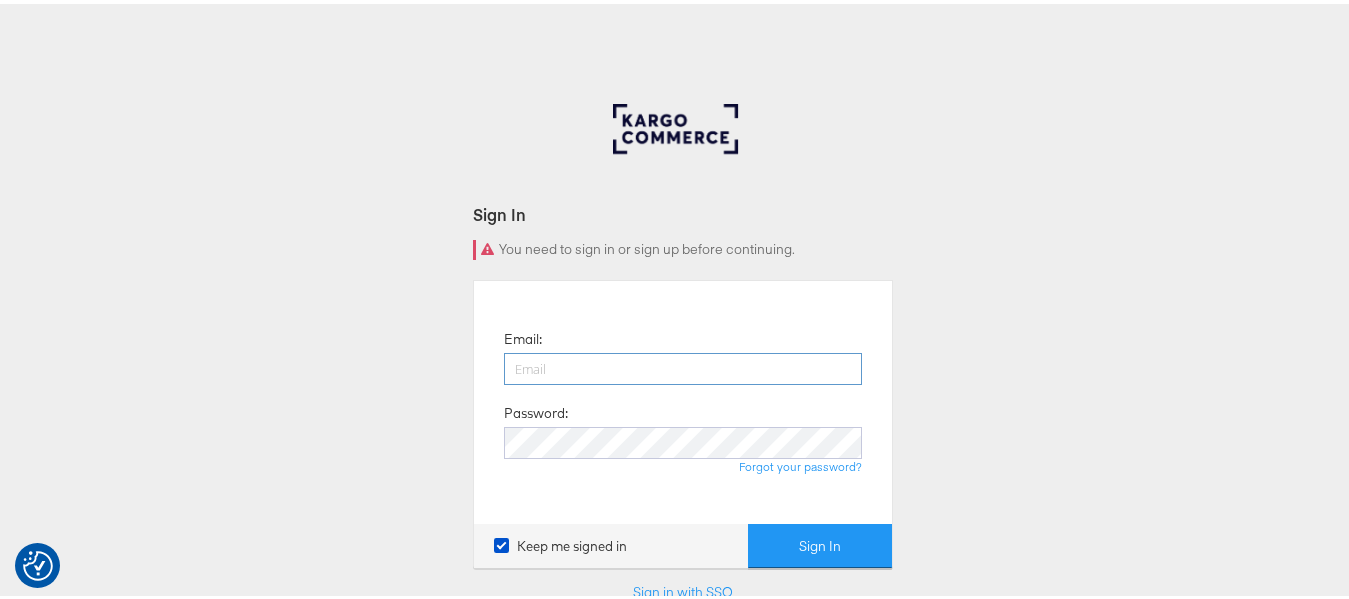 type on "[USERNAME]@[DOMAIN]" 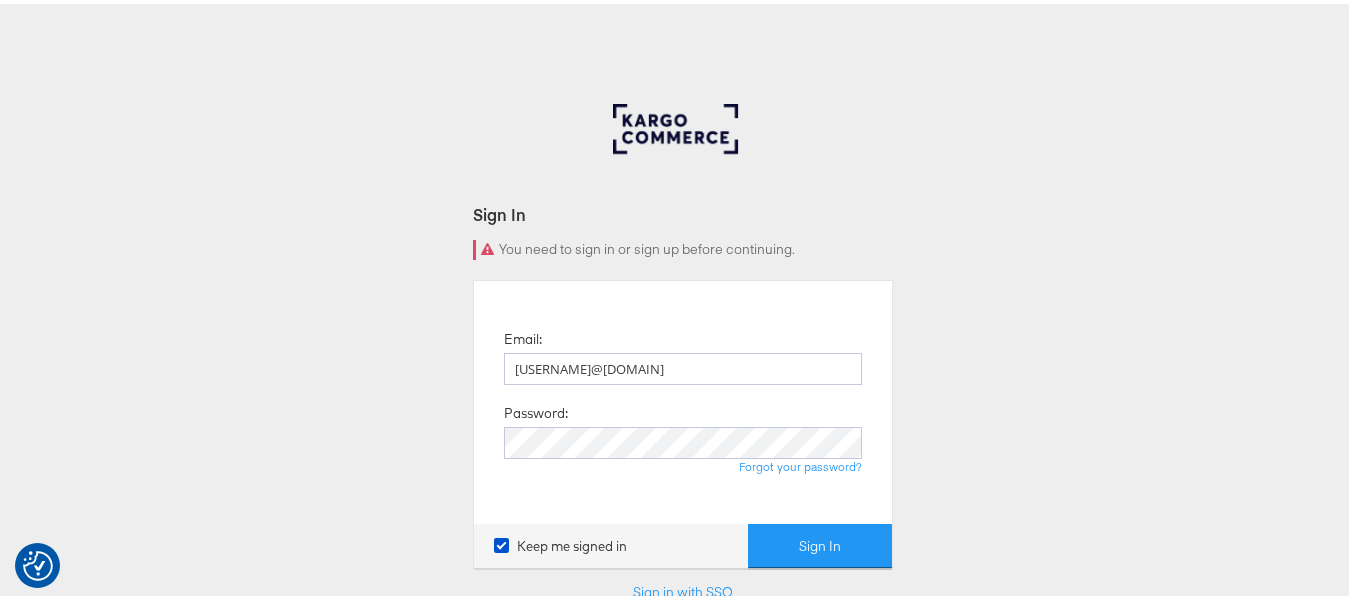click on "We value your privacy We use cookies to enhance your browsing experience, serve personalised ads or content, and analyse our traffic. By clicking "Accept All", you consent to our use of cookies. Customise   Reject All   Accept All   Customise Consent Preferences   We use cookies to help you navigate efficiently and perform certain functions. You will find detailed information about all cookies under each consent category below. The cookies that are categorised as "Necessary" are stored on your browser as they are essential for enabling the basic functionalities of the site. ...  Show more Necessary Always Active Necessary cookies are required to enable the basic features of this site, such as providing secure log-in or adjusting your consent preferences. These cookies do not store any personally identifiable data. Cookie __cf_bm Duration 1 hour Description This cookie, set by Cloudflare, is used to support Cloudflare Bot Management.  Cookie m Duration 1 year 1 month 4 days Description Cookie __stripe_mid _ga" at bounding box center [683, 550] 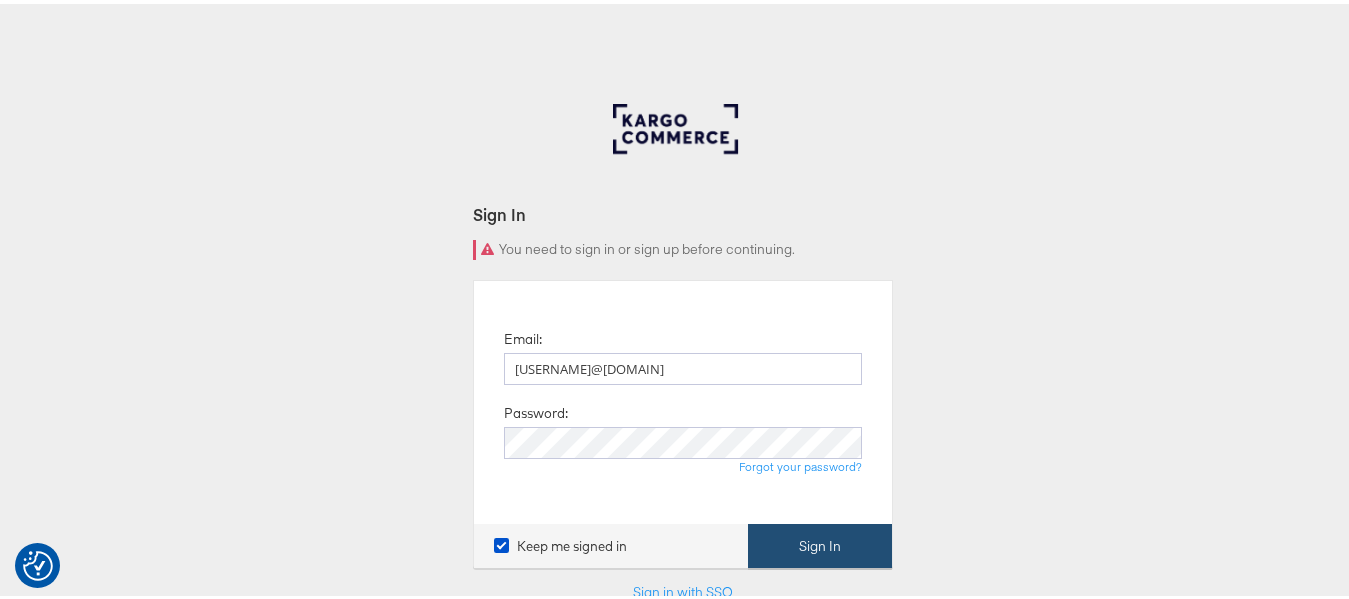 click on "Sign In" at bounding box center [820, 542] 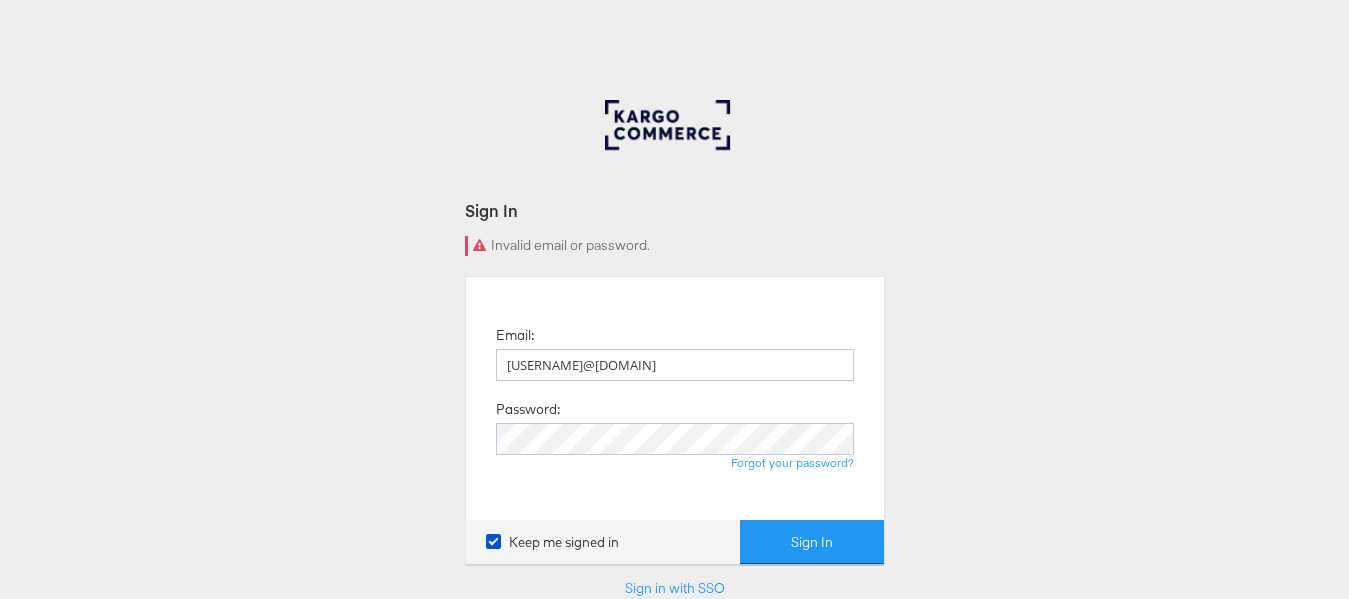 scroll, scrollTop: 0, scrollLeft: 0, axis: both 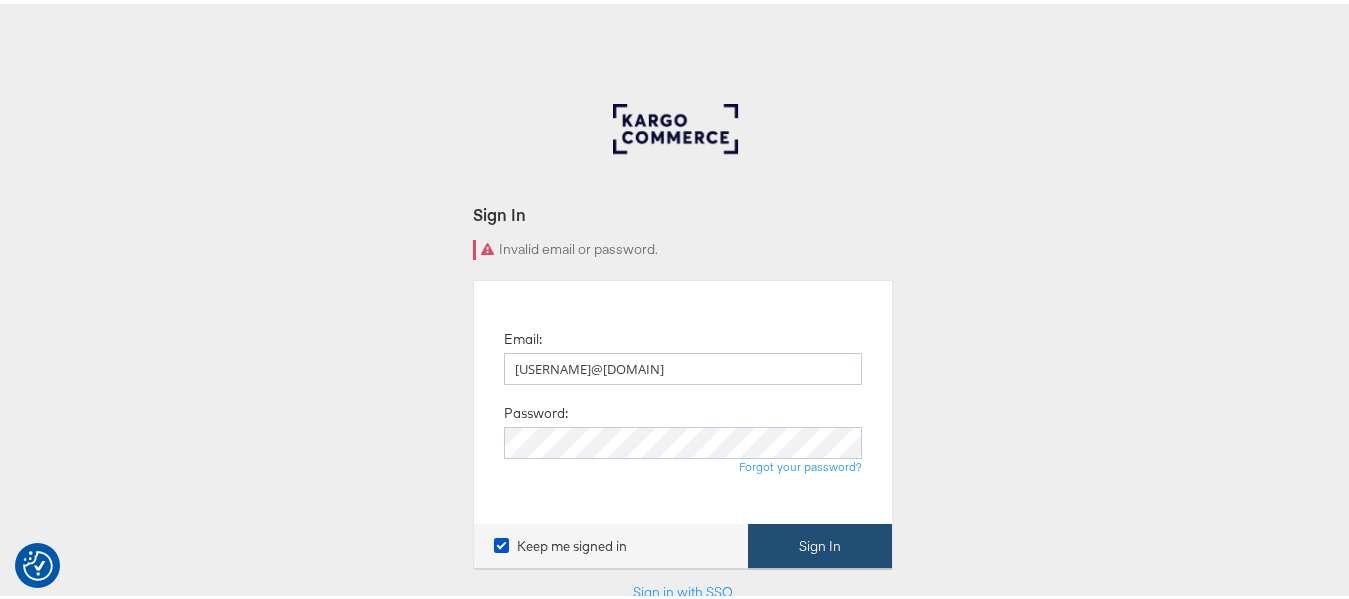 click on "Sign In" at bounding box center [820, 542] 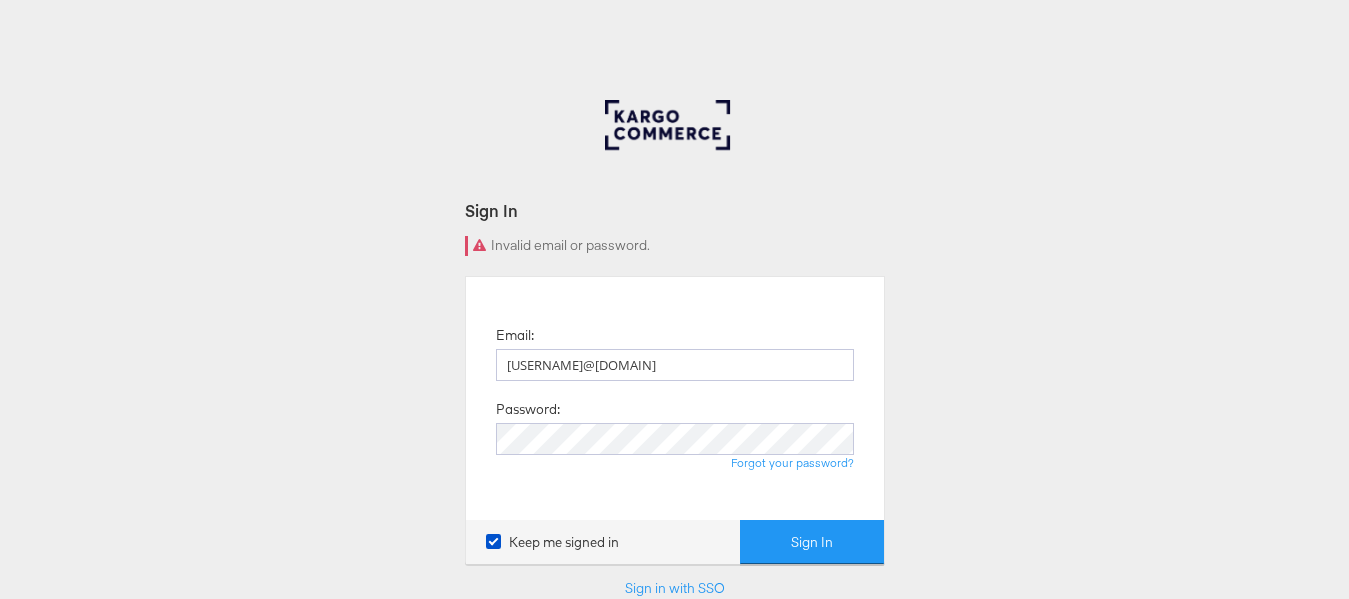 scroll, scrollTop: 0, scrollLeft: 0, axis: both 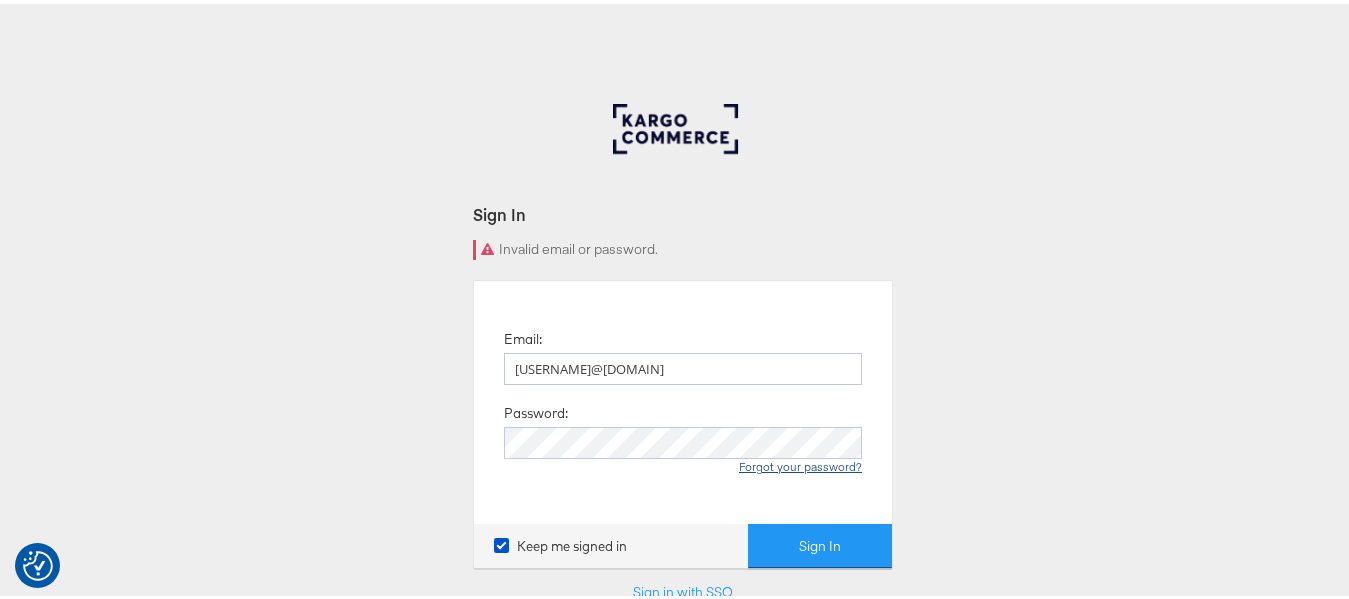 click on "Forgot your password?" at bounding box center (800, 462) 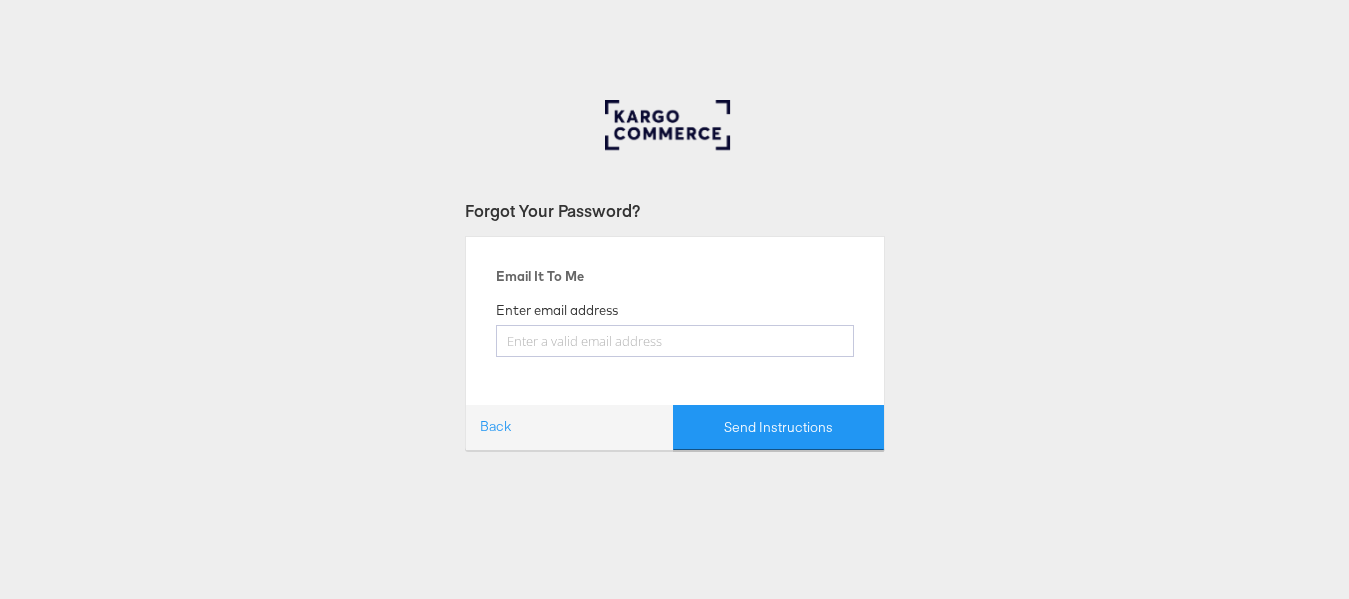 scroll, scrollTop: 0, scrollLeft: 0, axis: both 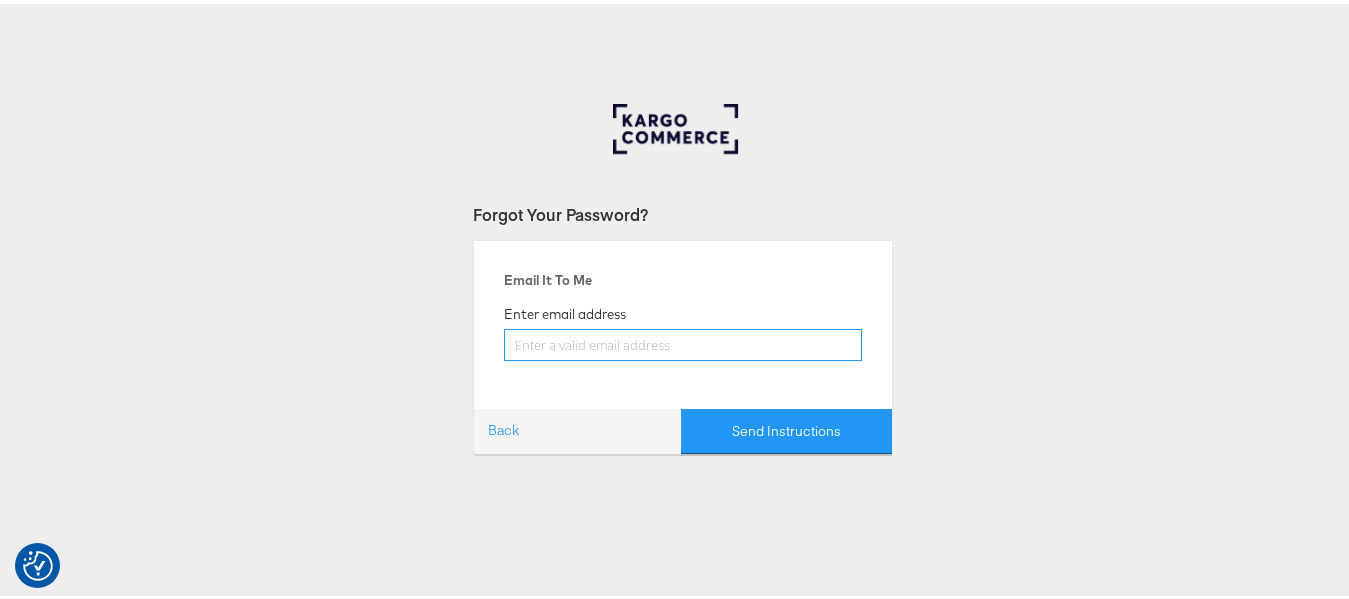 paste on "[USERNAME]@[DOMAIN]" 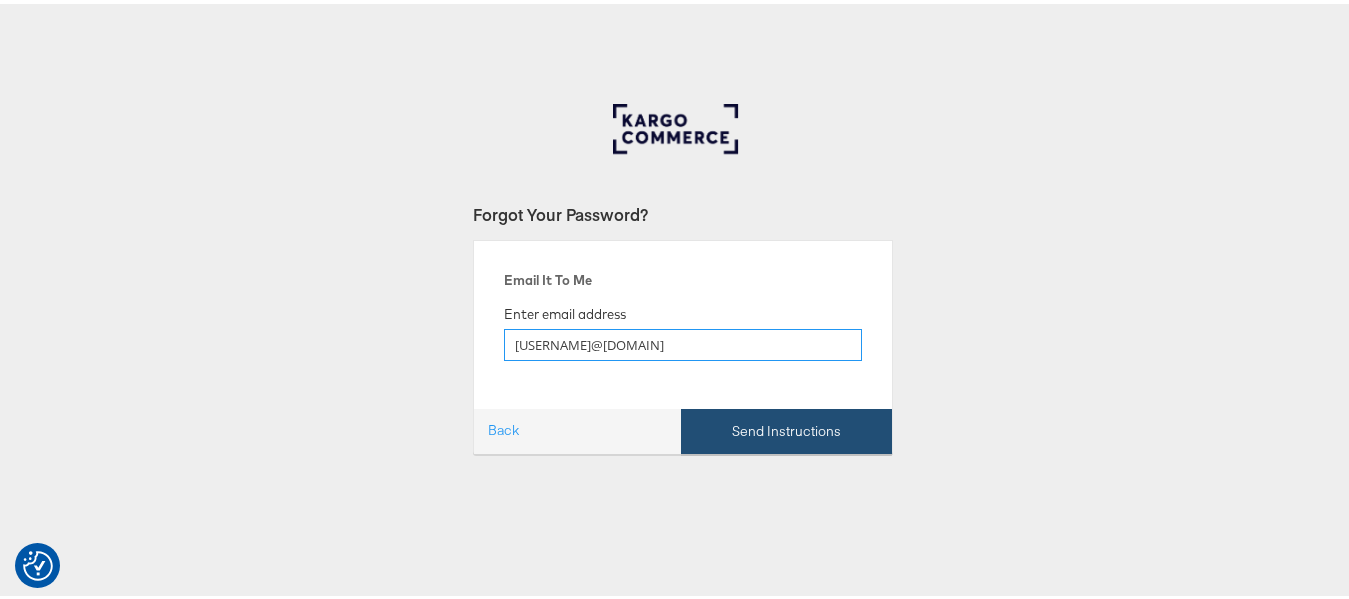 type on "[USERNAME]@[DOMAIN]" 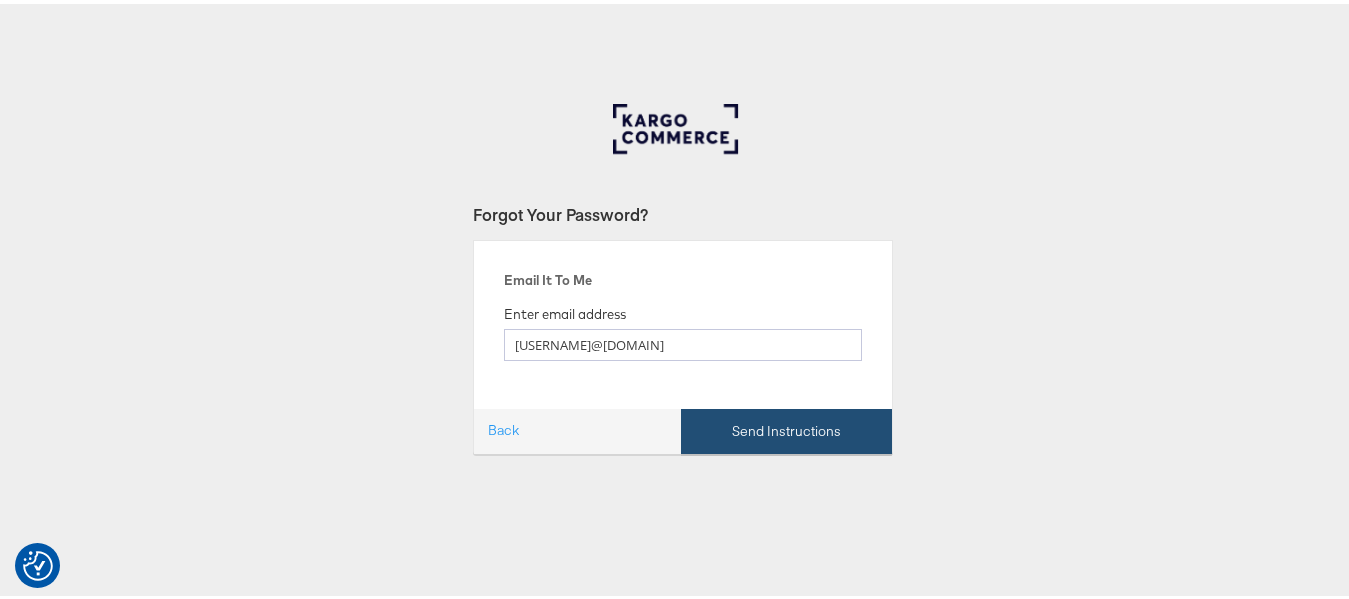 click on "Send Instructions" at bounding box center (786, 427) 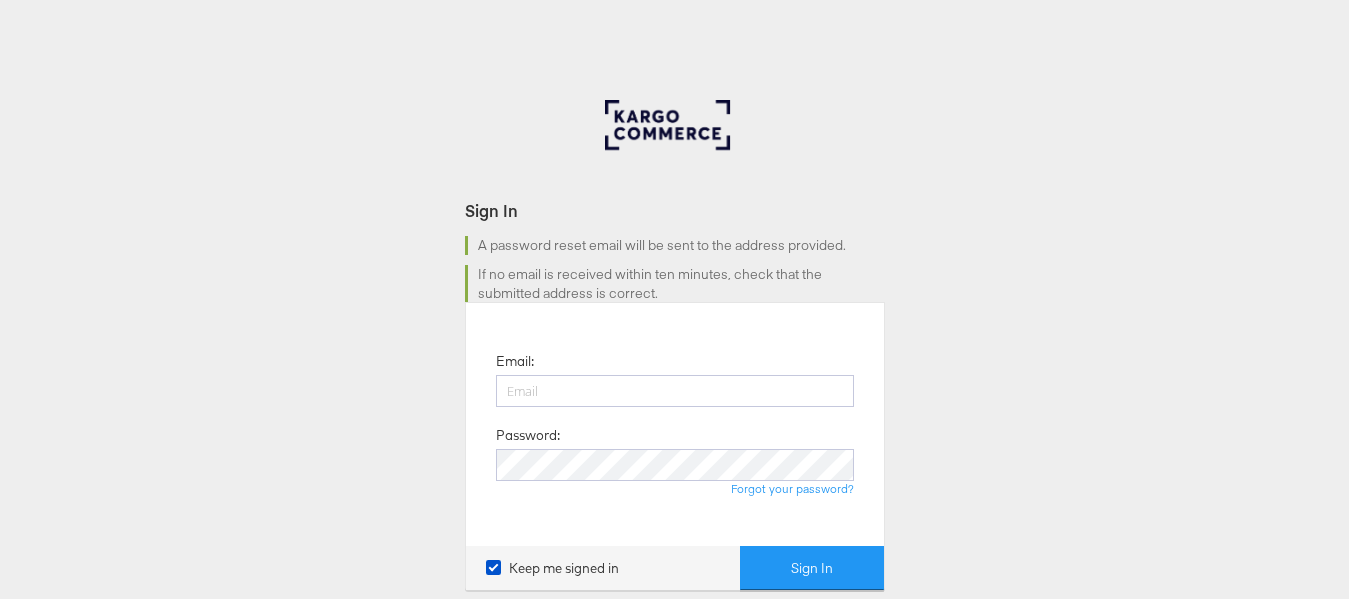 scroll, scrollTop: 0, scrollLeft: 0, axis: both 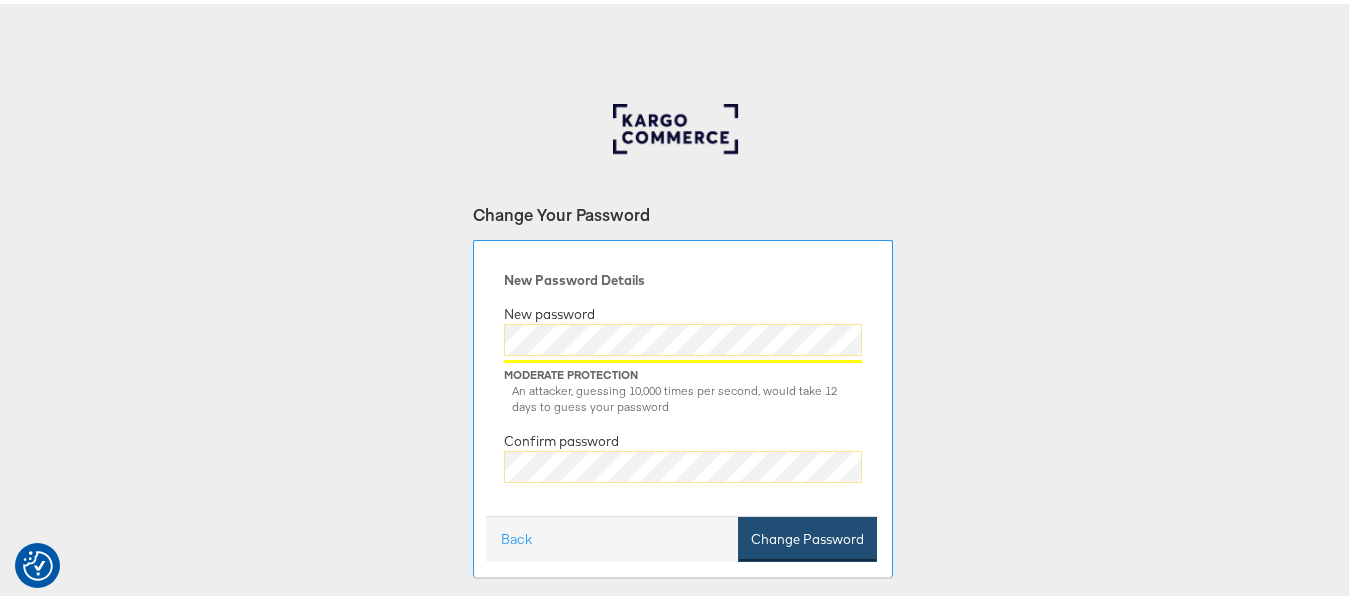 click on "Change Password" at bounding box center [807, 535] 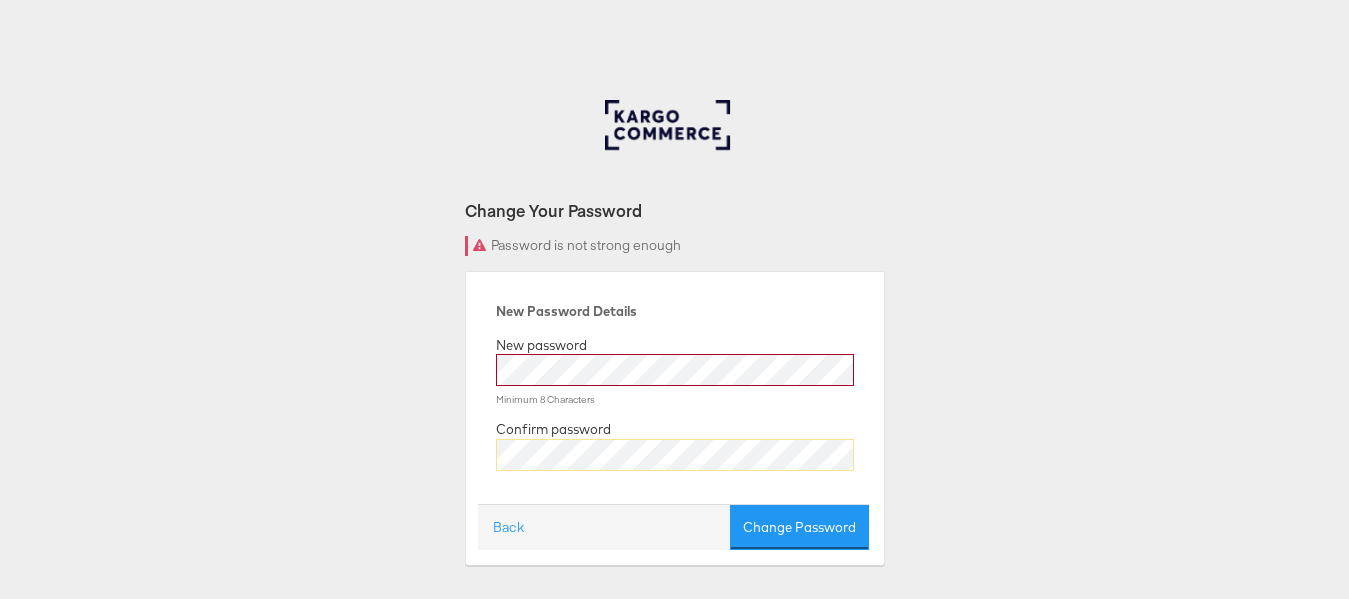 scroll, scrollTop: 0, scrollLeft: 0, axis: both 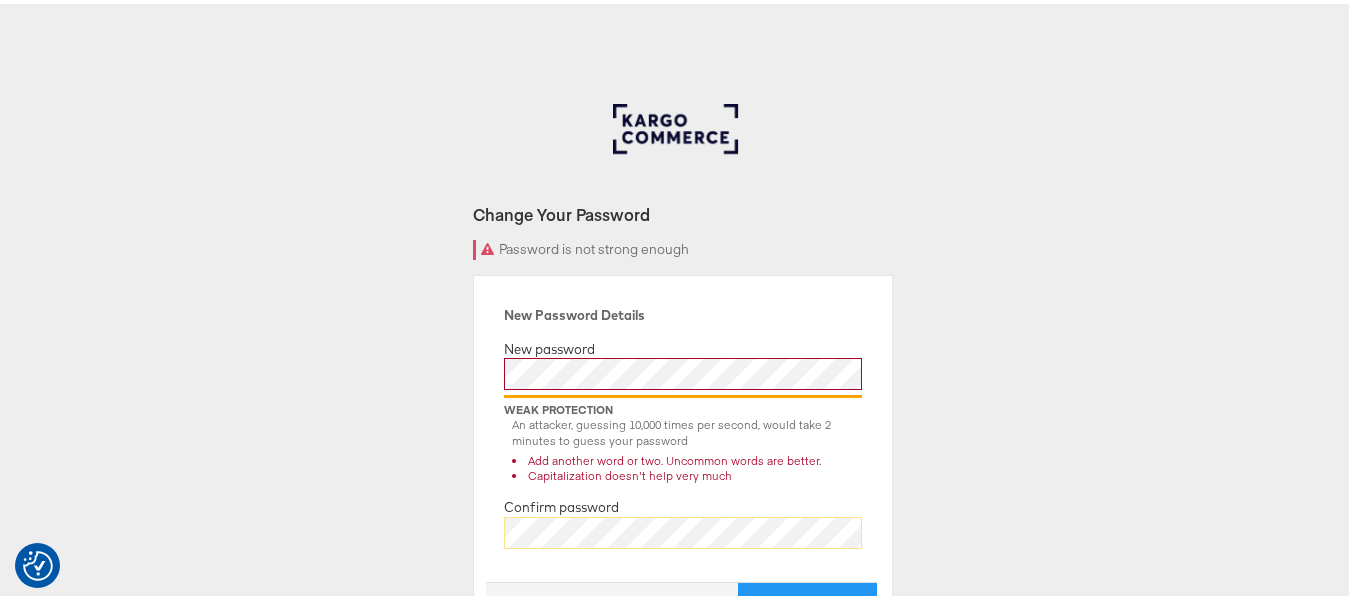 click on "Change Your Password
Password is not strong enough
New Password Details
New password
Weak Protection
An attacker, guessing 10,000 times per second, would take 2 minutes to guess your password
Add another word or two. Uncommon words are better.
Capitalization doesn't help very much
Confirm password
Back
Change Password" at bounding box center (683, 600) 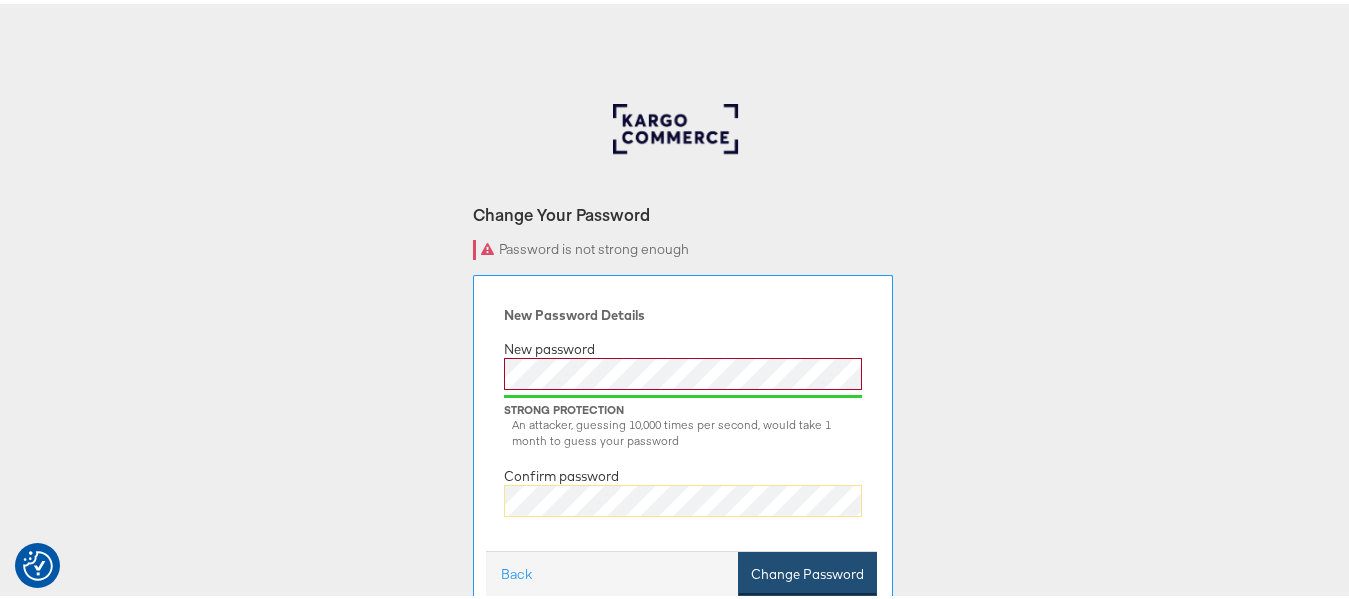 click on "Change Password" at bounding box center [807, 570] 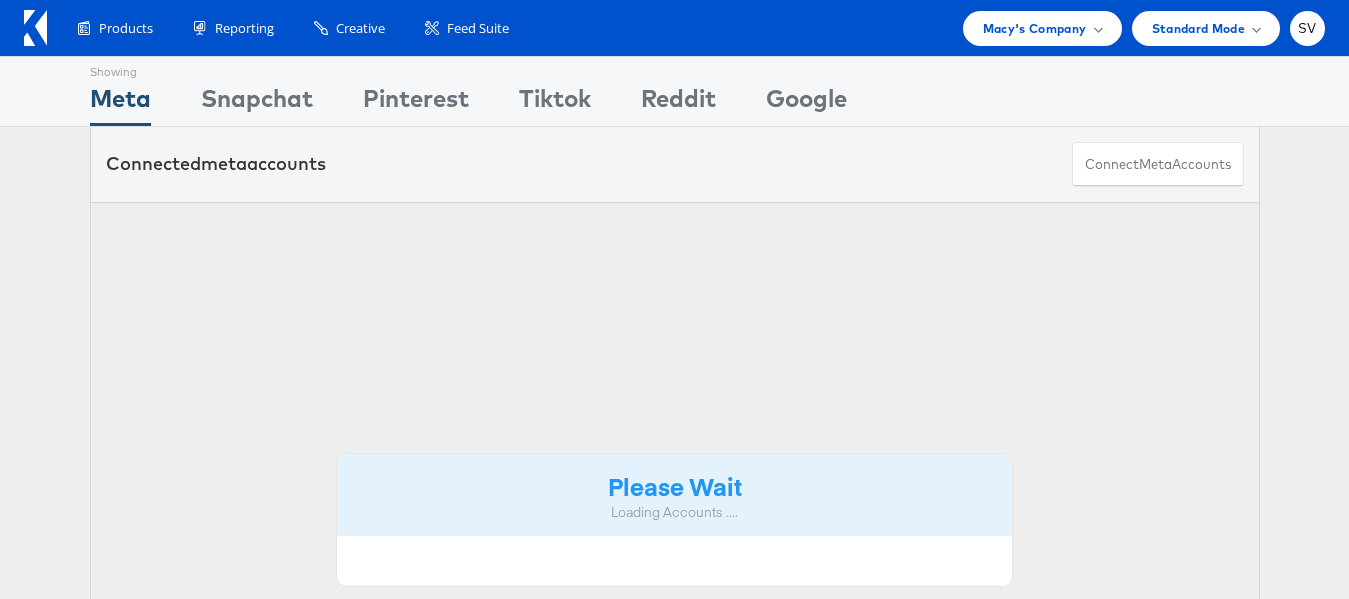 scroll, scrollTop: 0, scrollLeft: 0, axis: both 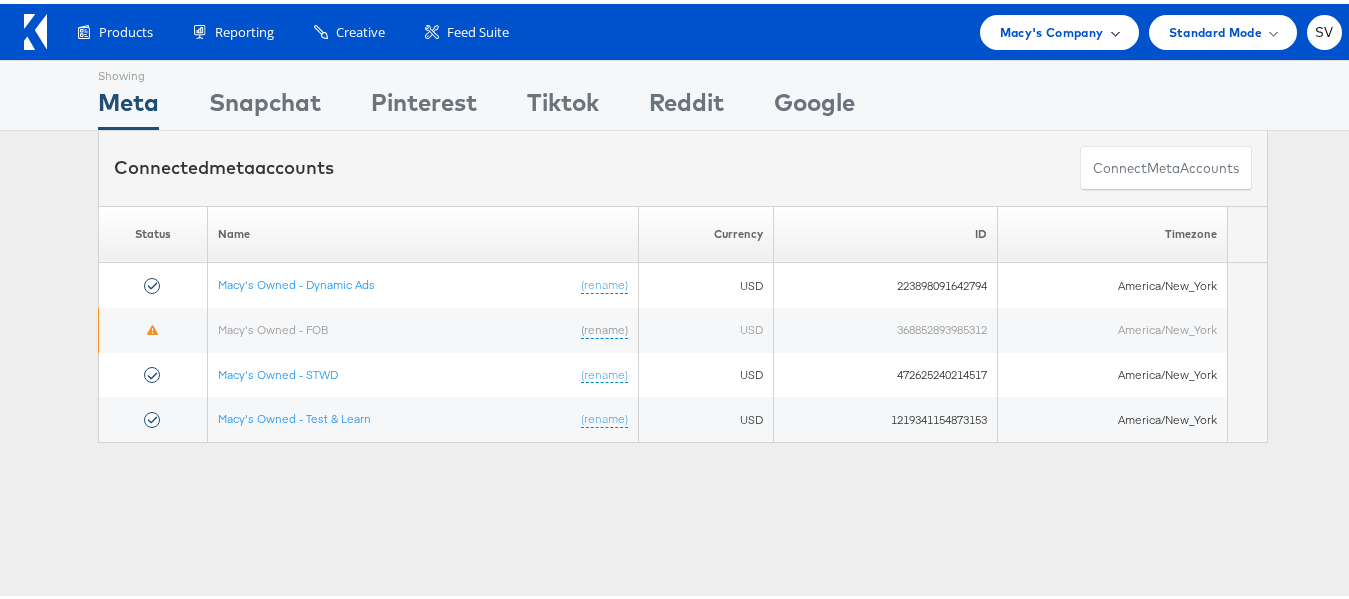 click on "Macy's Company" at bounding box center (1052, 28) 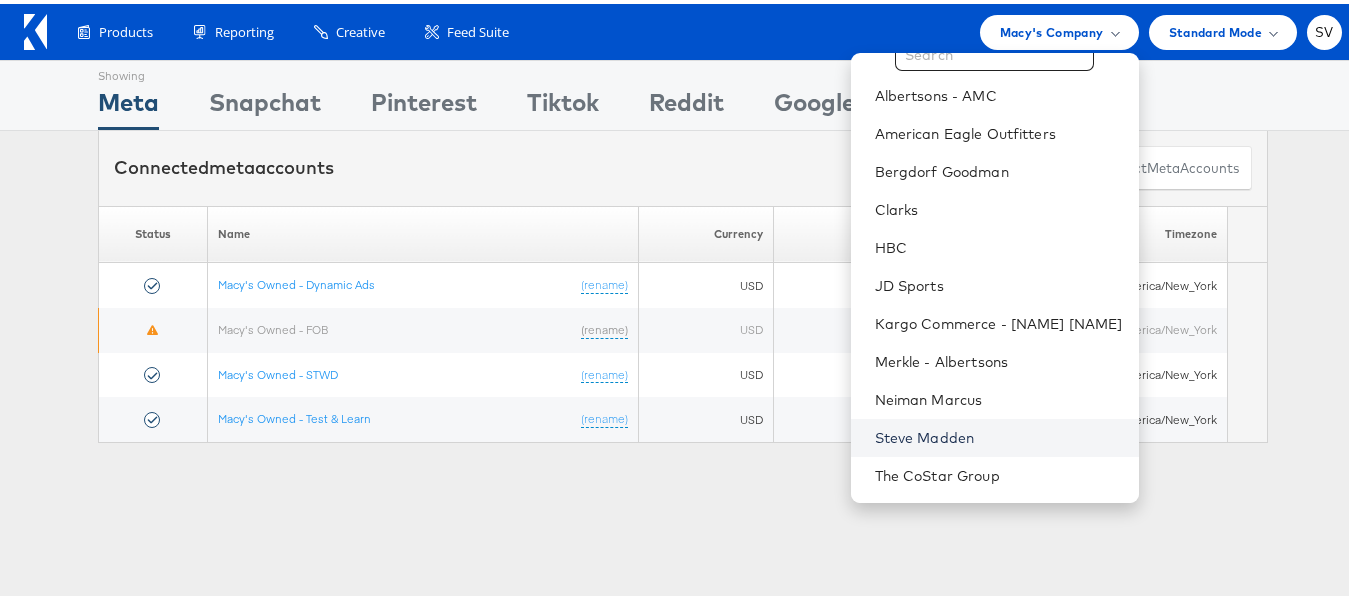 scroll, scrollTop: 56, scrollLeft: 0, axis: vertical 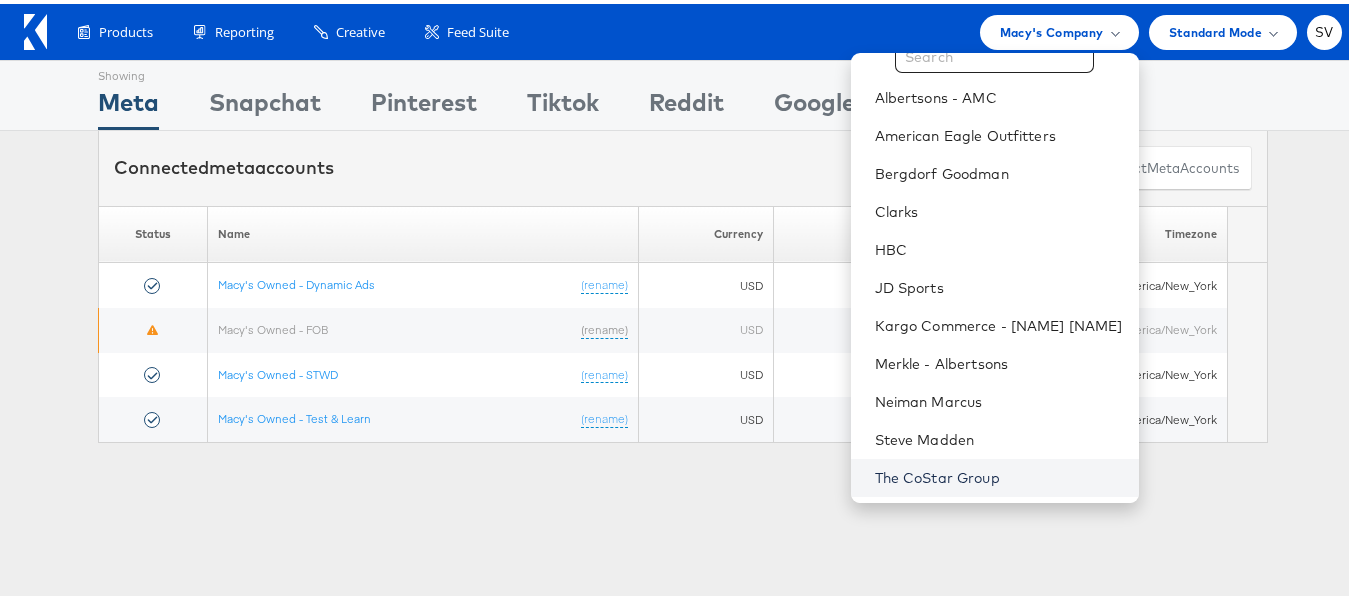 click on "The CoStar Group" at bounding box center (999, 474) 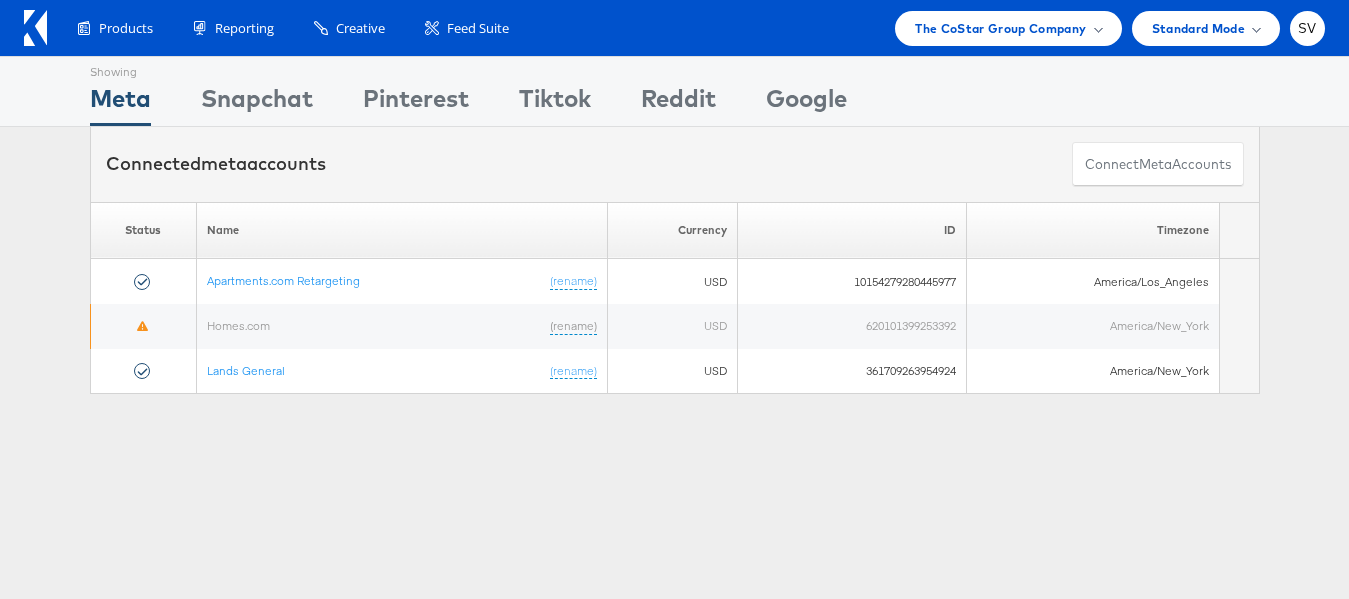 scroll, scrollTop: 0, scrollLeft: 0, axis: both 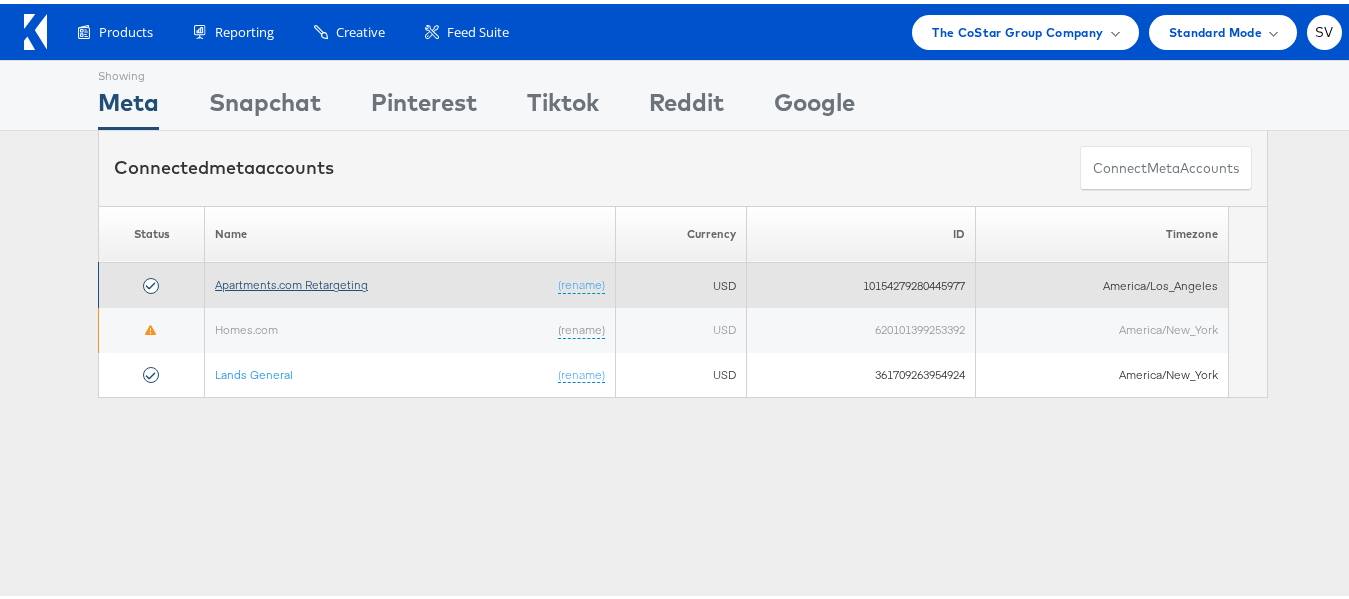 click on "Apartments.com Retargeting" at bounding box center (291, 280) 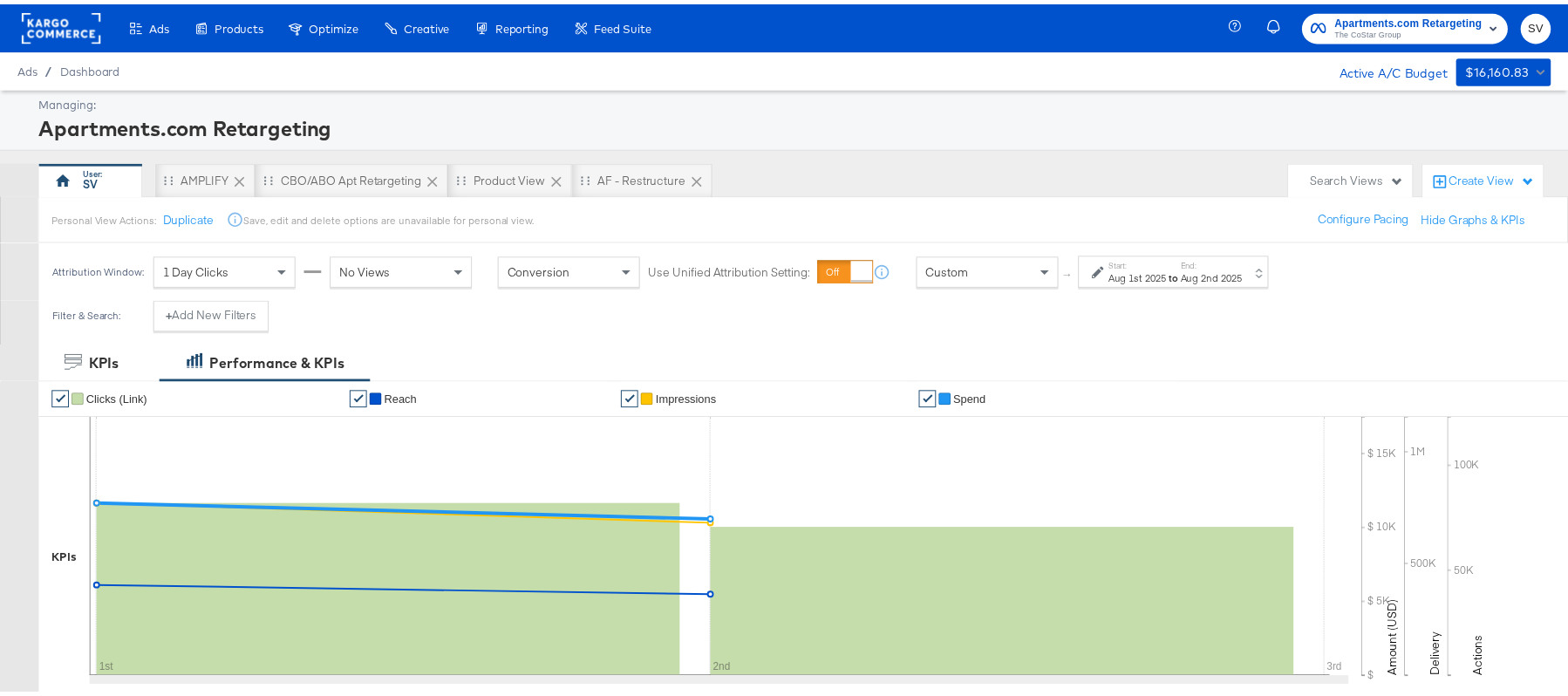 scroll, scrollTop: 0, scrollLeft: 0, axis: both 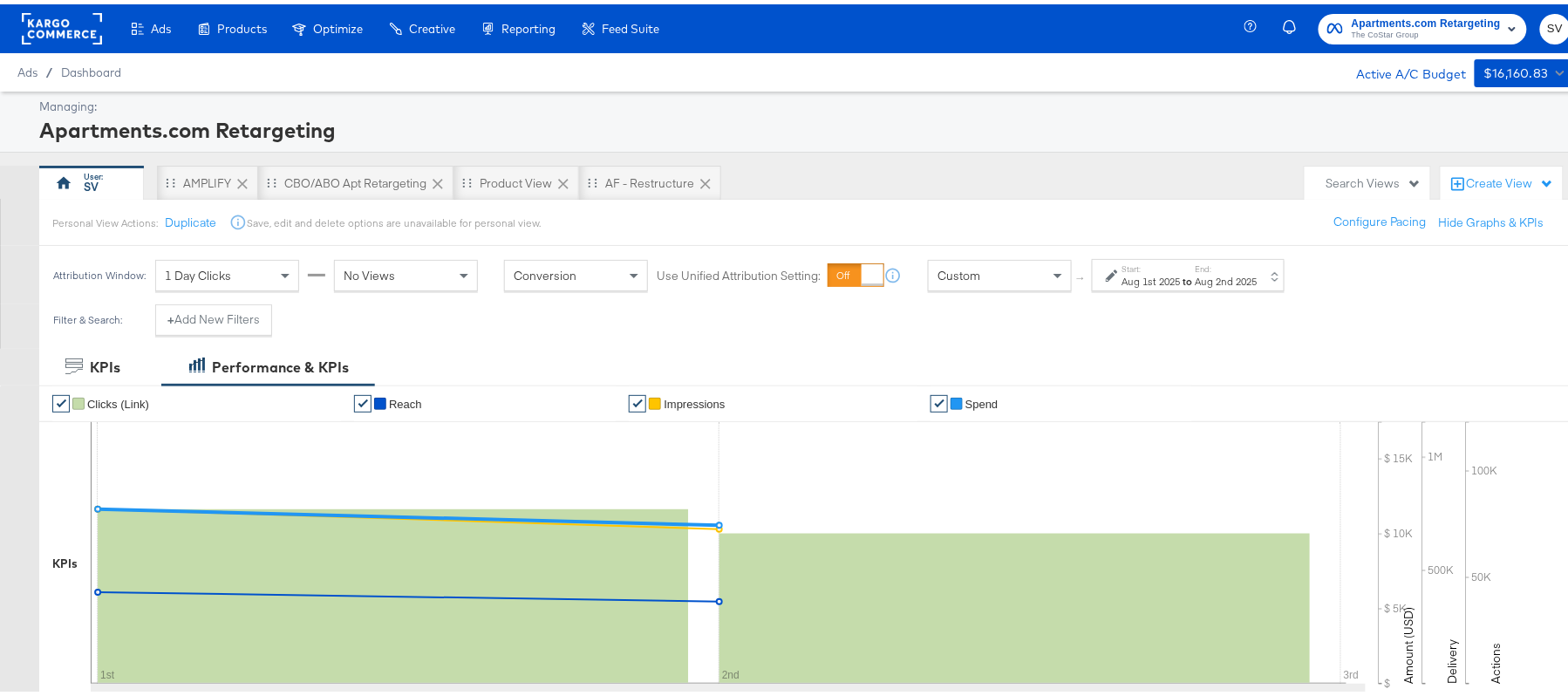 click on "Aug 1st 2025" at bounding box center (1151, 277) 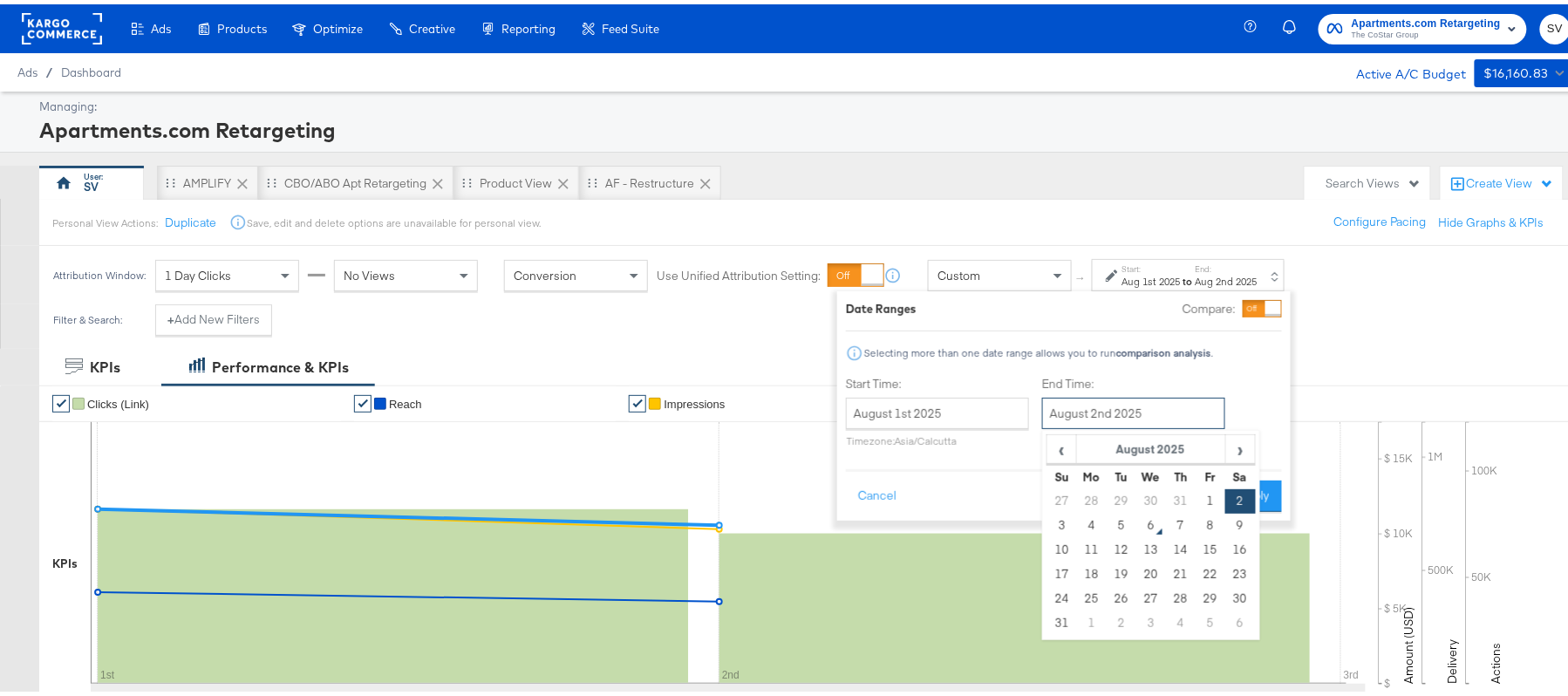 click on "August 2nd 2025" at bounding box center [1134, 409] 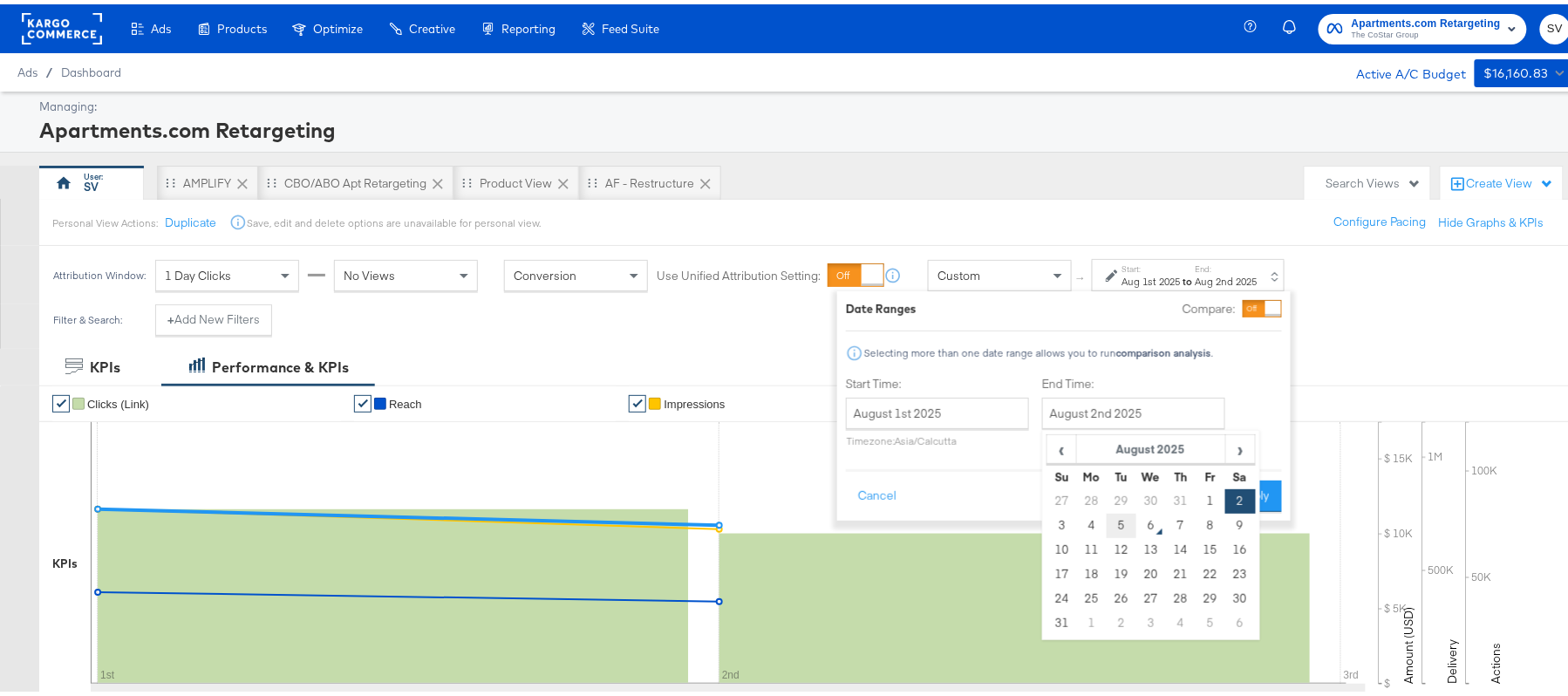 click on "5" at bounding box center (1121, 522) 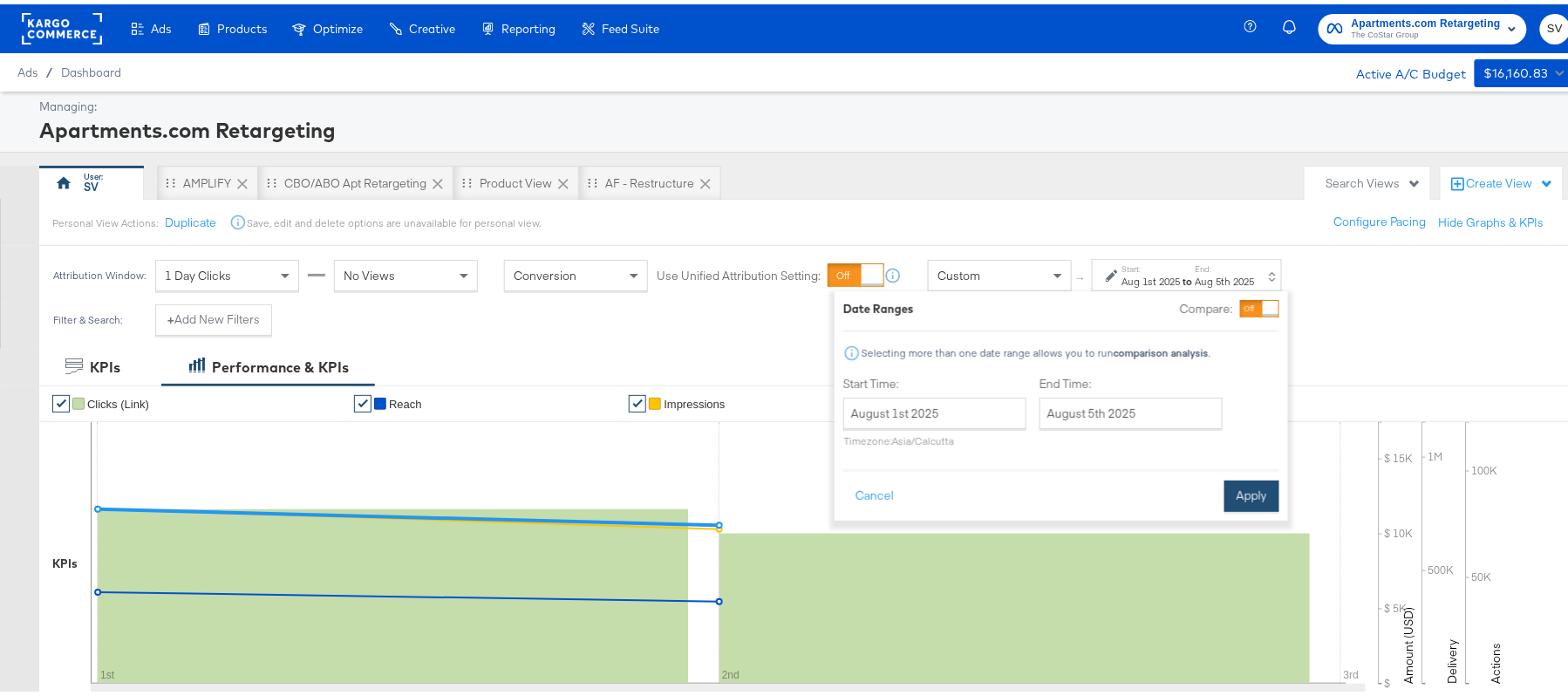 click on "Apply" at bounding box center [1251, 492] 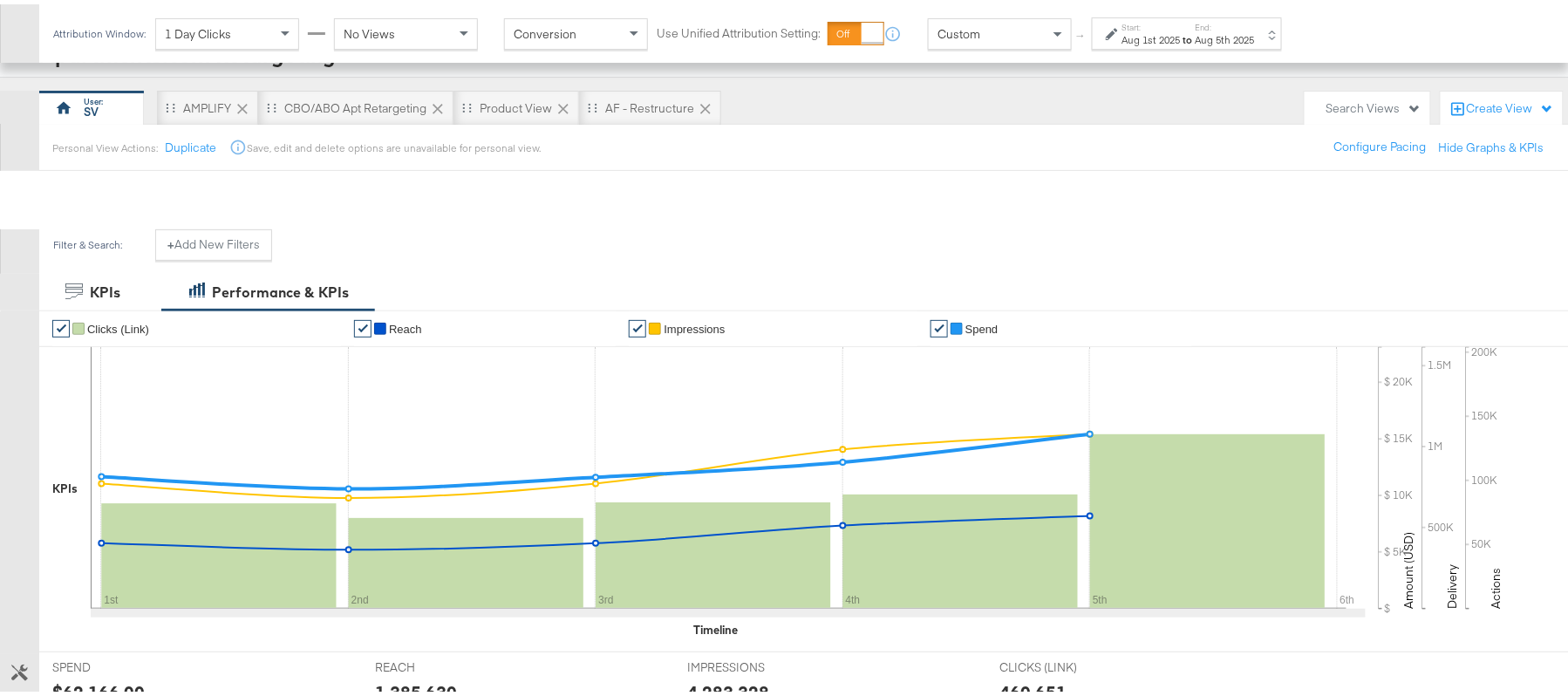 scroll, scrollTop: 577, scrollLeft: 0, axis: vertical 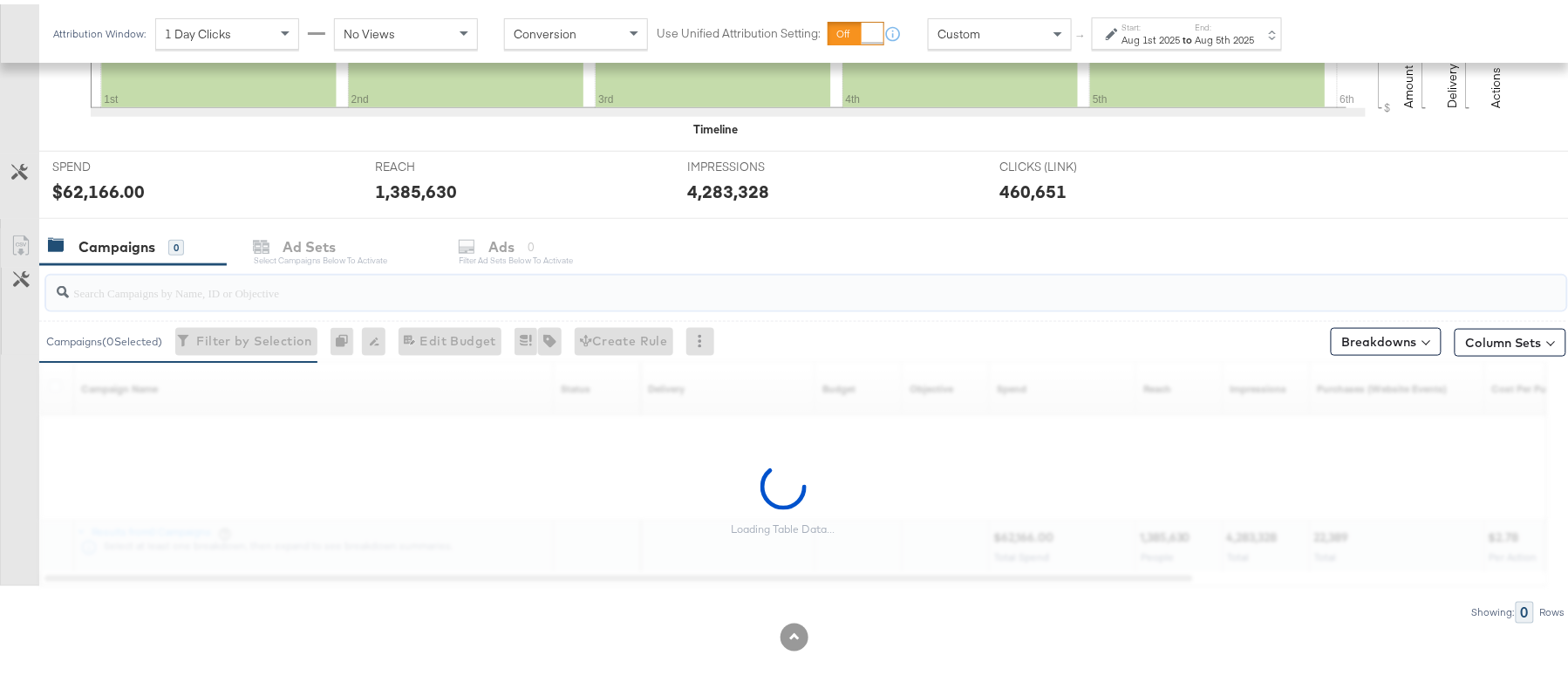 click at bounding box center (748, 281) 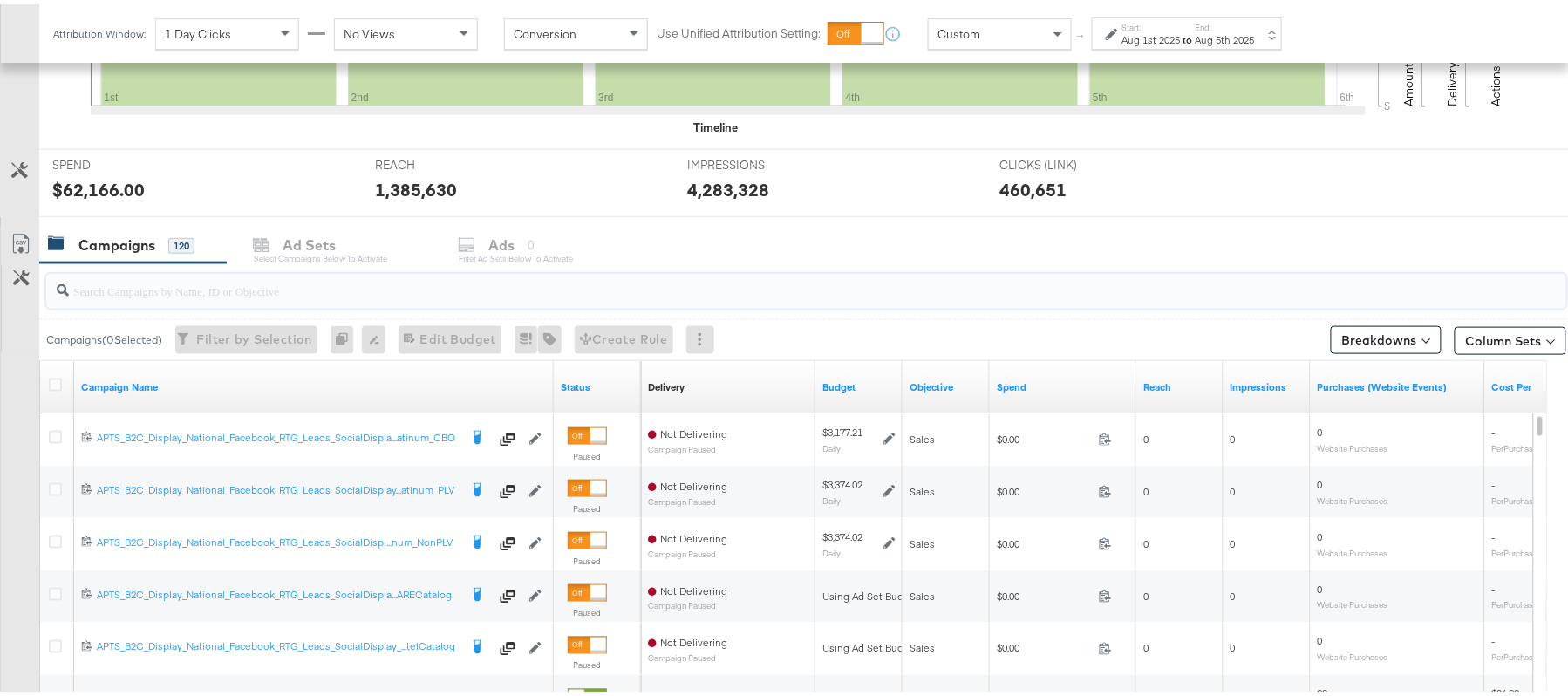 paste on "APTS_B2C_Display_National_Facebook_RTG_Leads_SocialDisplay_ABCTest_Retargeting-DiamondPlatinum_HotelCatalog" 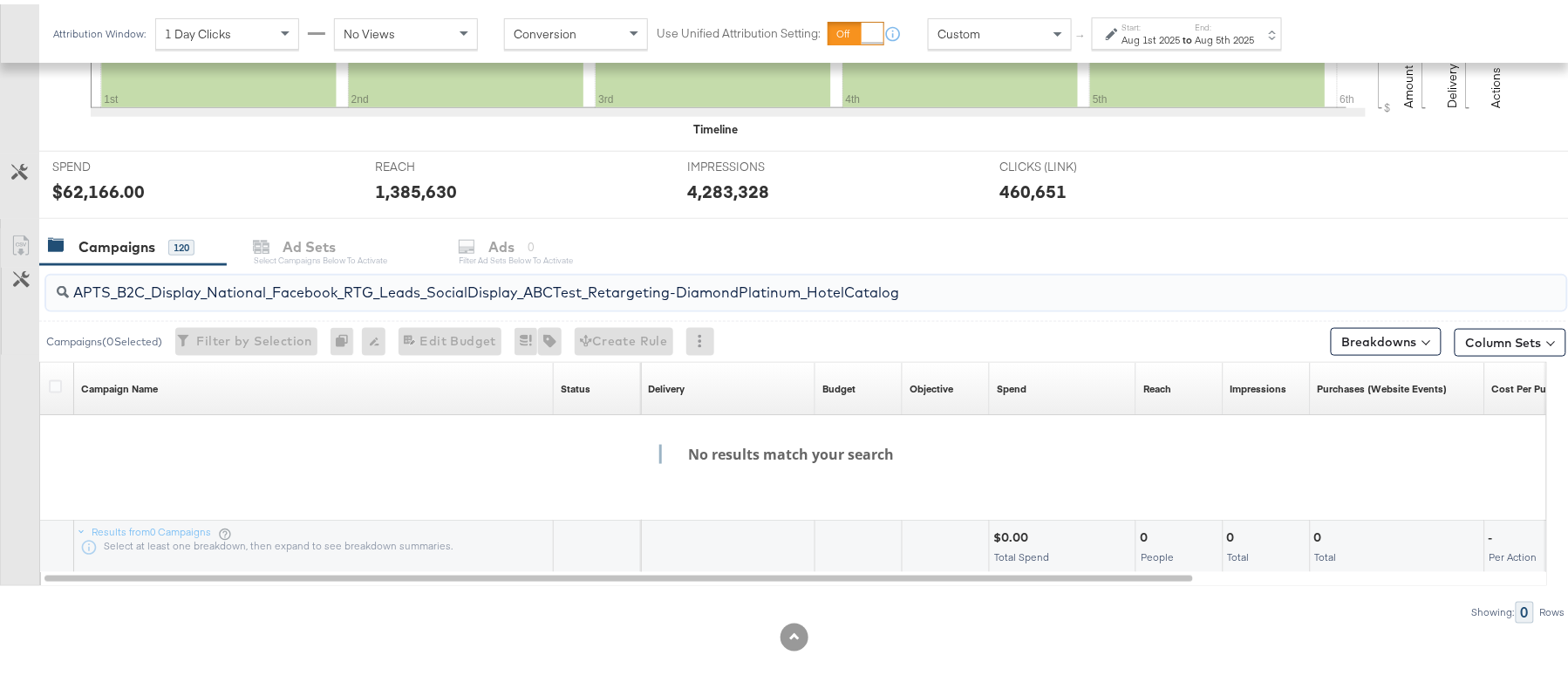 type on "APTS_B2C_Display_National_Facebook_RTG_Leads_SocialDisplay_ABCTest_Retargeting-DiamondPlatinum_HotelCatalog" 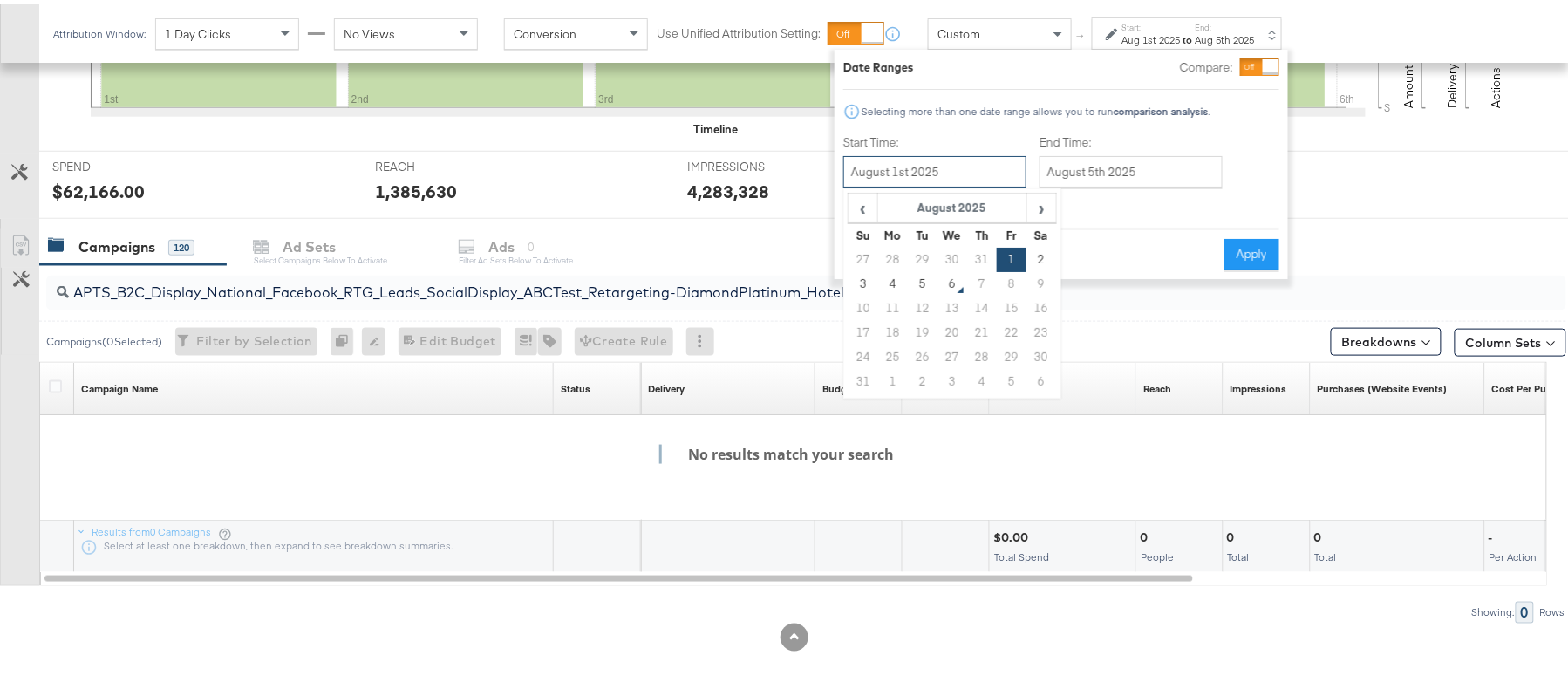 click on "August 1st 2025" at bounding box center [935, 167] 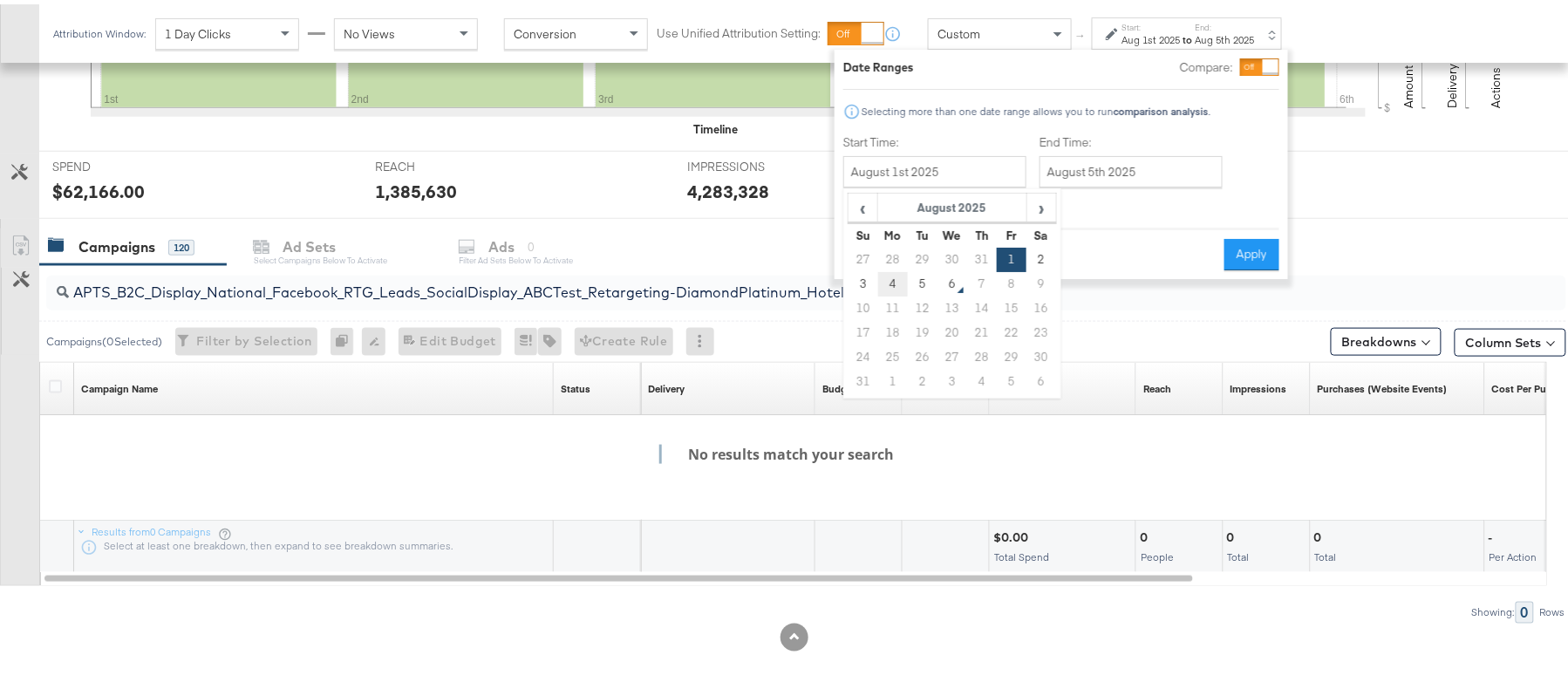 click on "4" at bounding box center (893, 280) 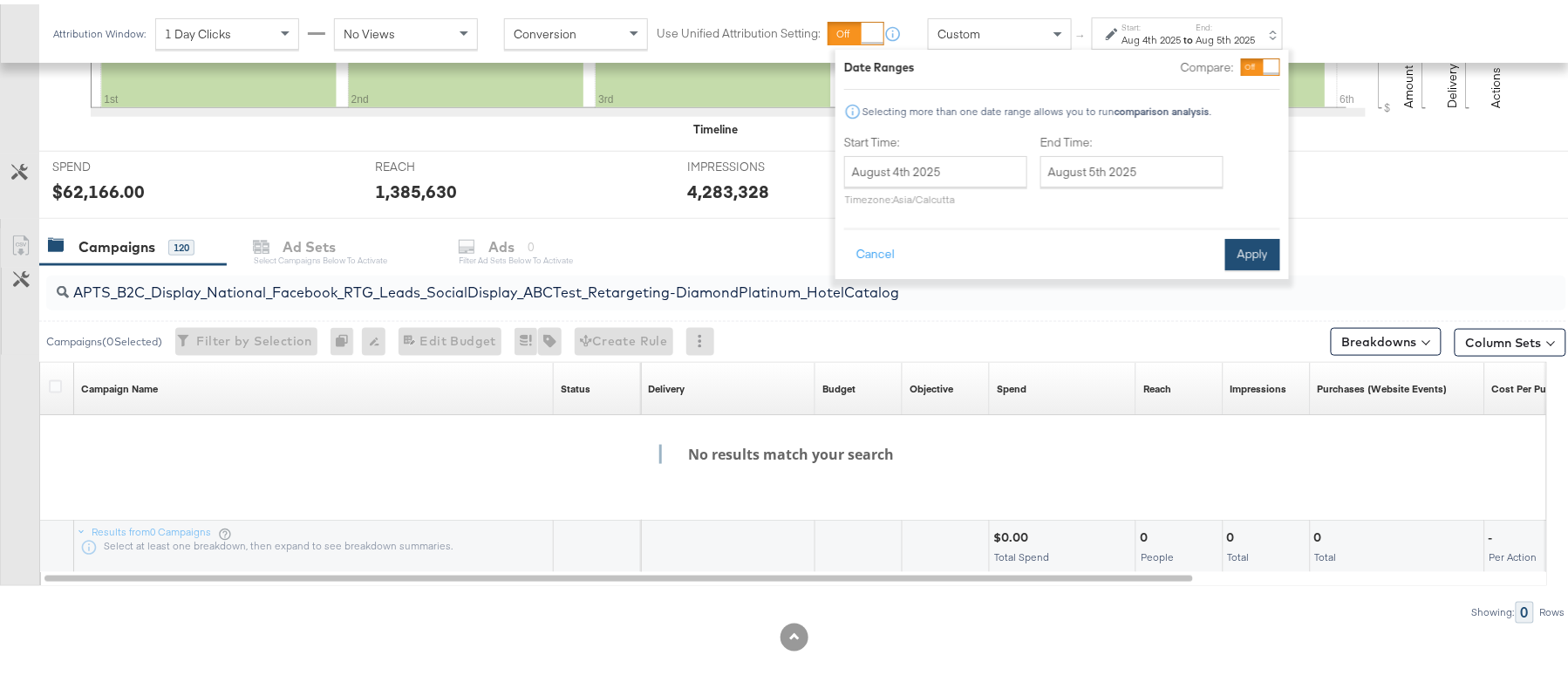 click on "Apply" at bounding box center (1252, 250) 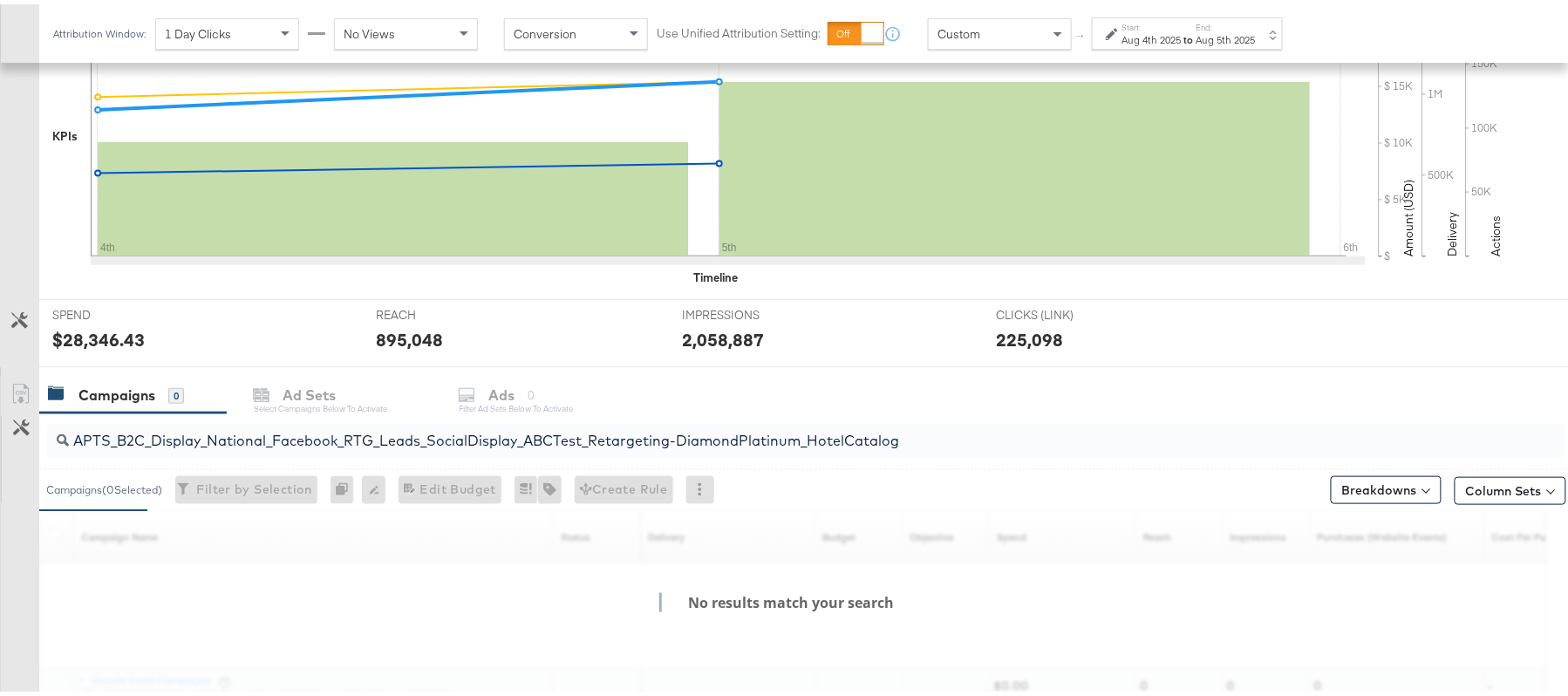 scroll, scrollTop: 577, scrollLeft: 0, axis: vertical 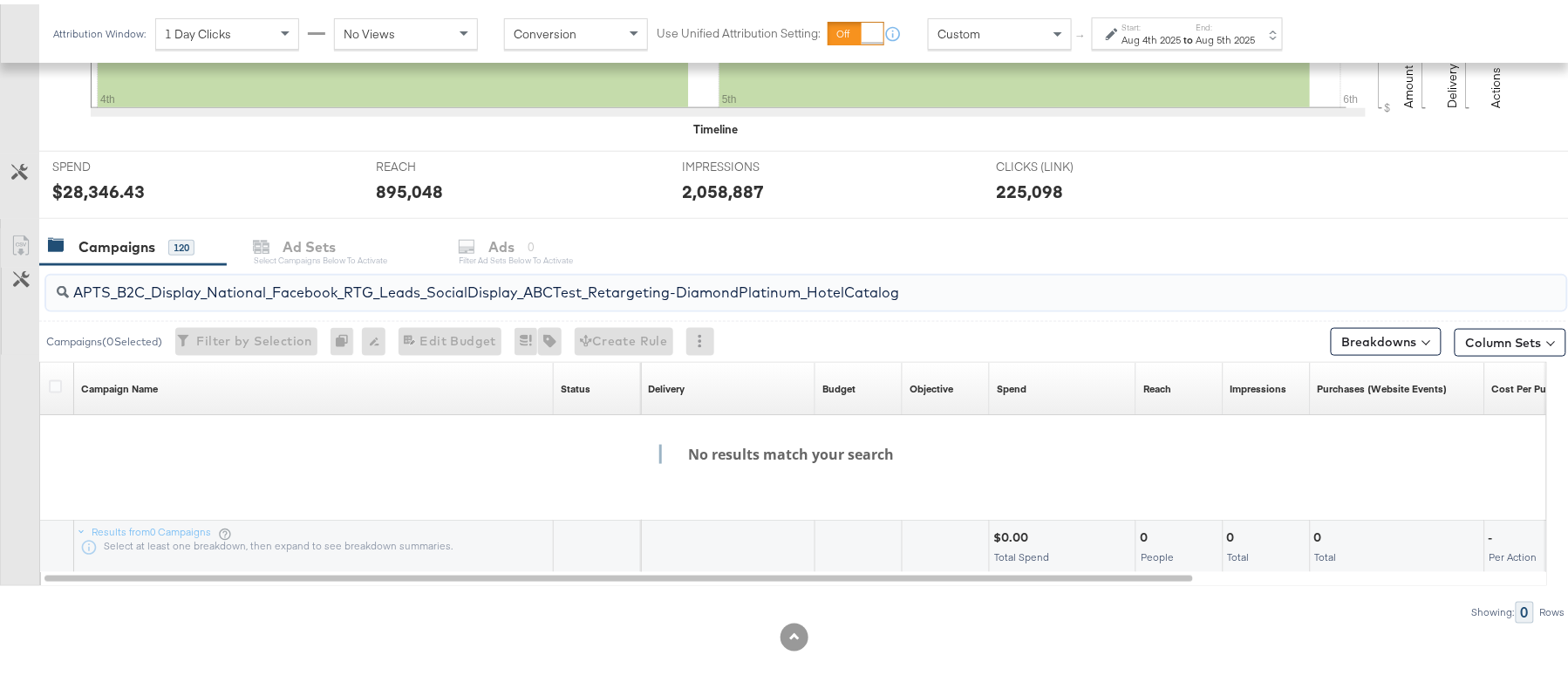 click on "APTS_B2C_Display_National_Facebook_RTG_Leads_SocialDisplay_ABCTest_Retargeting-DiamondPlatinum_HotelCatalog" at bounding box center (748, 281) 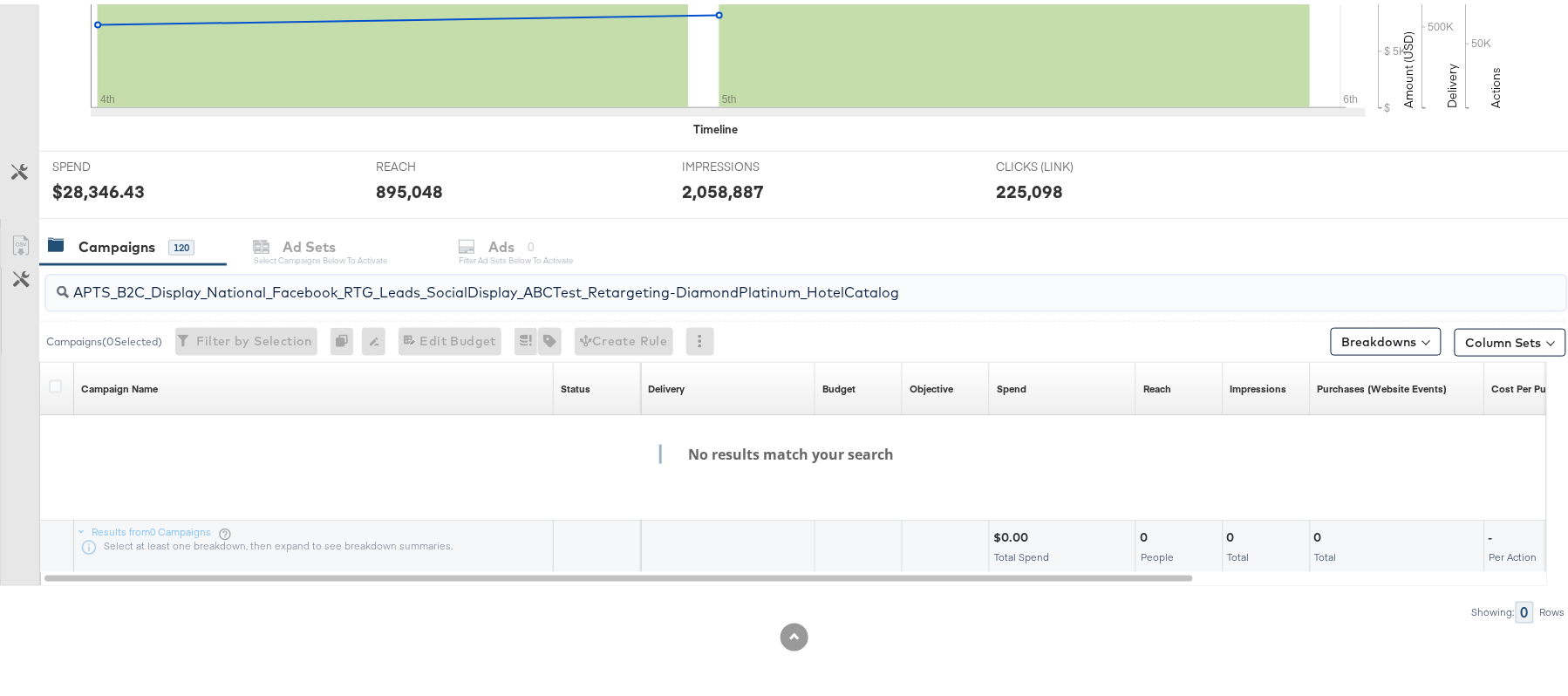 scroll, scrollTop: 0, scrollLeft: 0, axis: both 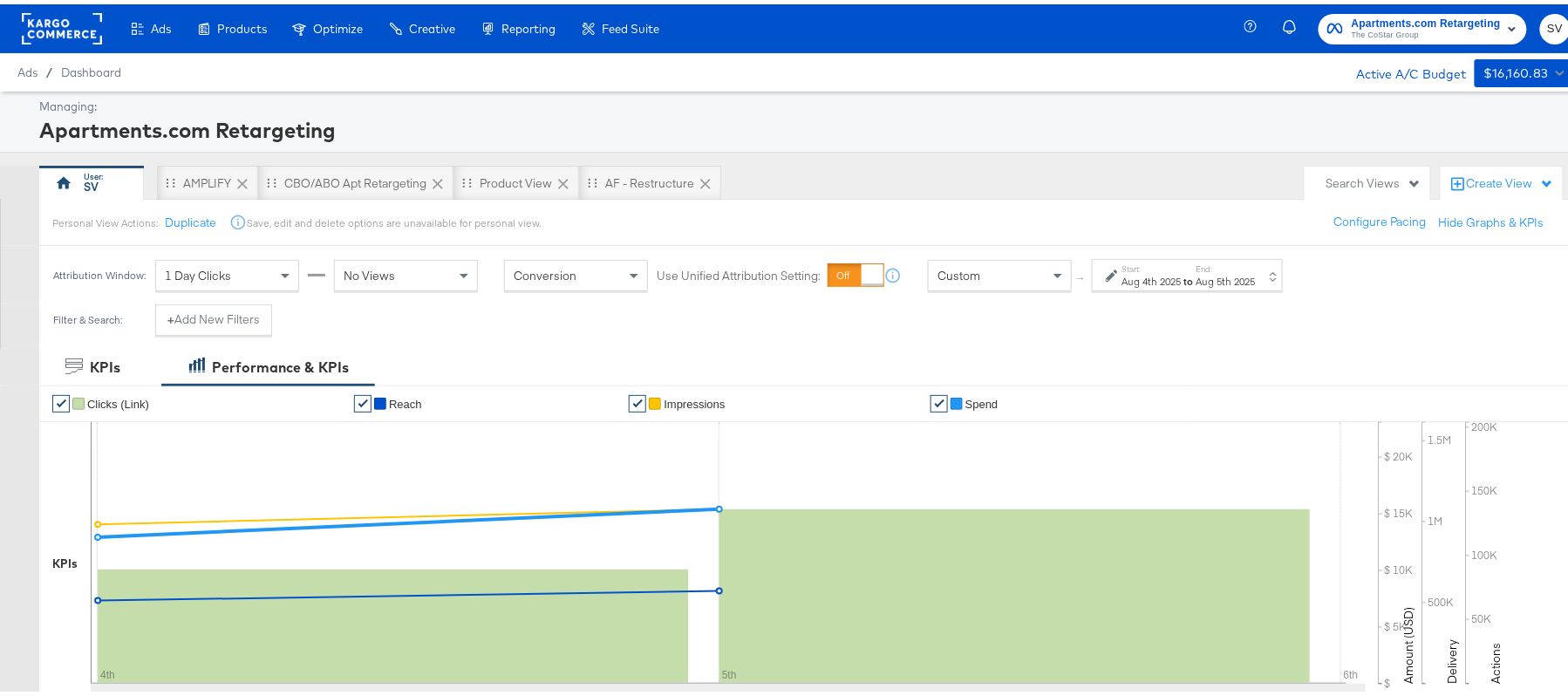 click on "Start: [DATE] [YEAR]    to     End: [DATE] [YEAR]" at bounding box center (1187, 270) 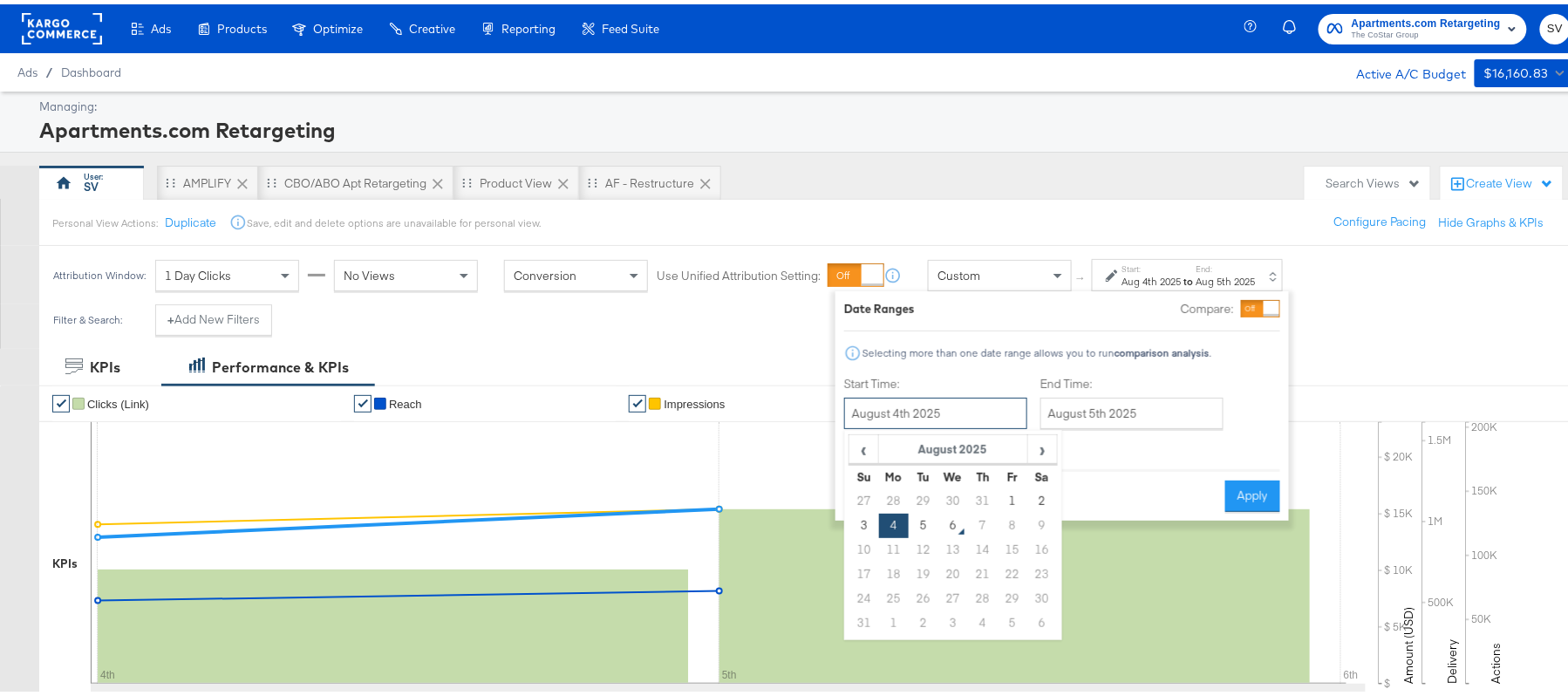 click on "August 4th 2025" at bounding box center [936, 409] 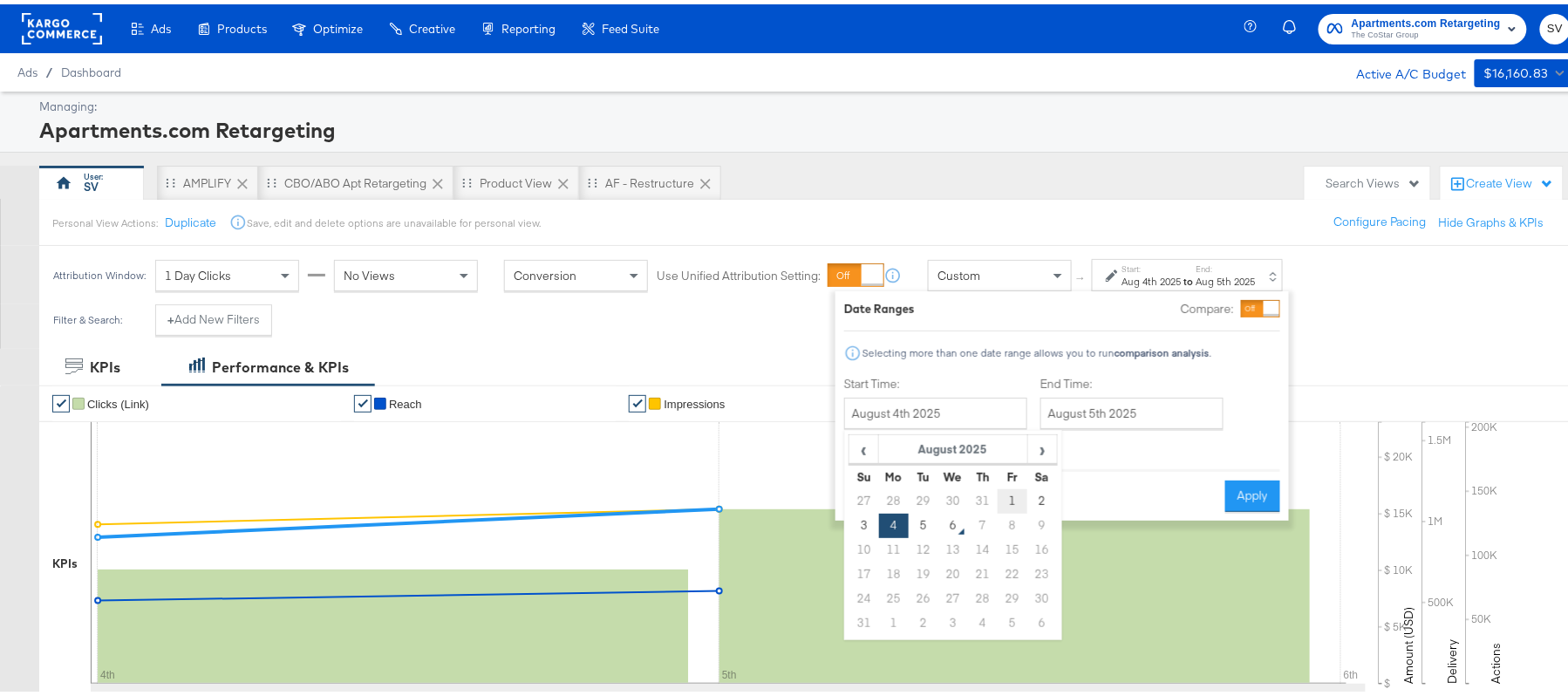 click on "1" at bounding box center (1012, 497) 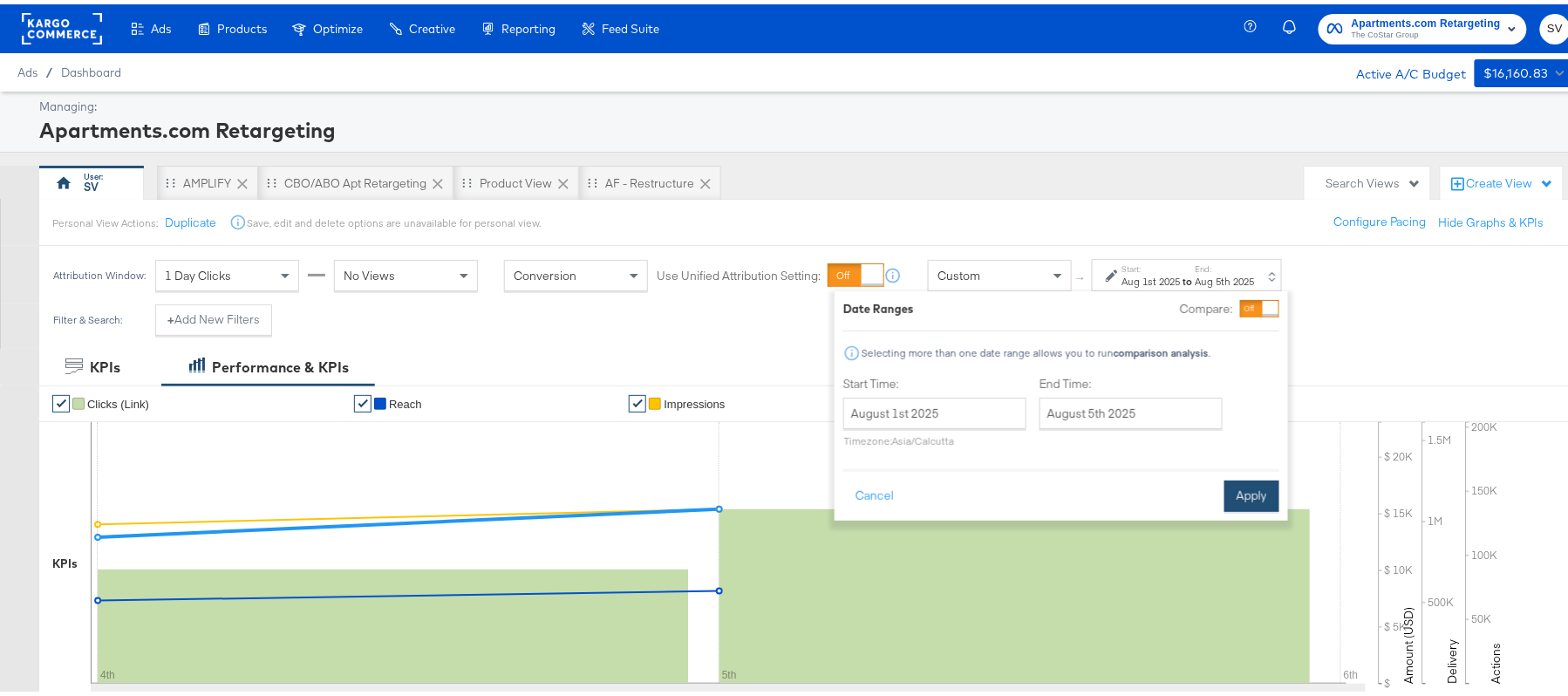 click on "Apply" at bounding box center [1251, 492] 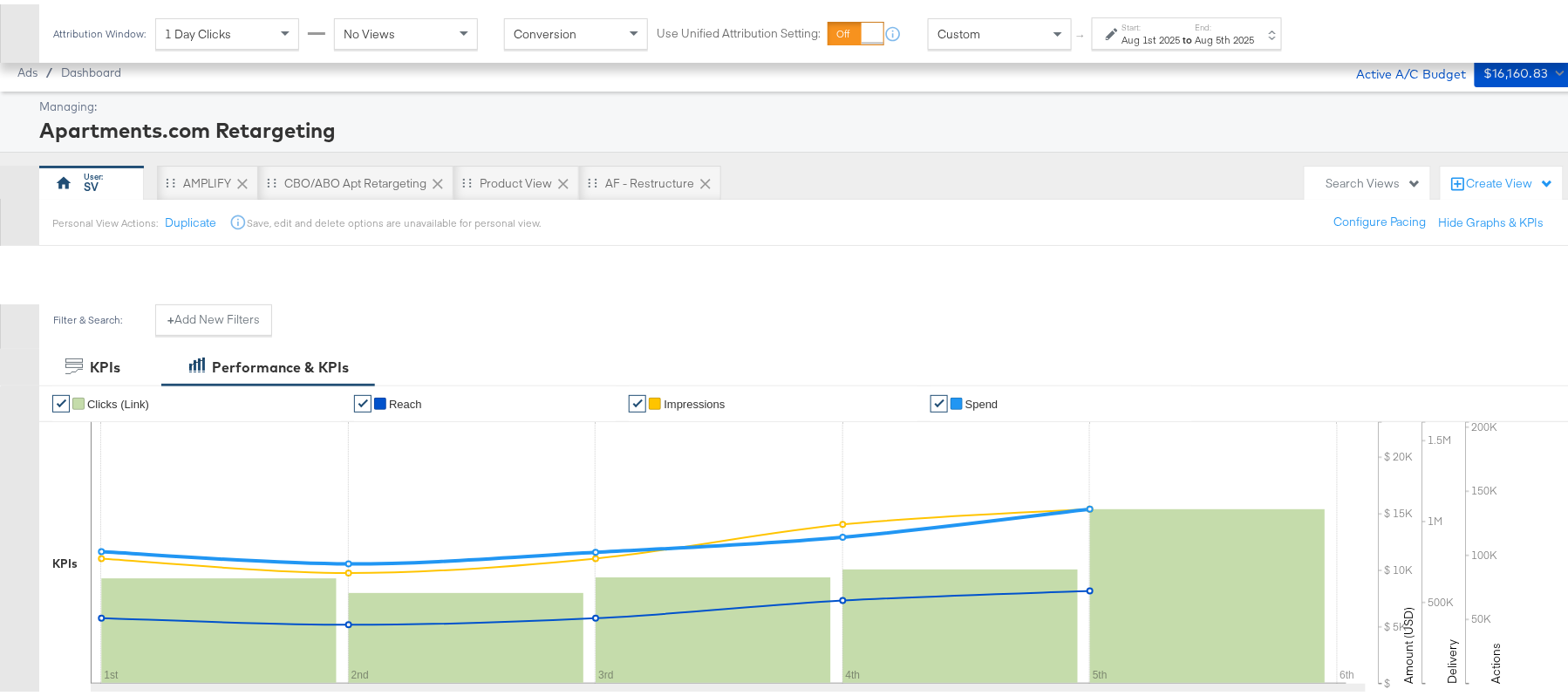 scroll, scrollTop: 577, scrollLeft: 0, axis: vertical 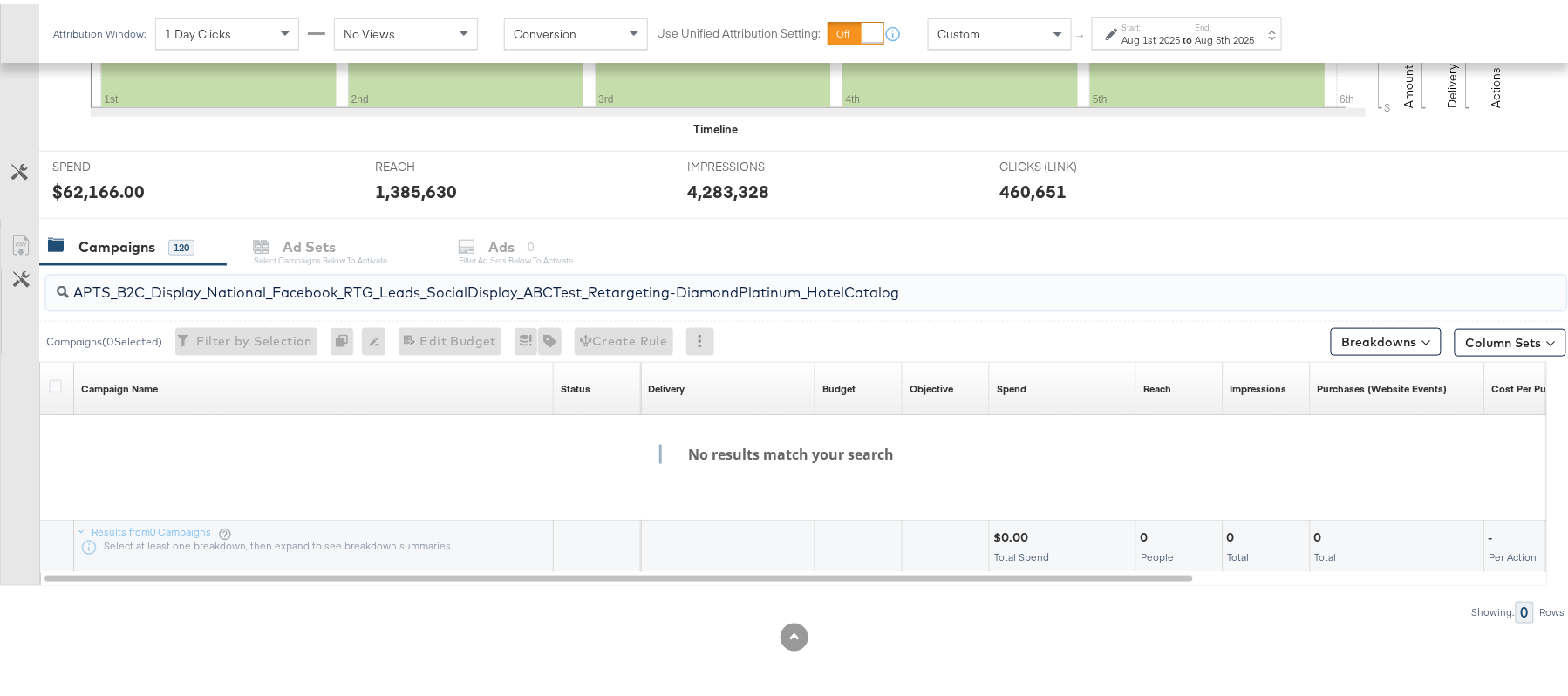 click on "APTS_B2C_Display_National_Facebook_RTG_Leads_SocialDisplay_ABCTest_Retargeting-DiamondPlatinum_HotelCatalog" at bounding box center (748, 281) 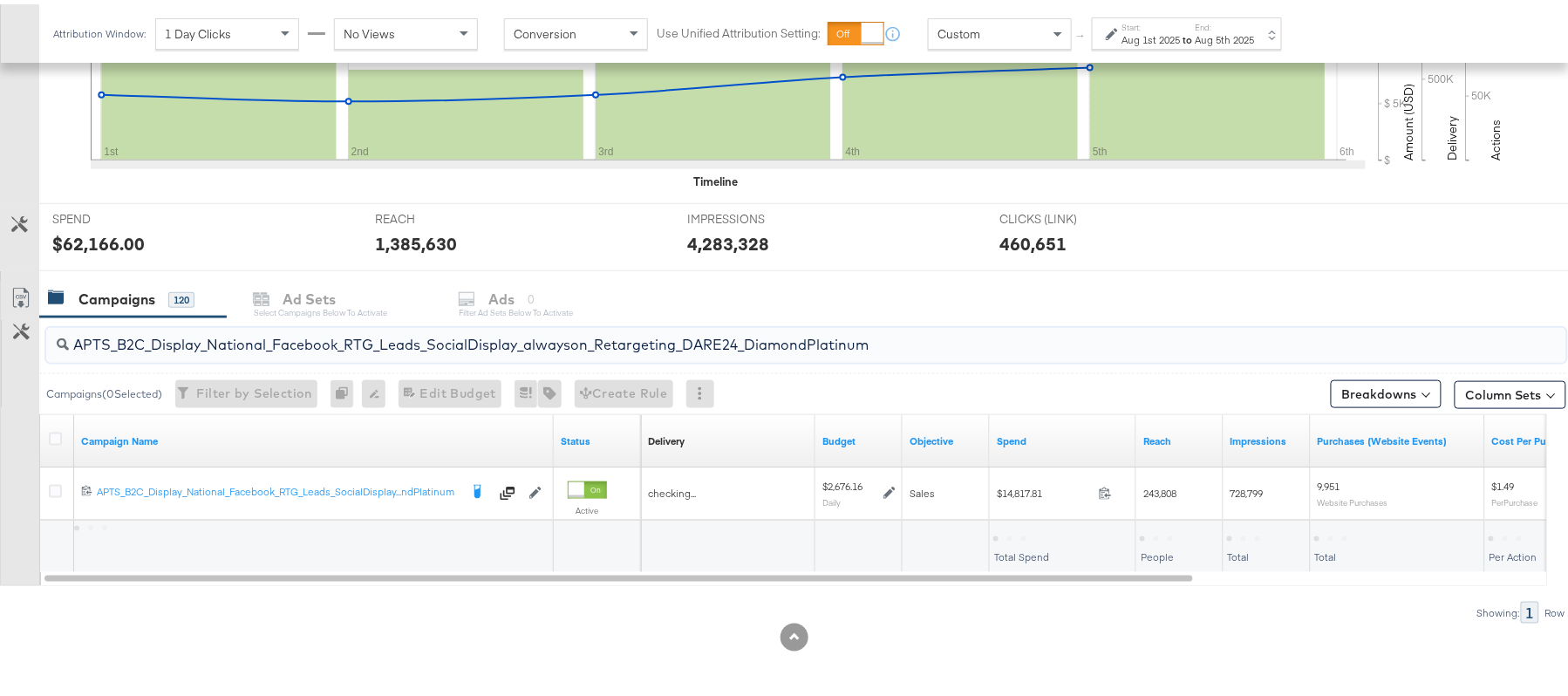 scroll, scrollTop: 525, scrollLeft: 0, axis: vertical 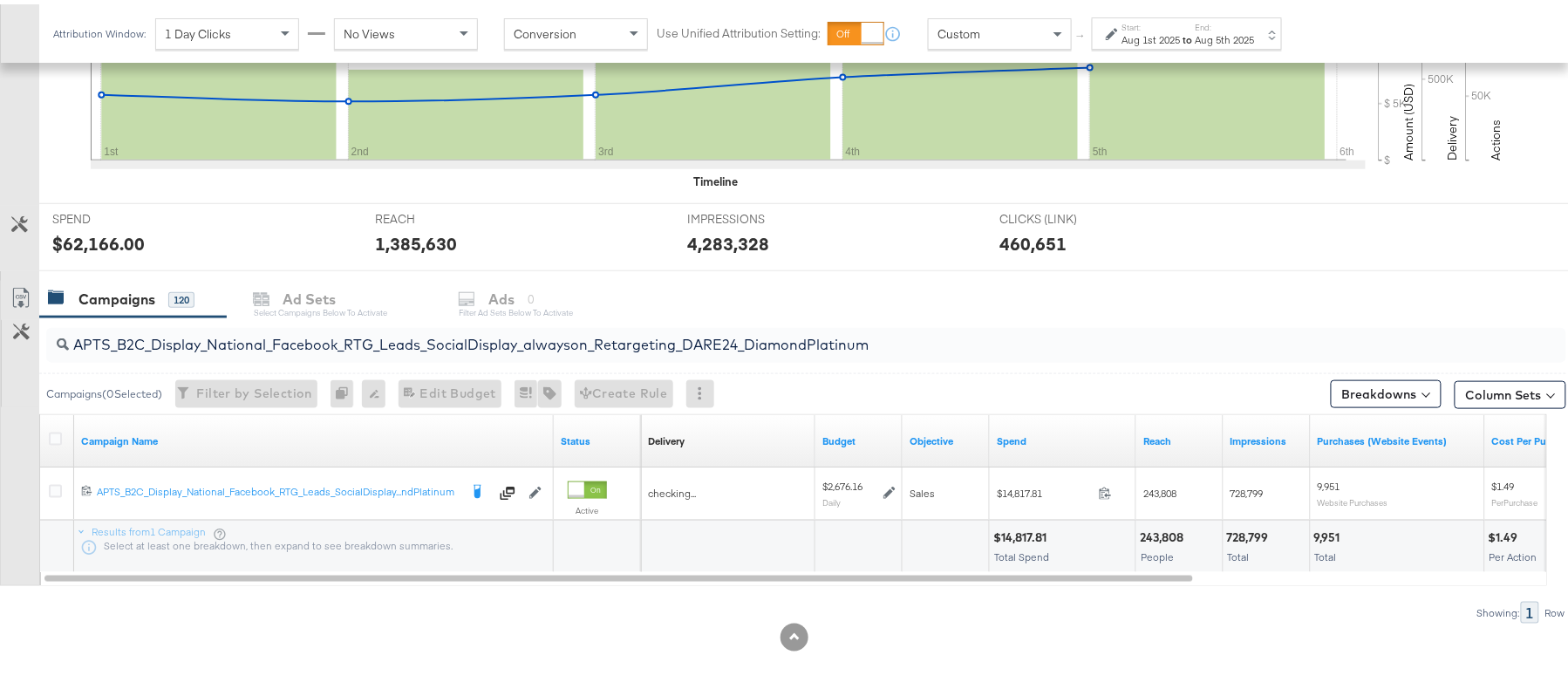 click on "$14,817.81" at bounding box center (1022, 533) 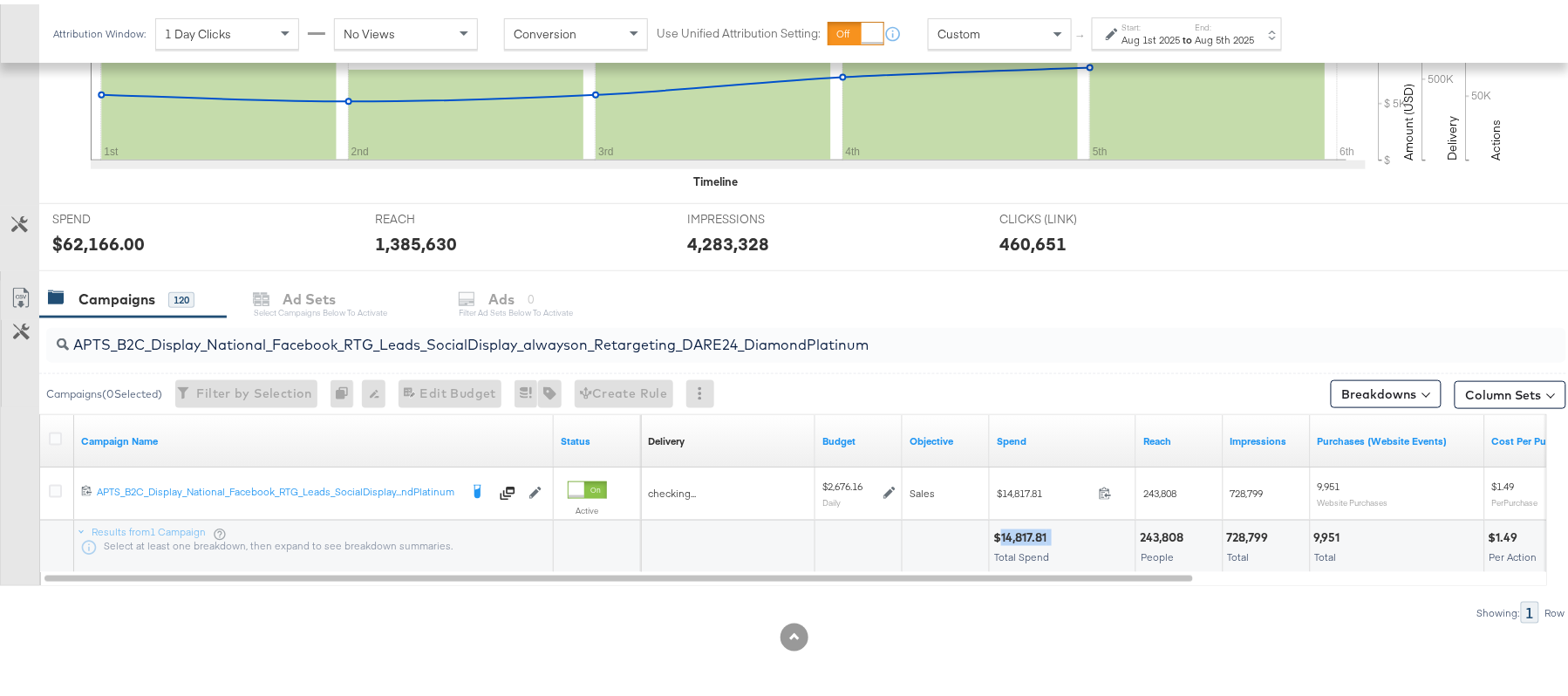 click on "$14,817.81" at bounding box center (1022, 533) 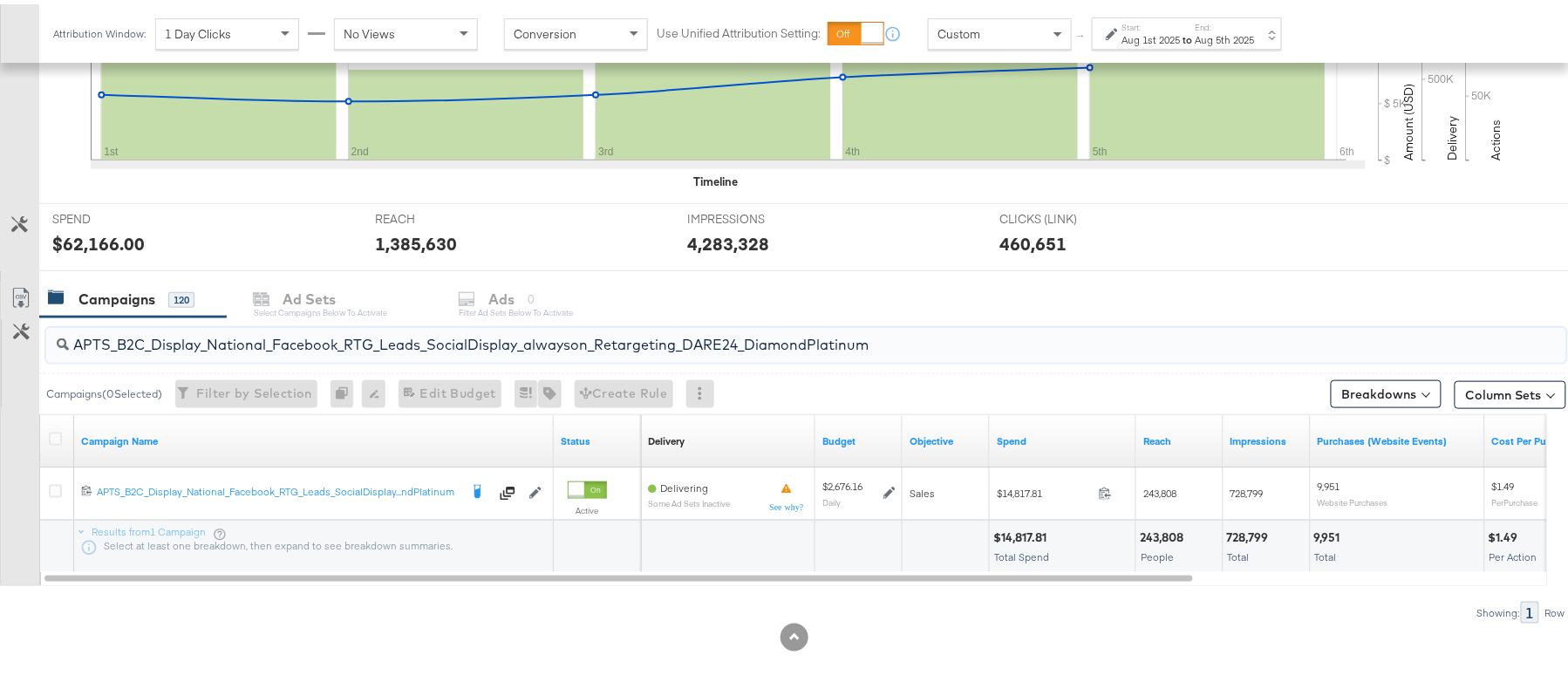 click on "APTS_B2C_Display_National_Facebook_RTG_Leads_SocialDisplay_alwayson_Retargeting_DARE24_DiamondPlatinum" at bounding box center (748, 333) 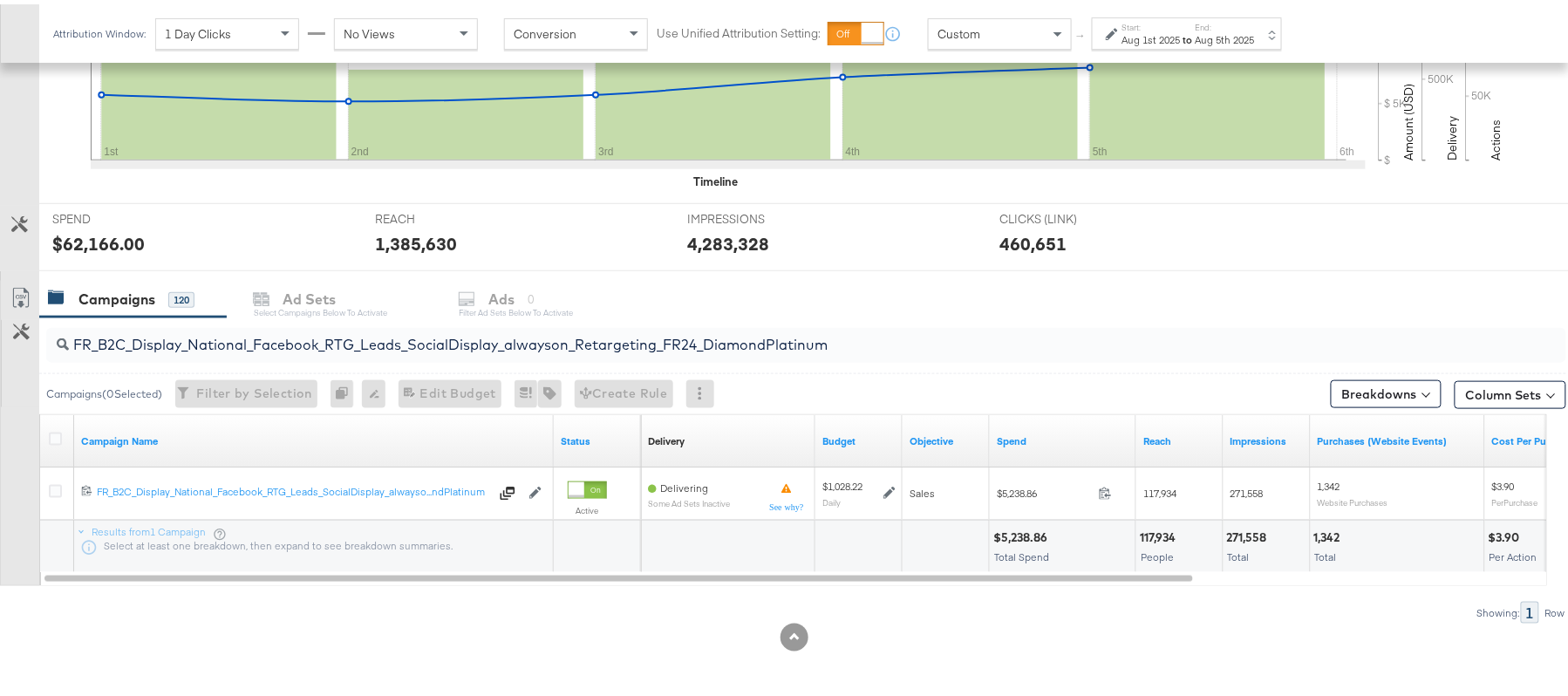click on "$5,238.86" at bounding box center (1023, 533) 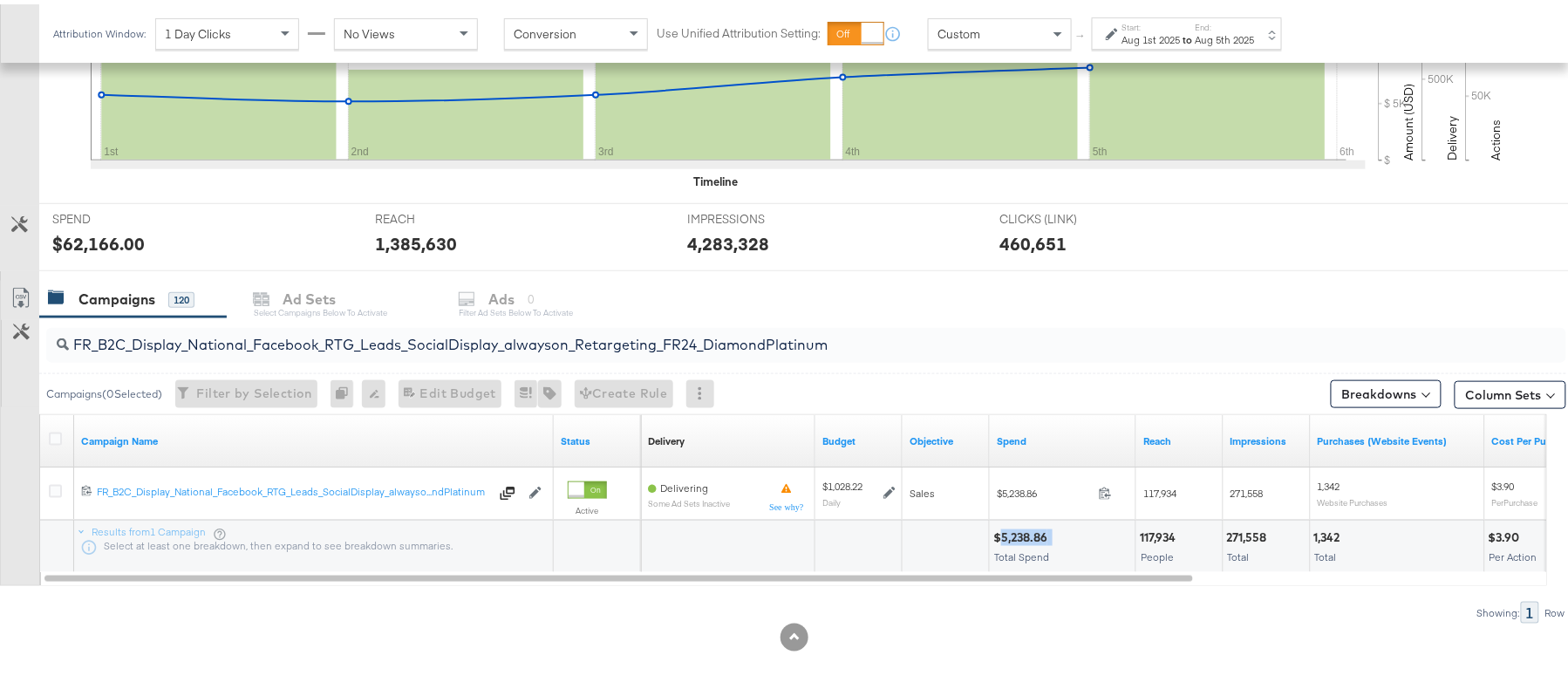 click on "$5,238.86" at bounding box center [1023, 533] 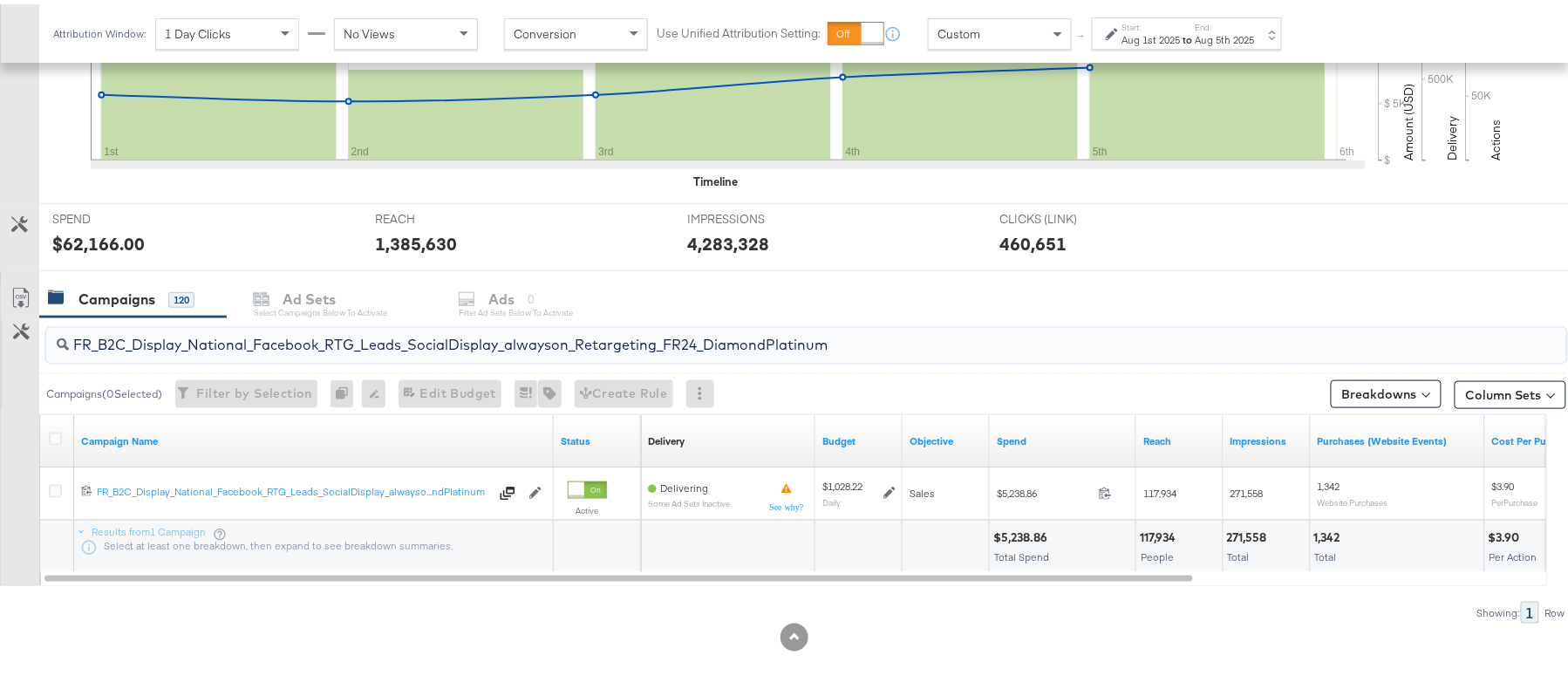 click on "FR_B2C_Display_National_Facebook_RTG_Leads_SocialDisplay_alwayson_Retargeting_FR24_DiamondPlatinum" at bounding box center (748, 333) 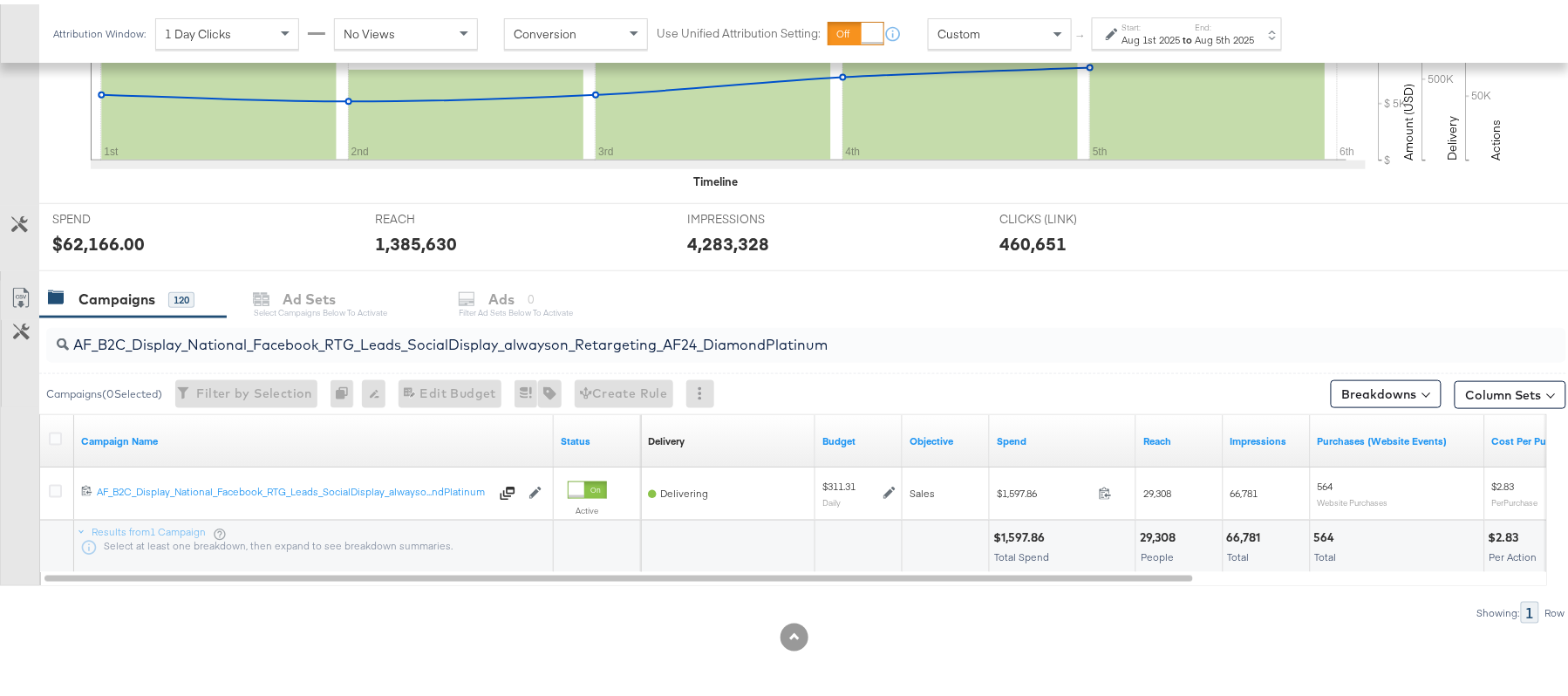 click on "$1,597.86" at bounding box center [1021, 533] 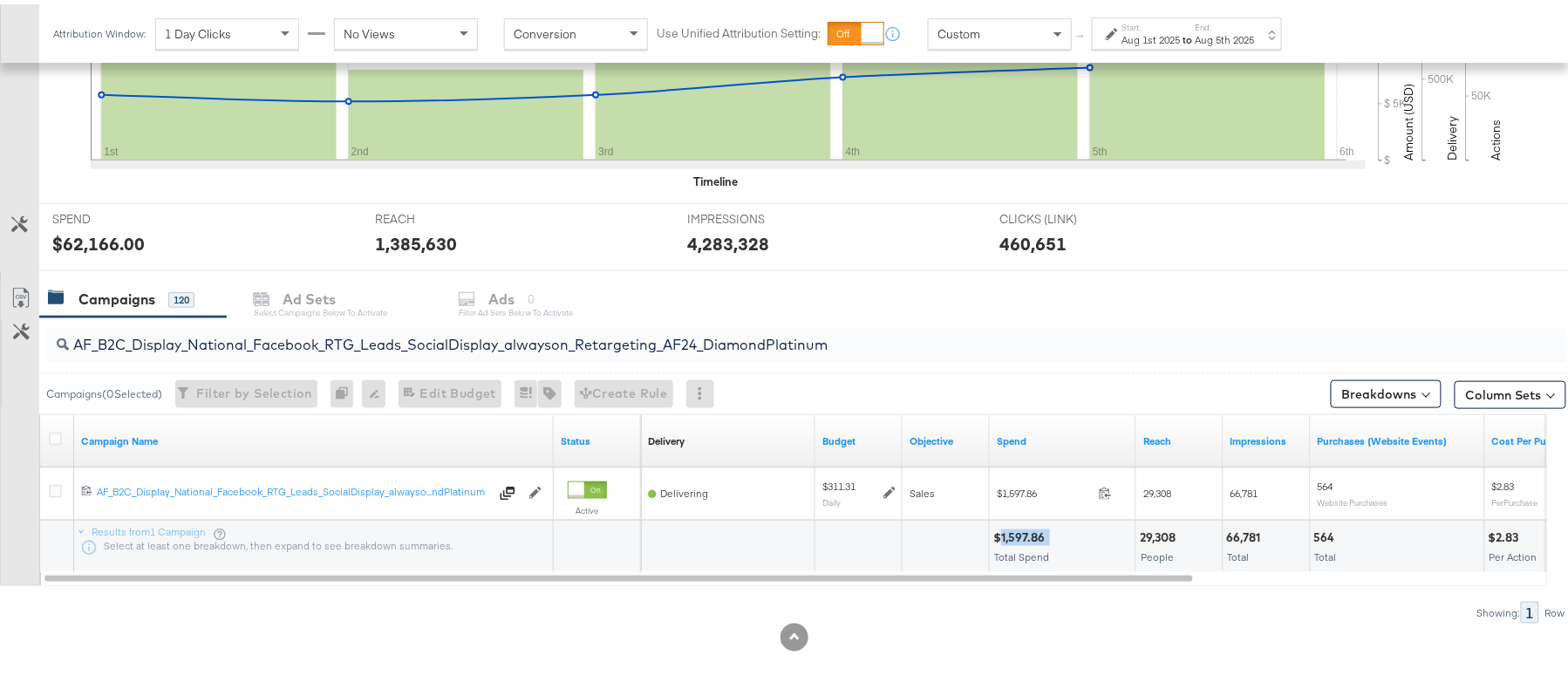click on "$1,597.86" at bounding box center (1021, 533) 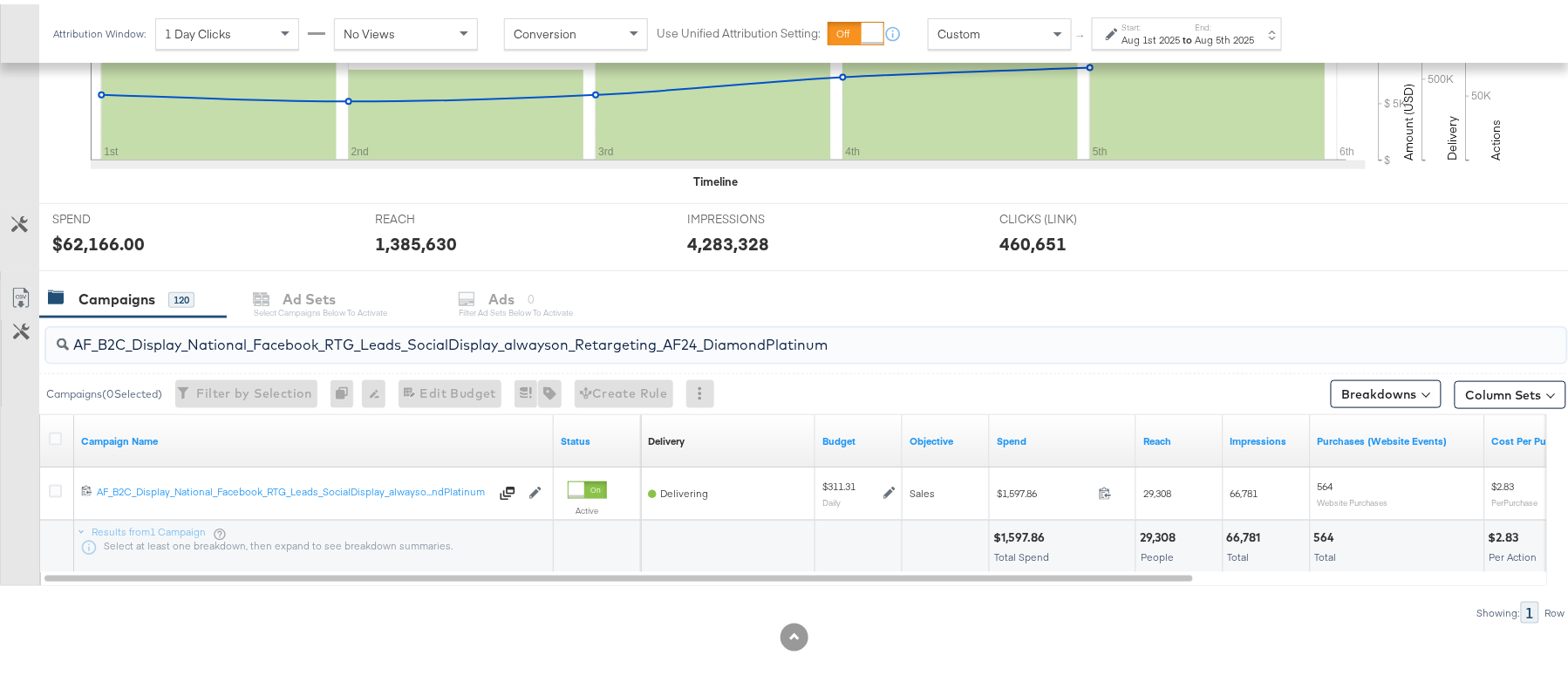 click on "AF_B2C_Display_National_Facebook_RTG_Leads_SocialDisplay_alwayson_Retargeting_AF24_DiamondPlatinum" at bounding box center (748, 333) 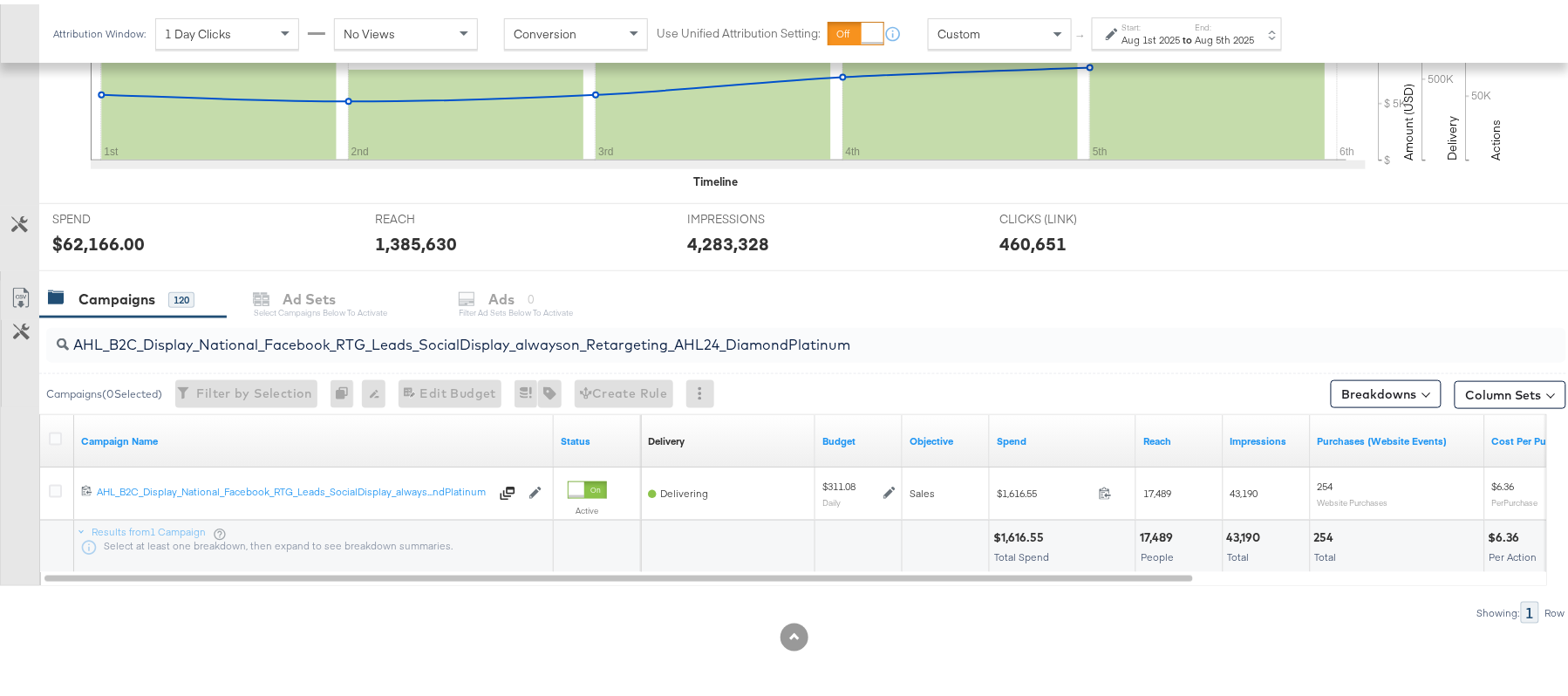 click on "$1,616.55" at bounding box center (1021, 533) 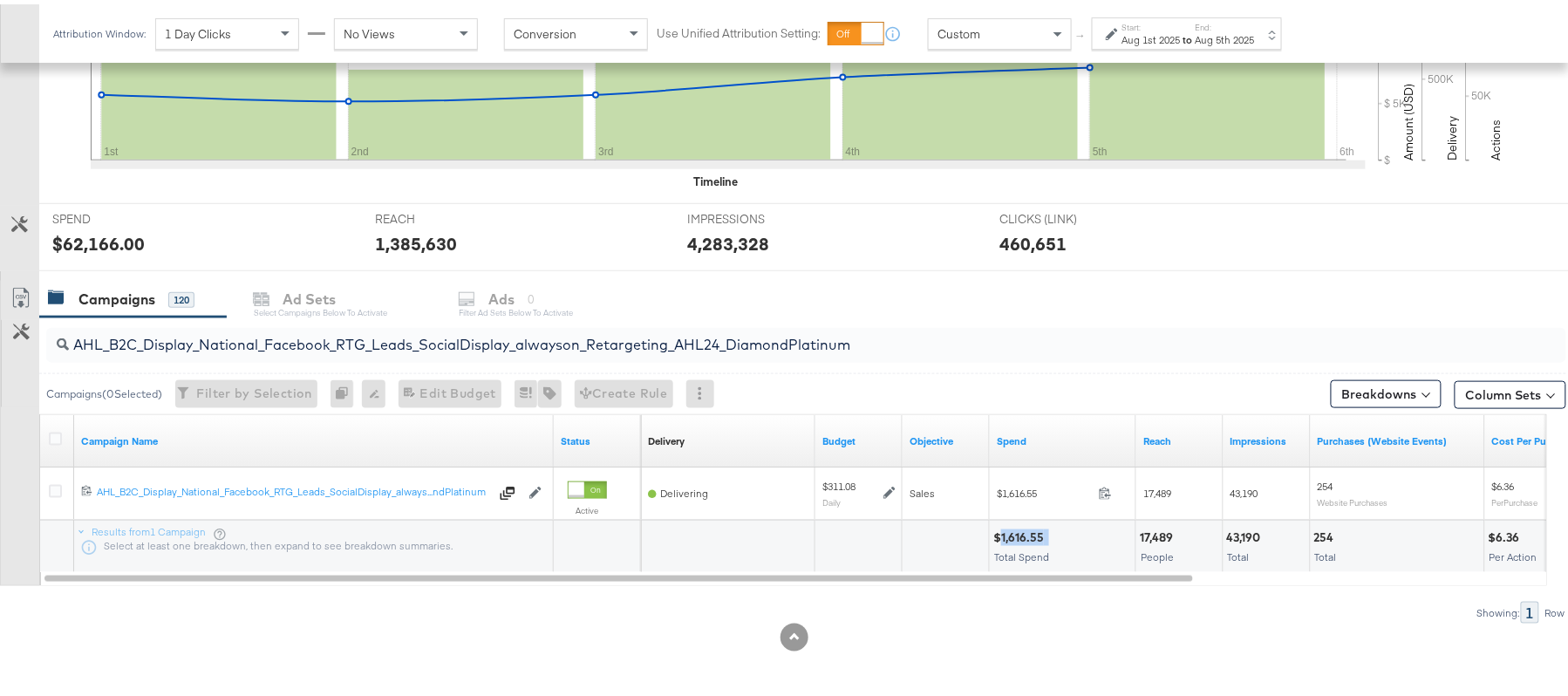 click on "$1,616.55" at bounding box center (1021, 533) 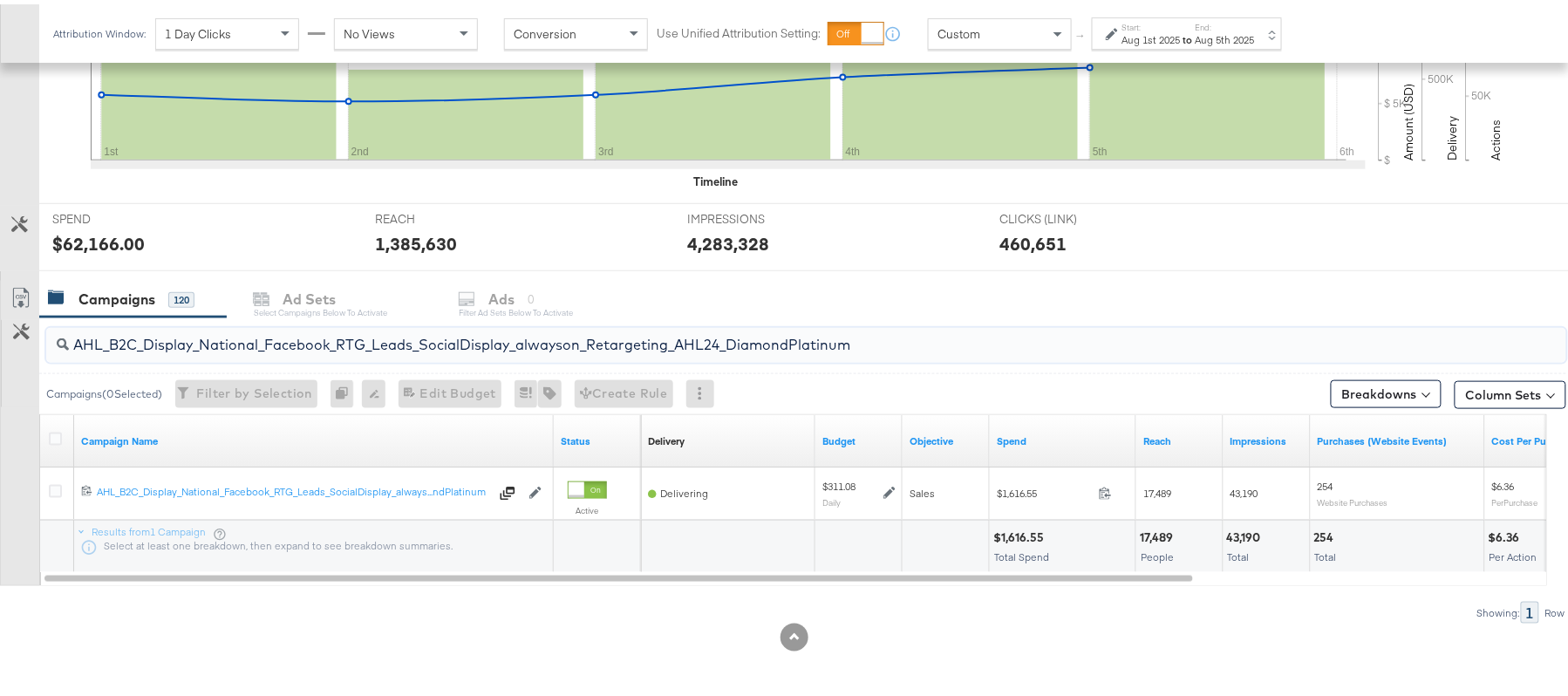 click on "AHL_B2C_Display_National_Facebook_RTG_Leads_SocialDisplay_alwayson_Retargeting_AHL24_DiamondPlatinum" at bounding box center (748, 333) 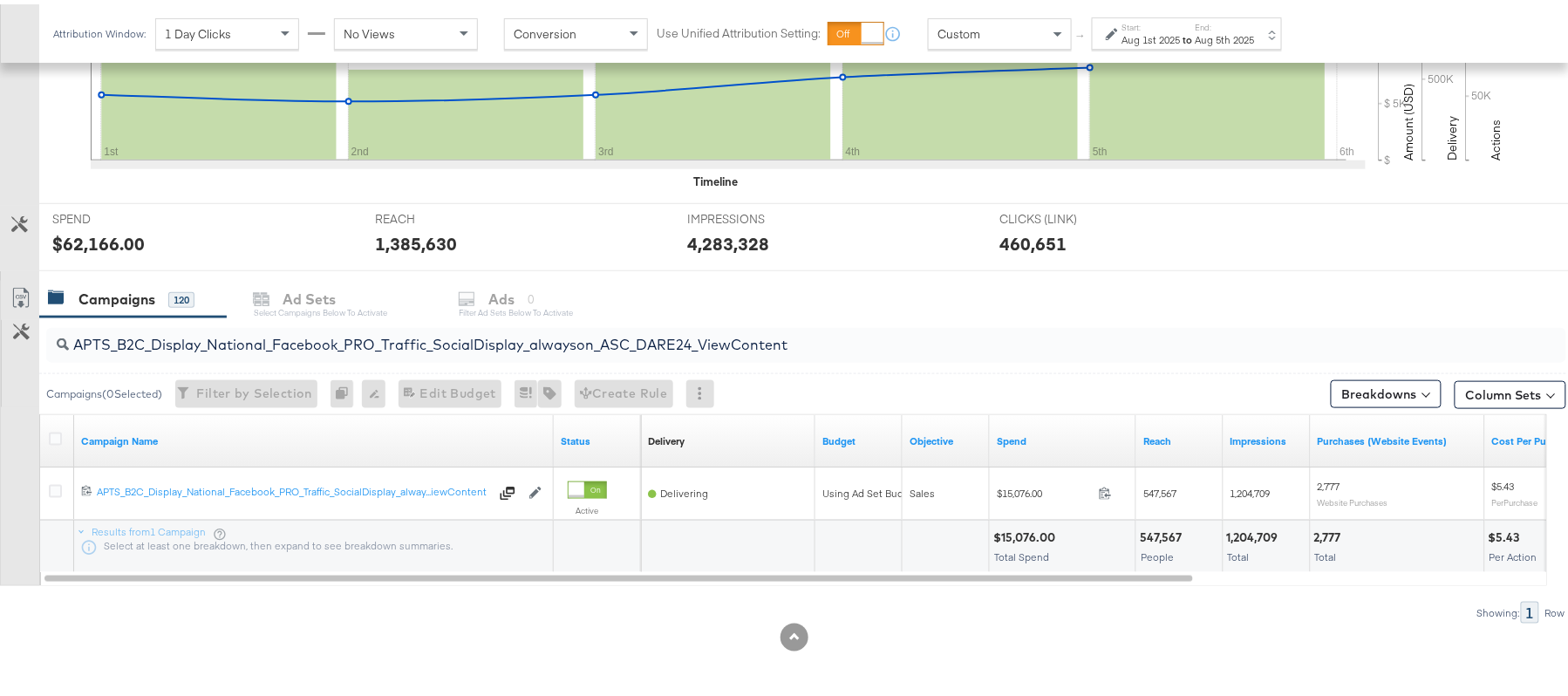 click on "$15,076.00" at bounding box center (1026, 533) 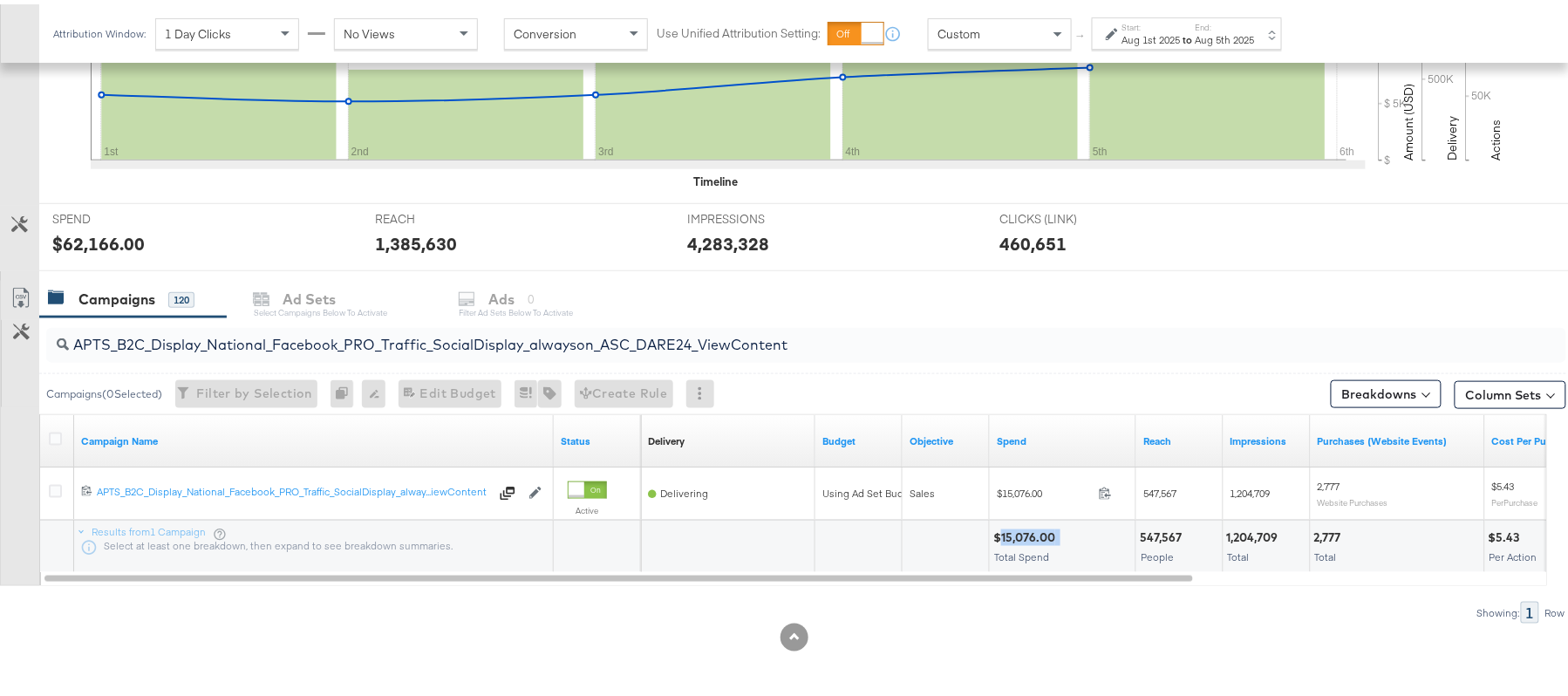 click on "$15,076.00" at bounding box center (1026, 533) 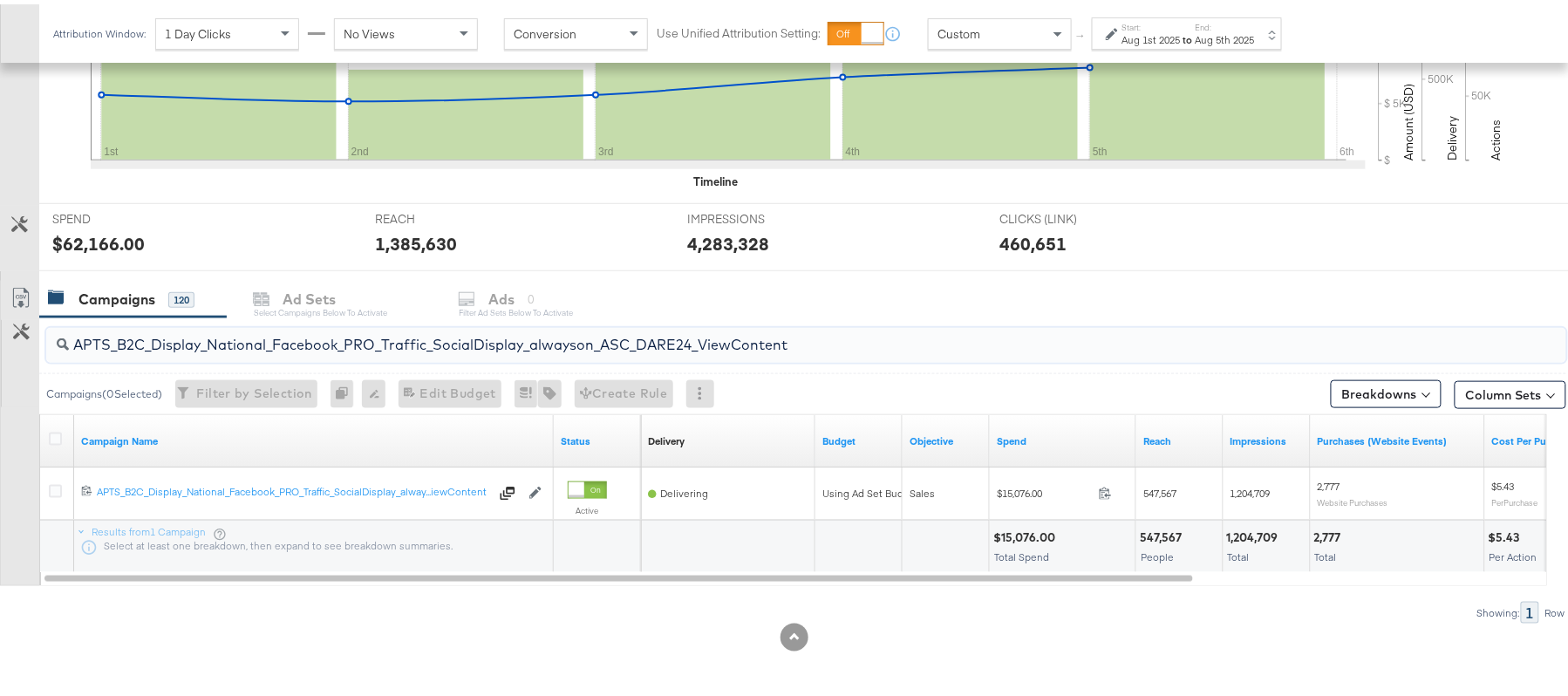 click on "APTS_B2C_Display_National_Facebook_PRO_Traffic_SocialDisplay_alwayson_ASC_DARE24_ViewContent" at bounding box center (748, 333) 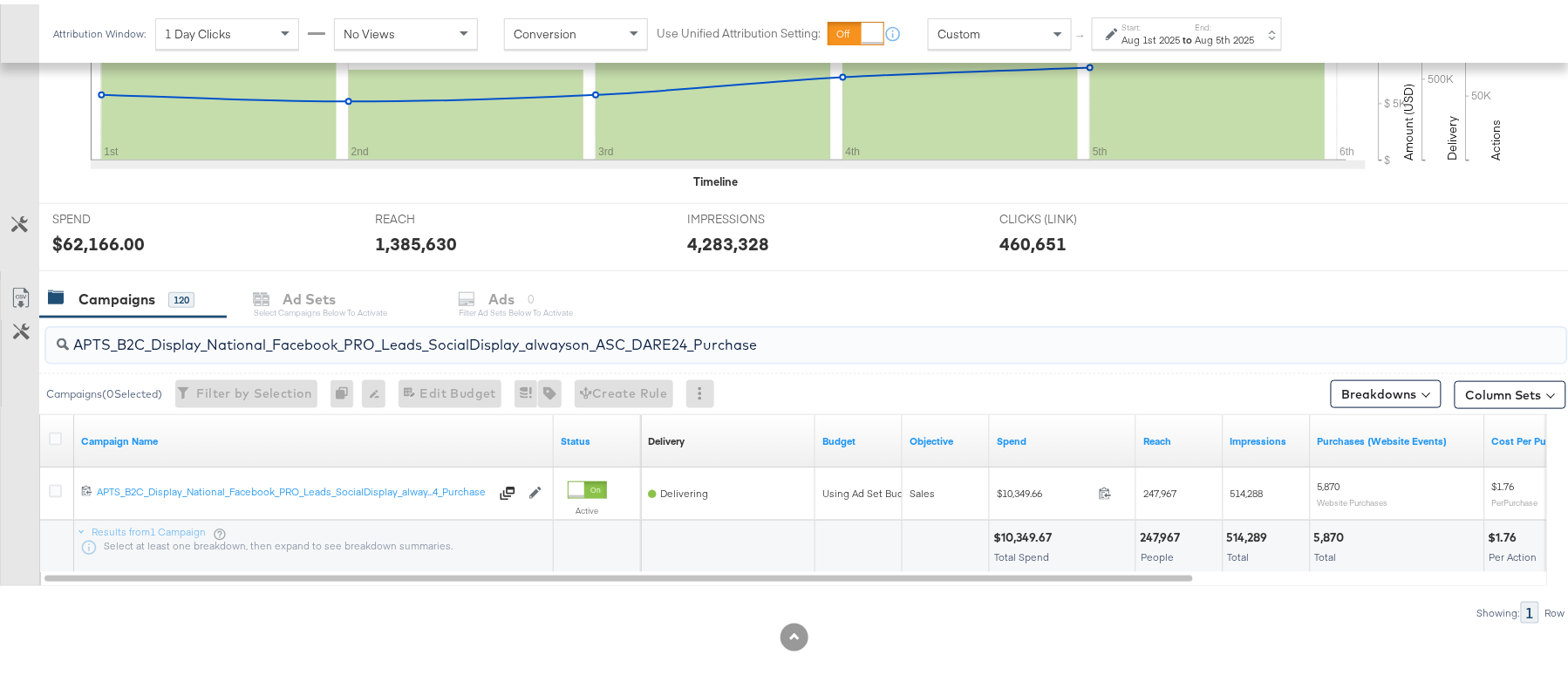 click on "$10,349.67" at bounding box center (1025, 533) 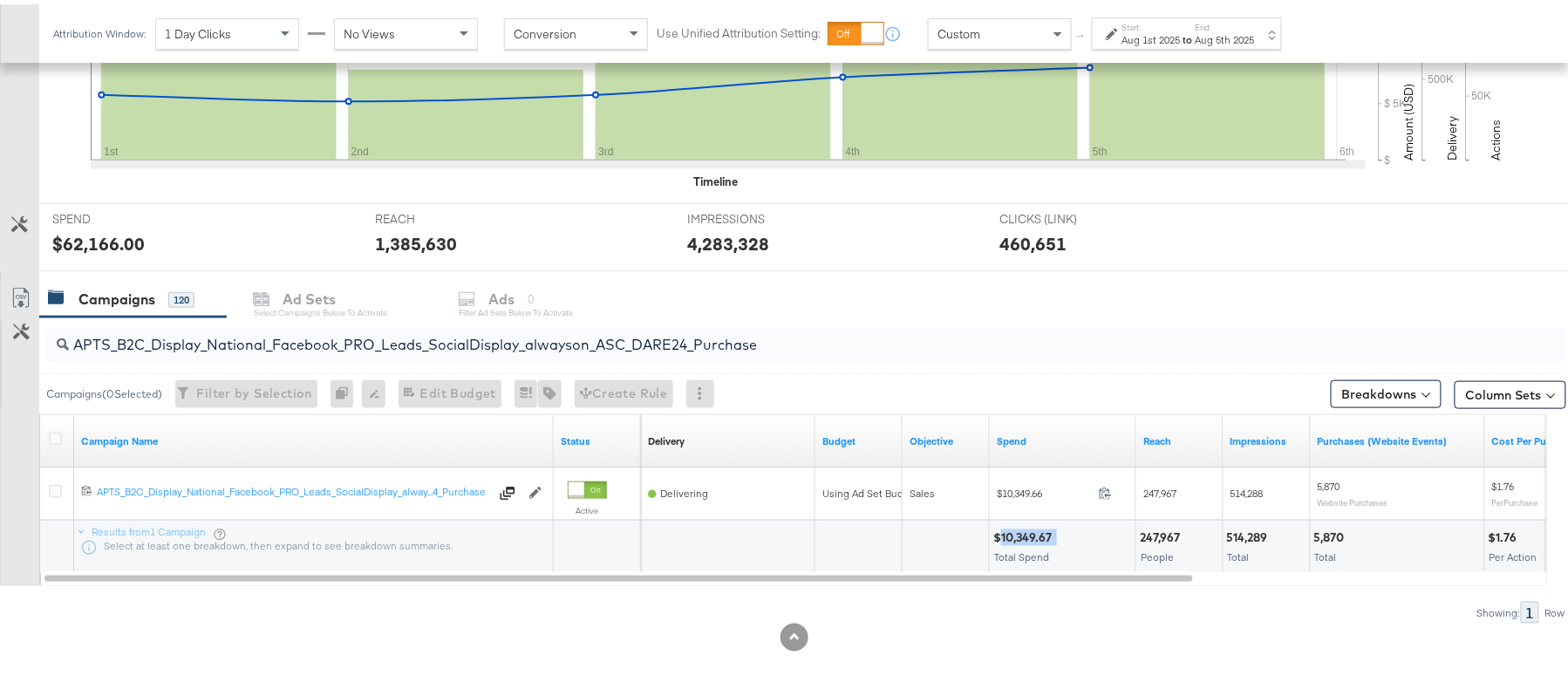 click on "$10,349.67" at bounding box center [1025, 533] 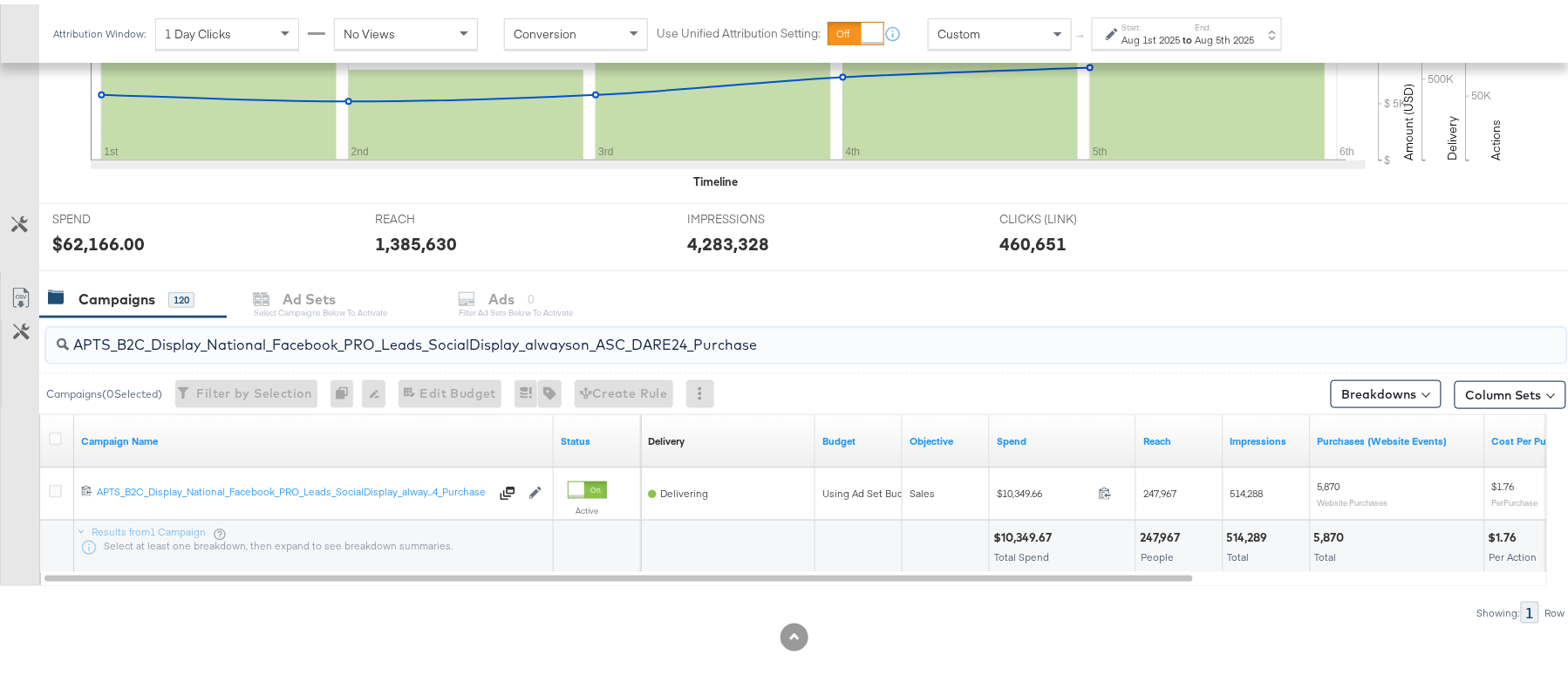 click on "APTS_B2C_Display_National_Facebook_PRO_Leads_SocialDisplay_alwayson_ASC_DARE24_Purchase" at bounding box center (748, 333) 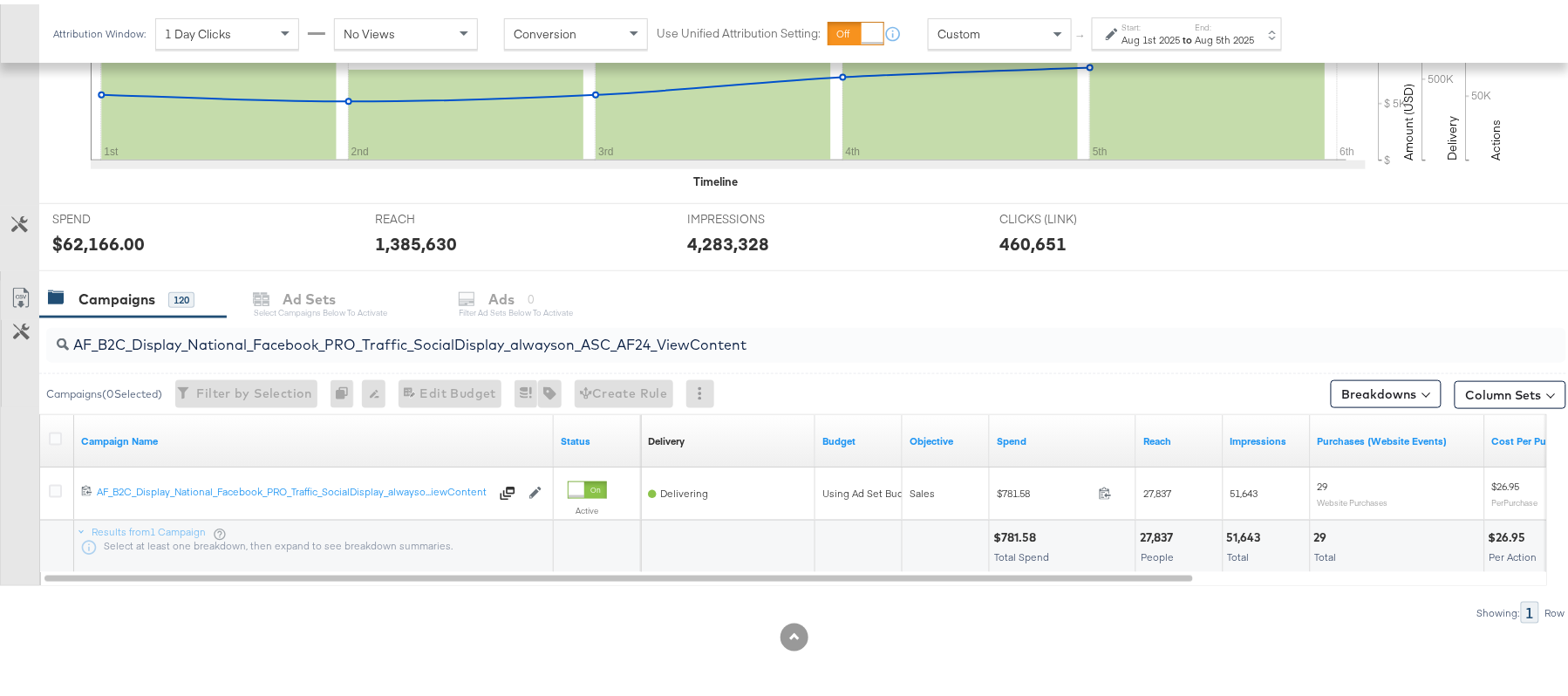 click on "$781.58    Total Spend" at bounding box center [1062, 542] 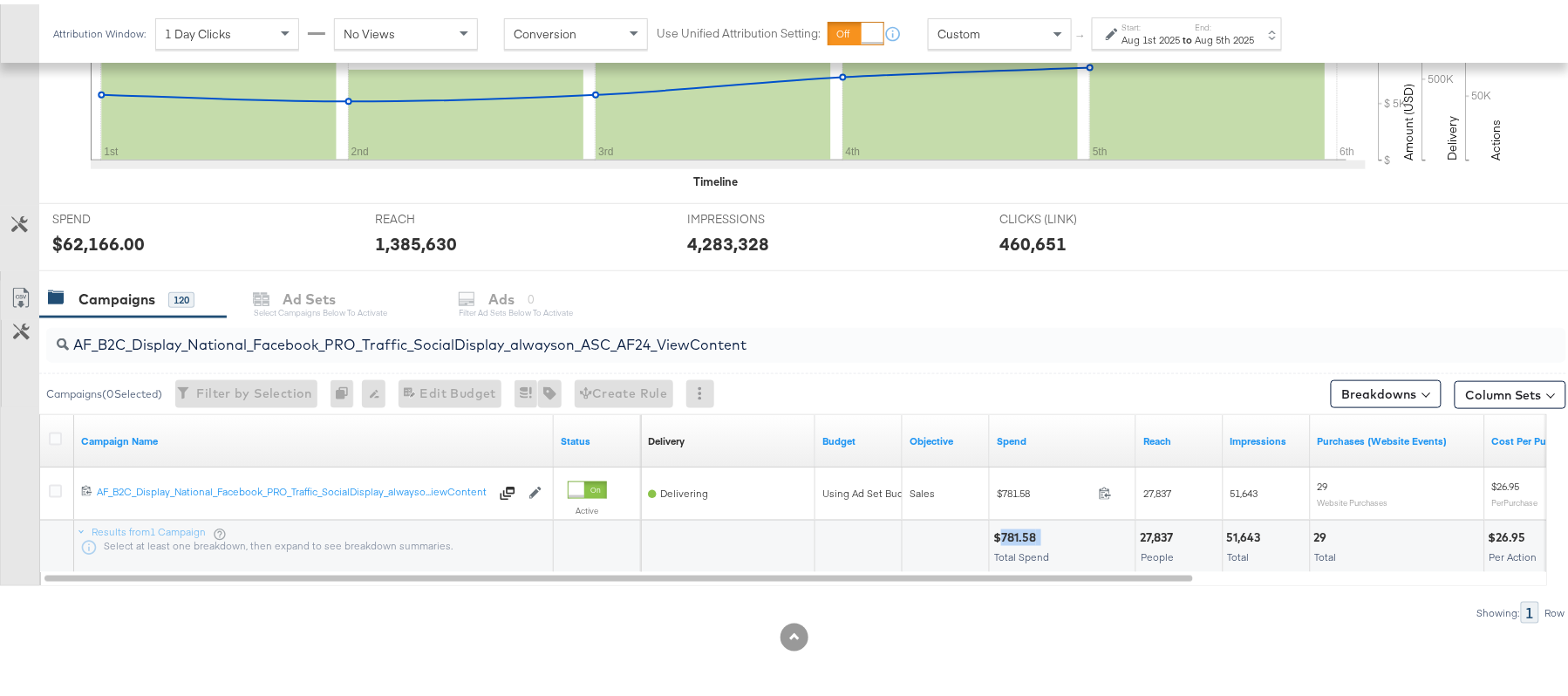 click on "$781.58    Total Spend" at bounding box center (1062, 542) 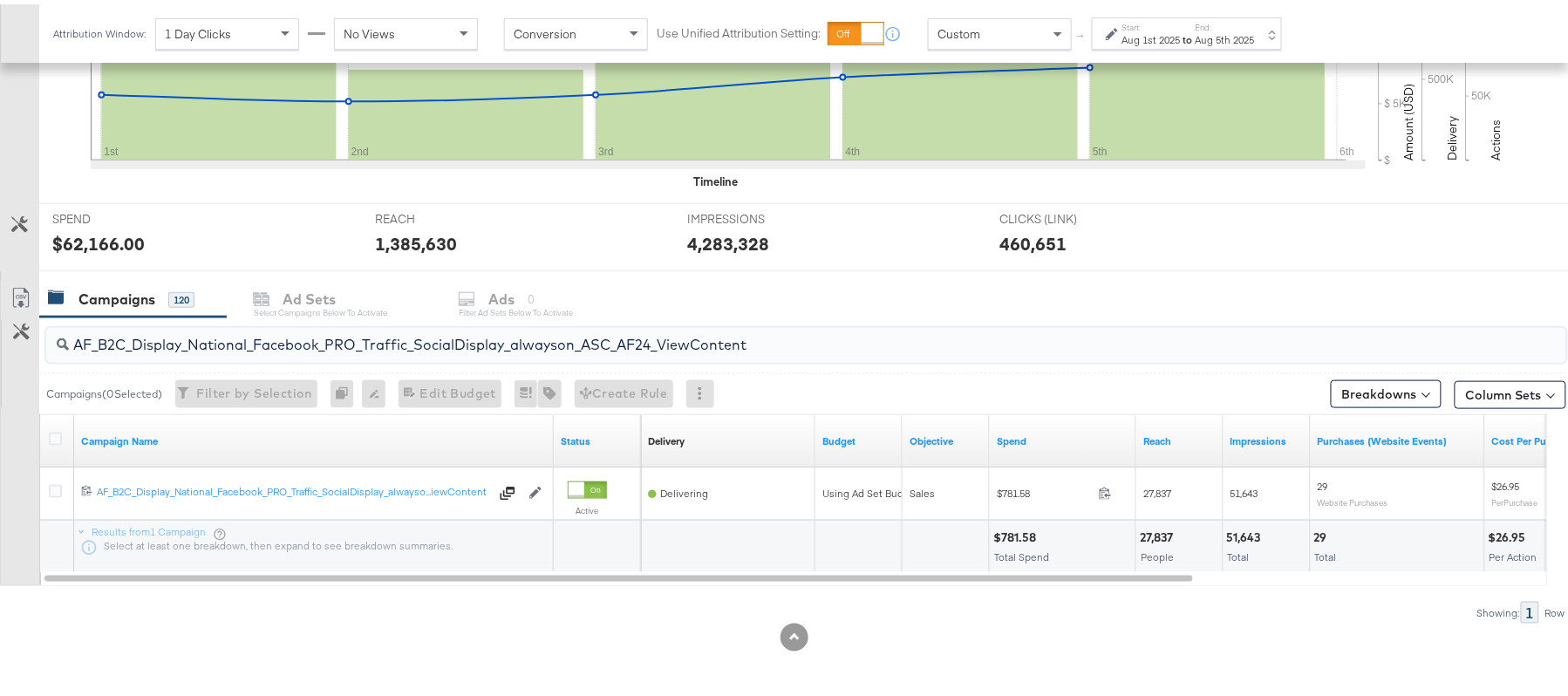 click on "AF_B2C_Display_National_Facebook_PRO_Traffic_SocialDisplay_alwayson_ASC_AF24_ViewContent" at bounding box center [748, 333] 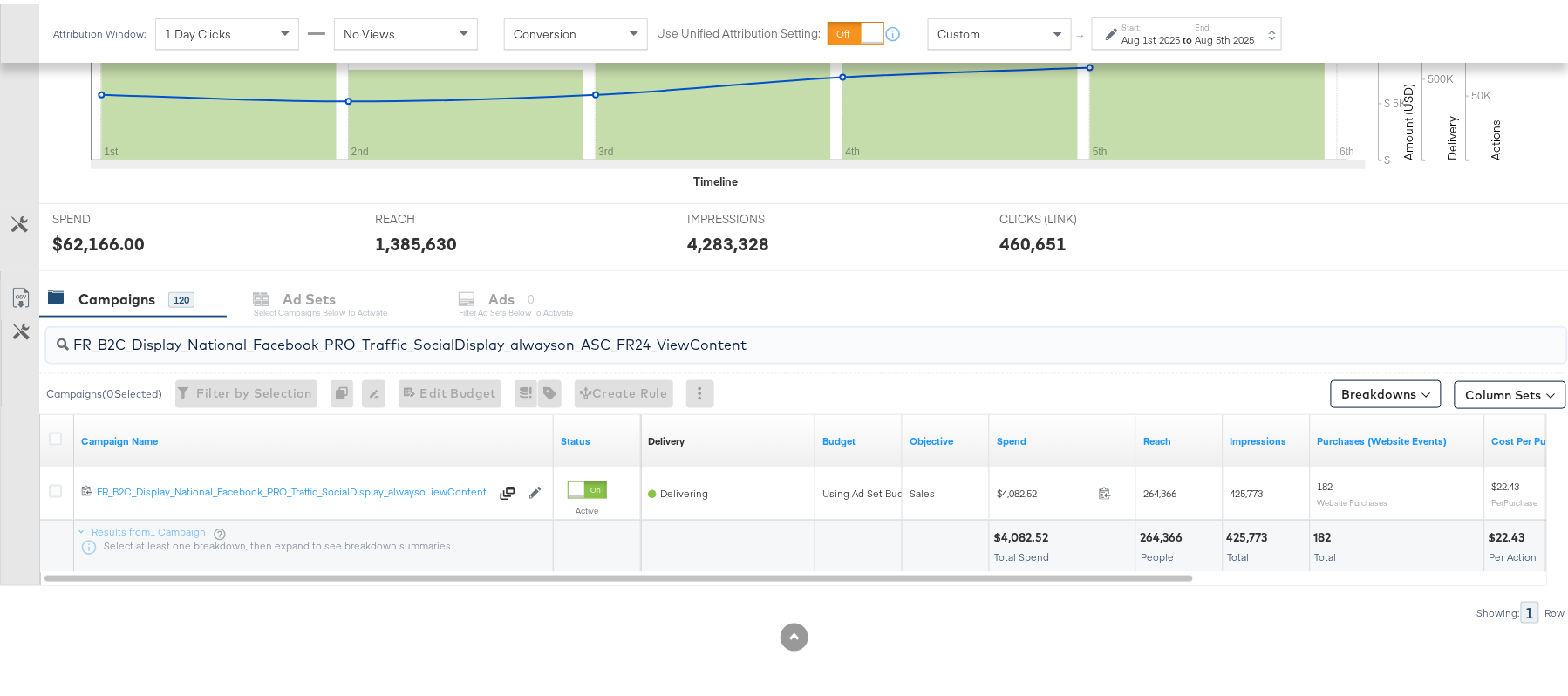 click on "$4,082.52    Total Spend" at bounding box center [1062, 542] 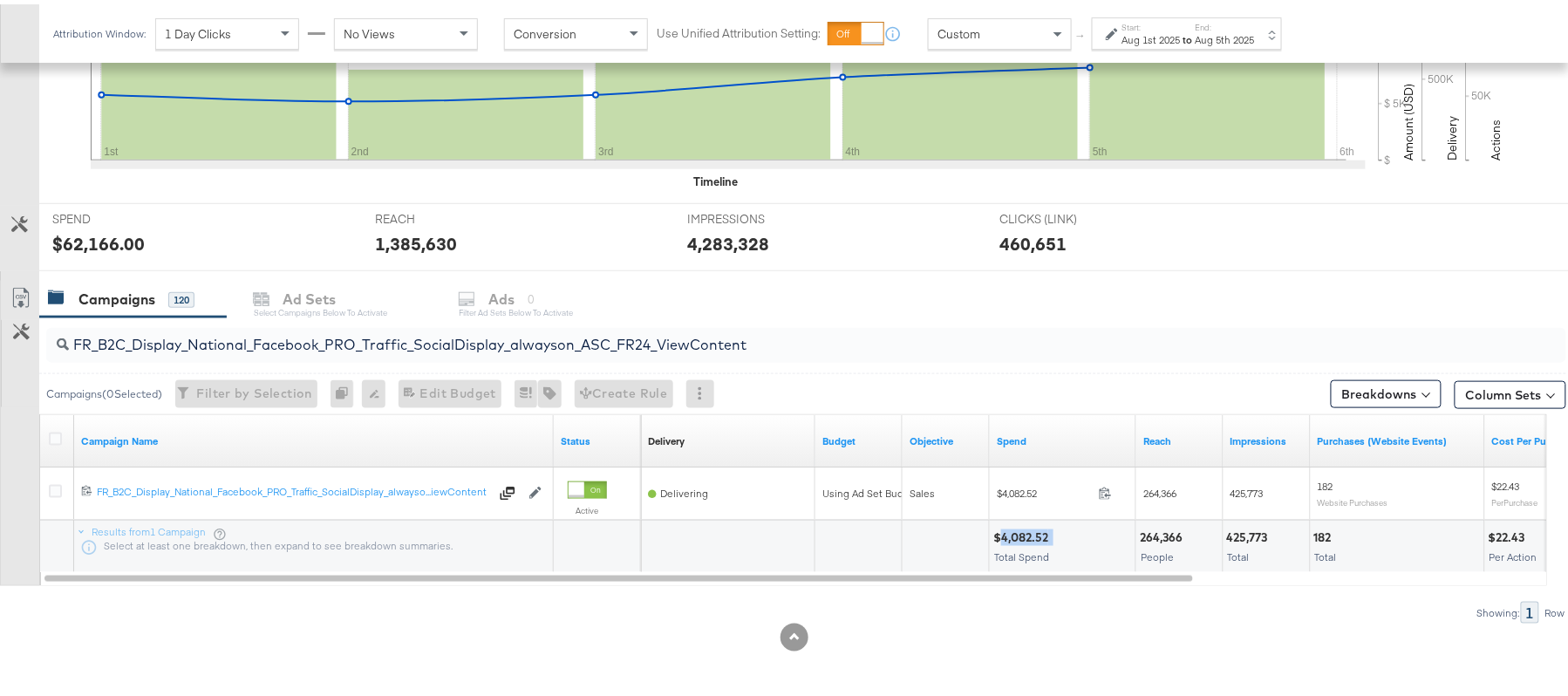 click on "$4,082.52    Total Spend" at bounding box center (1062, 542) 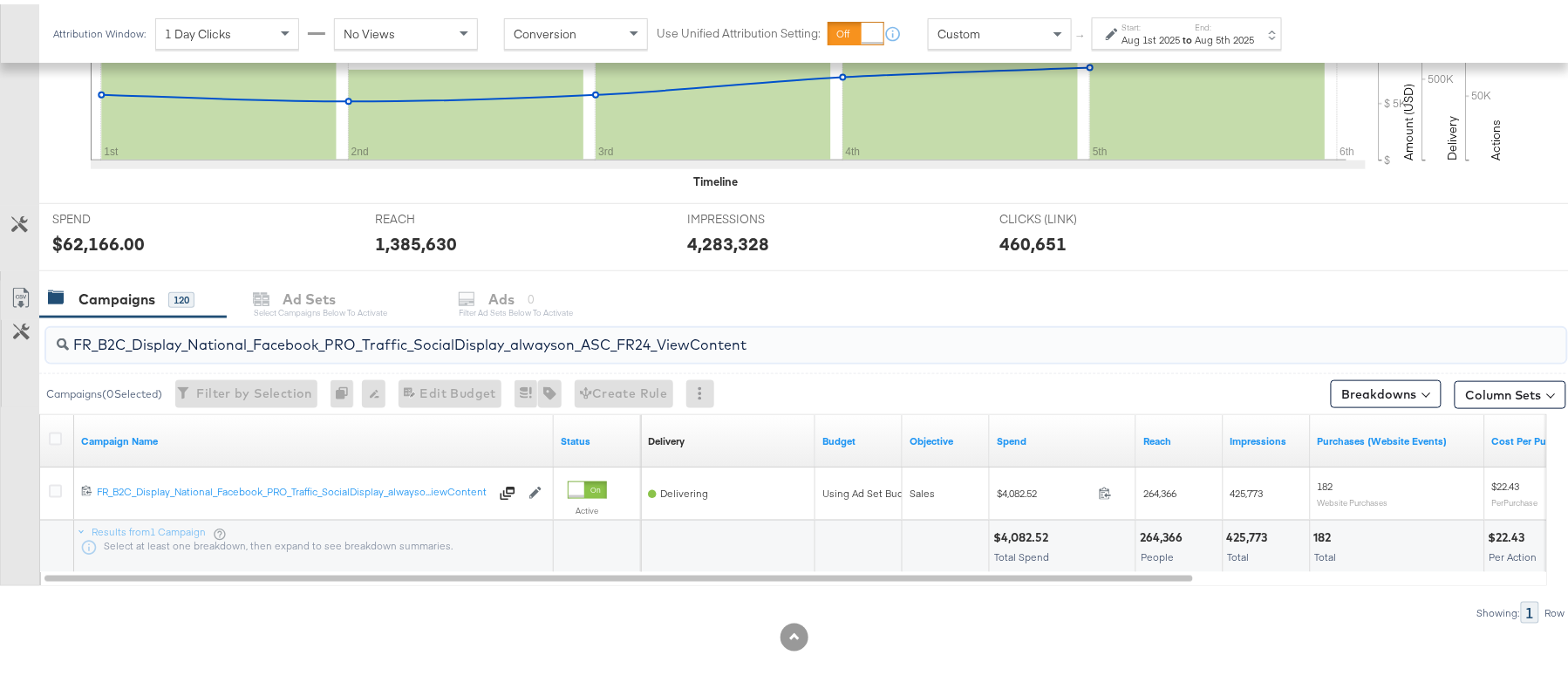 click on "FR_B2C_Display_National_Facebook_PRO_Traffic_SocialDisplay_alwayson_ASC_FR24_ViewContent" at bounding box center (748, 333) 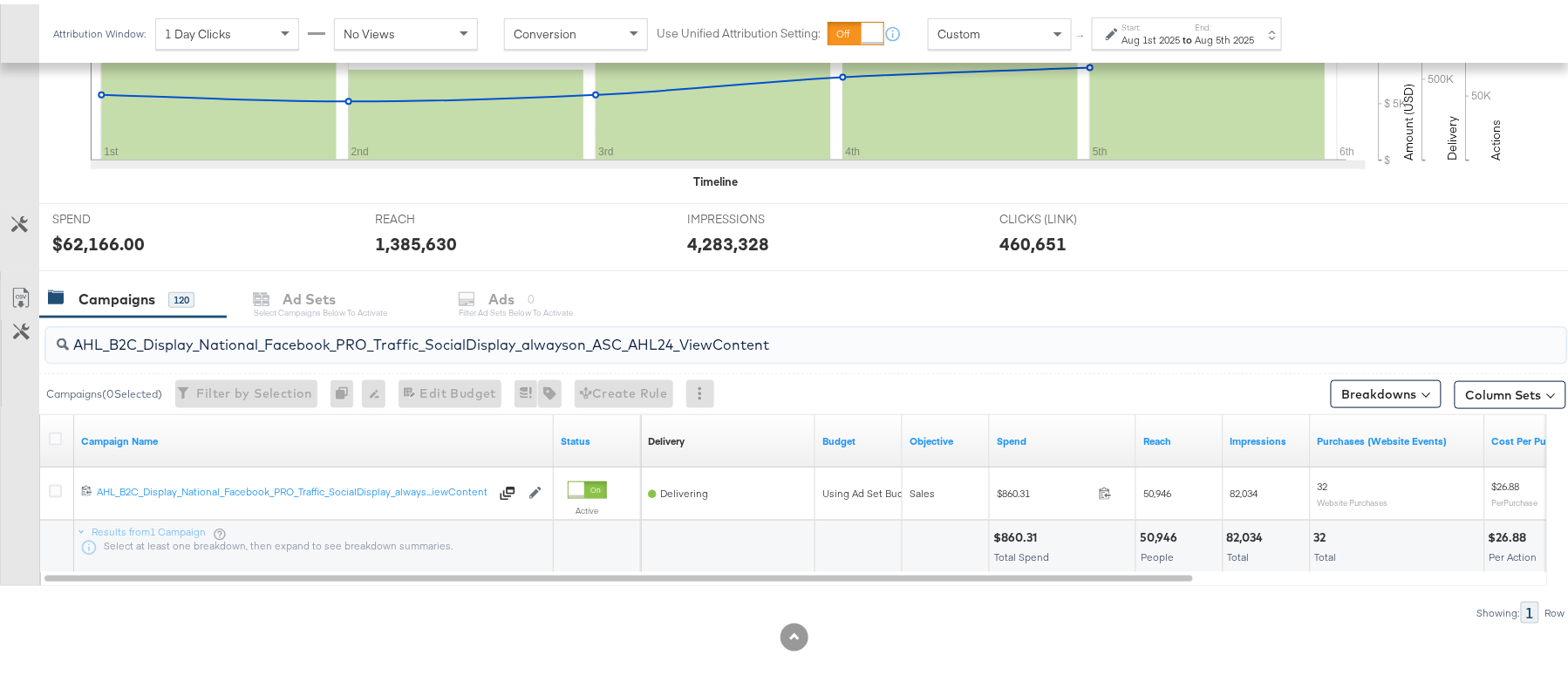 type on "AHL_B2C_Display_National_Facebook_PRO_Traffic_SocialDisplay_alwayson_ASC_AHL24_ViewContent" 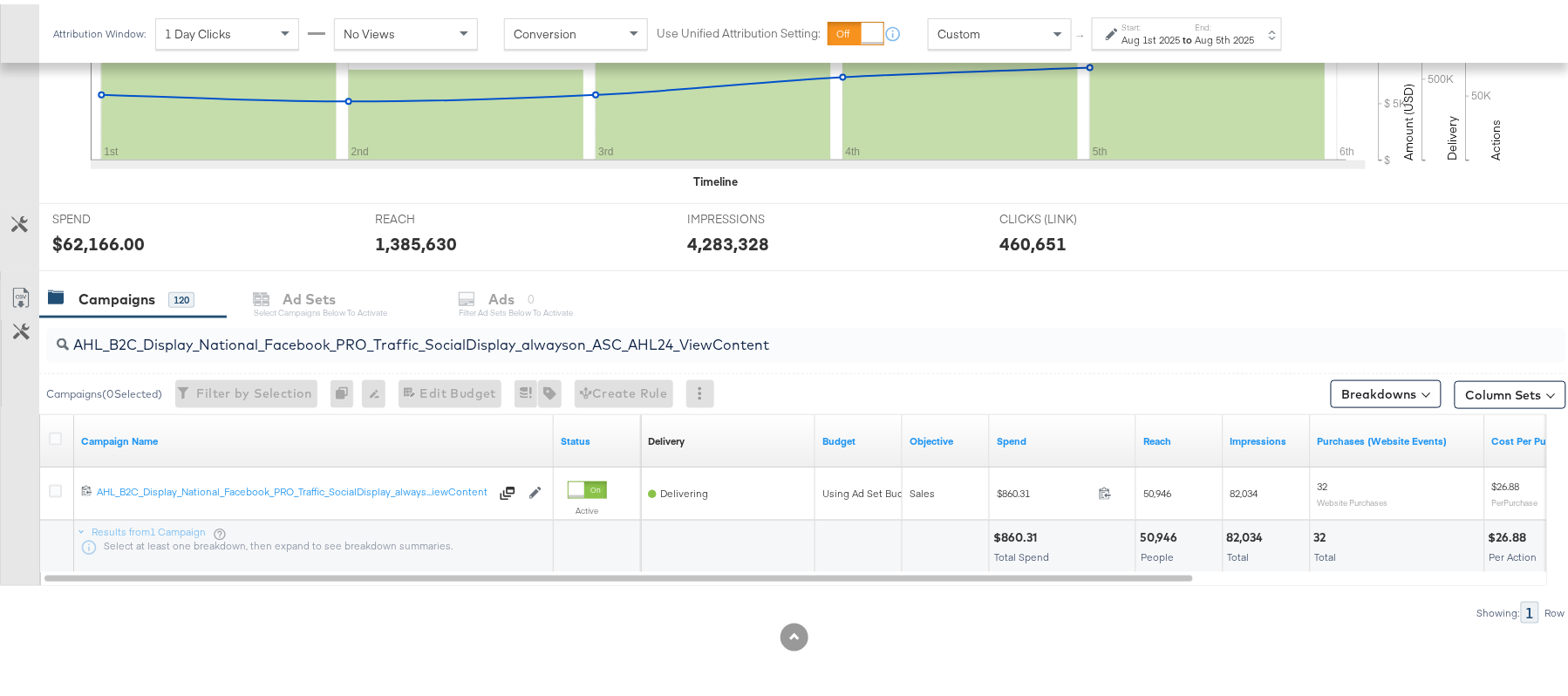 click on "$860.31" at bounding box center (1018, 533) 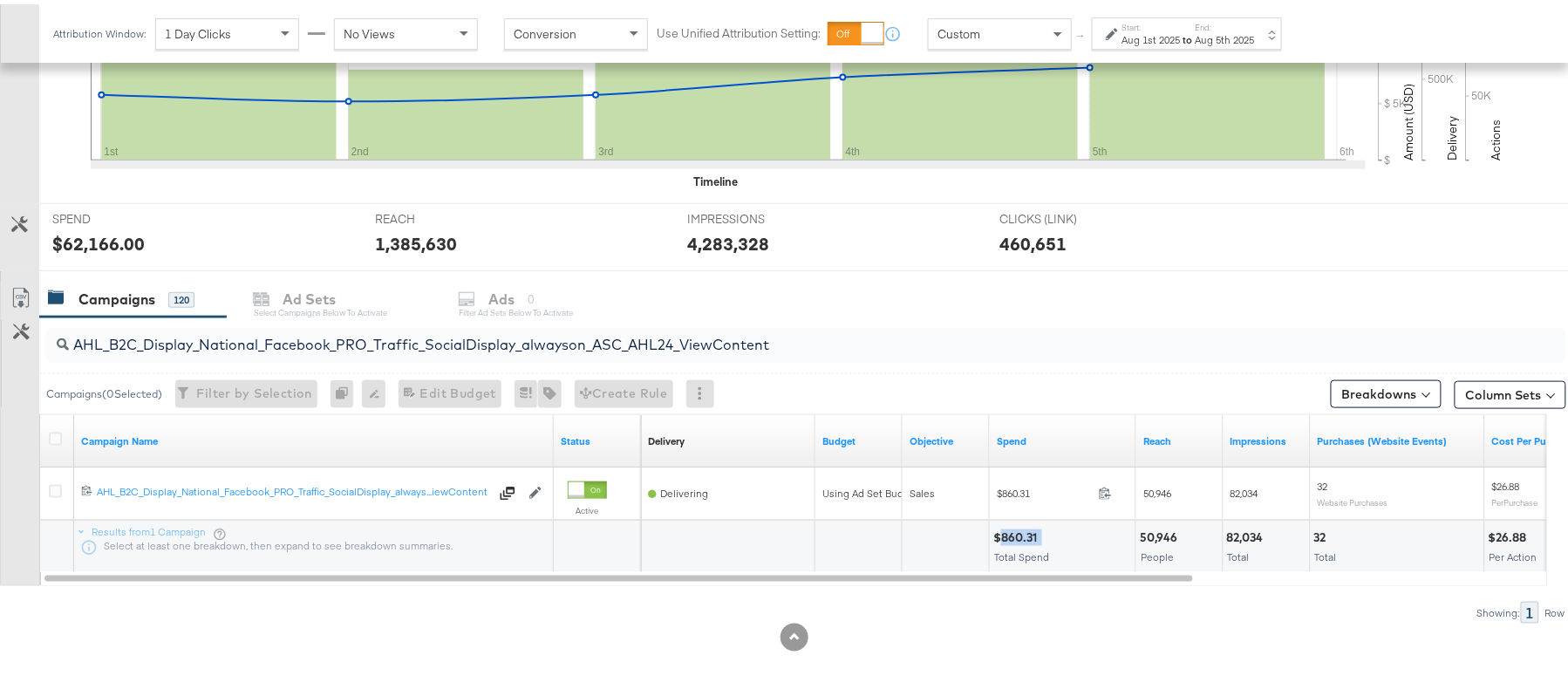 click on "$860.31" at bounding box center (1018, 533) 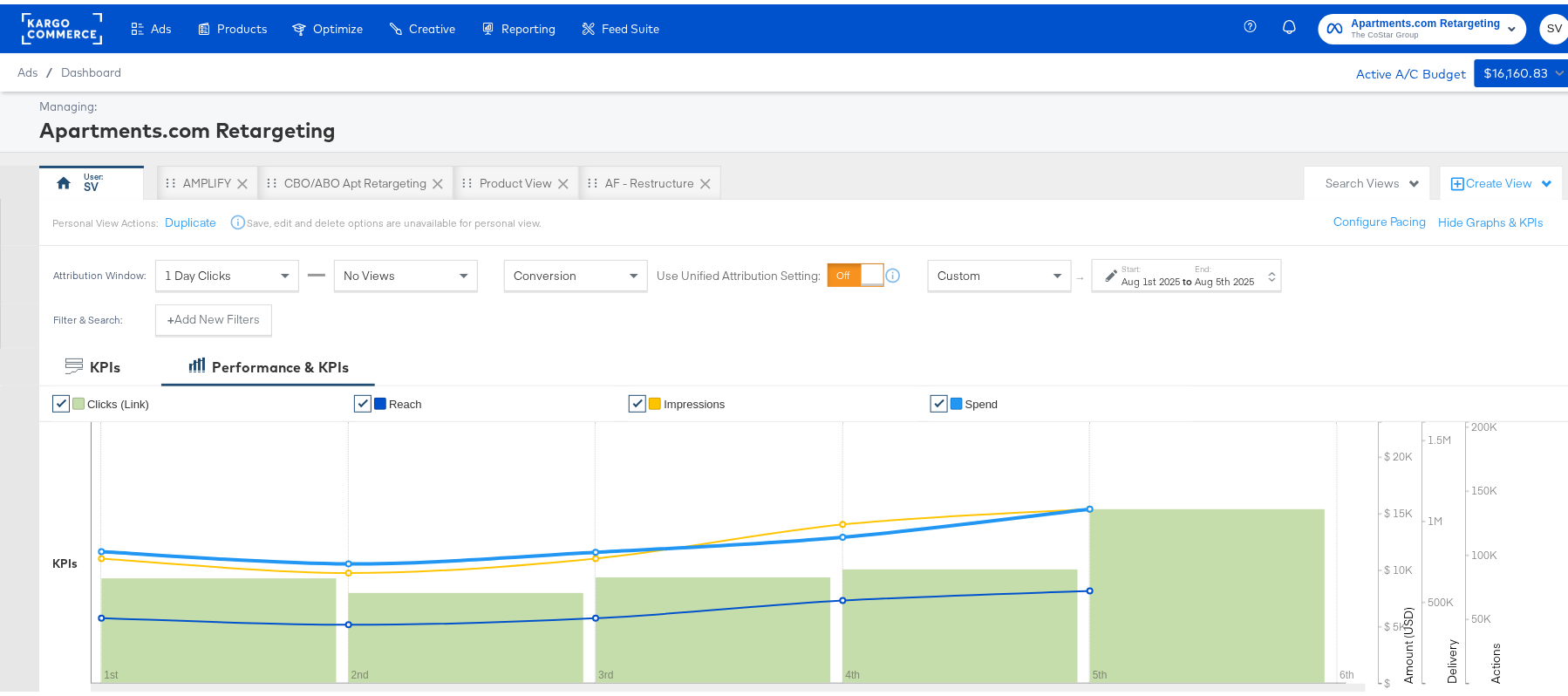 scroll, scrollTop: 283, scrollLeft: 0, axis: vertical 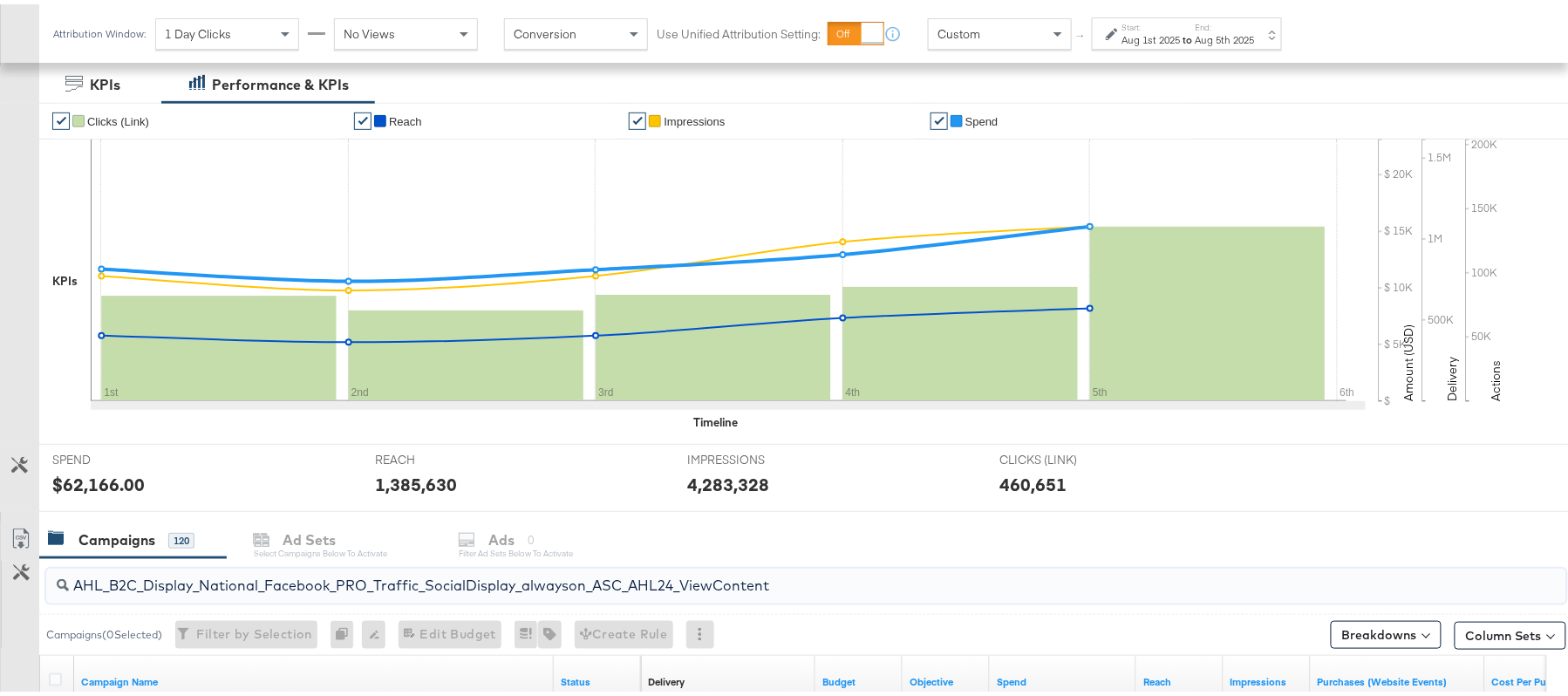 click on "AHL_B2C_Display_National_Facebook_PRO_Traffic_SocialDisplay_alwayson_ASC_AHL24_ViewContent" at bounding box center [748, 574] 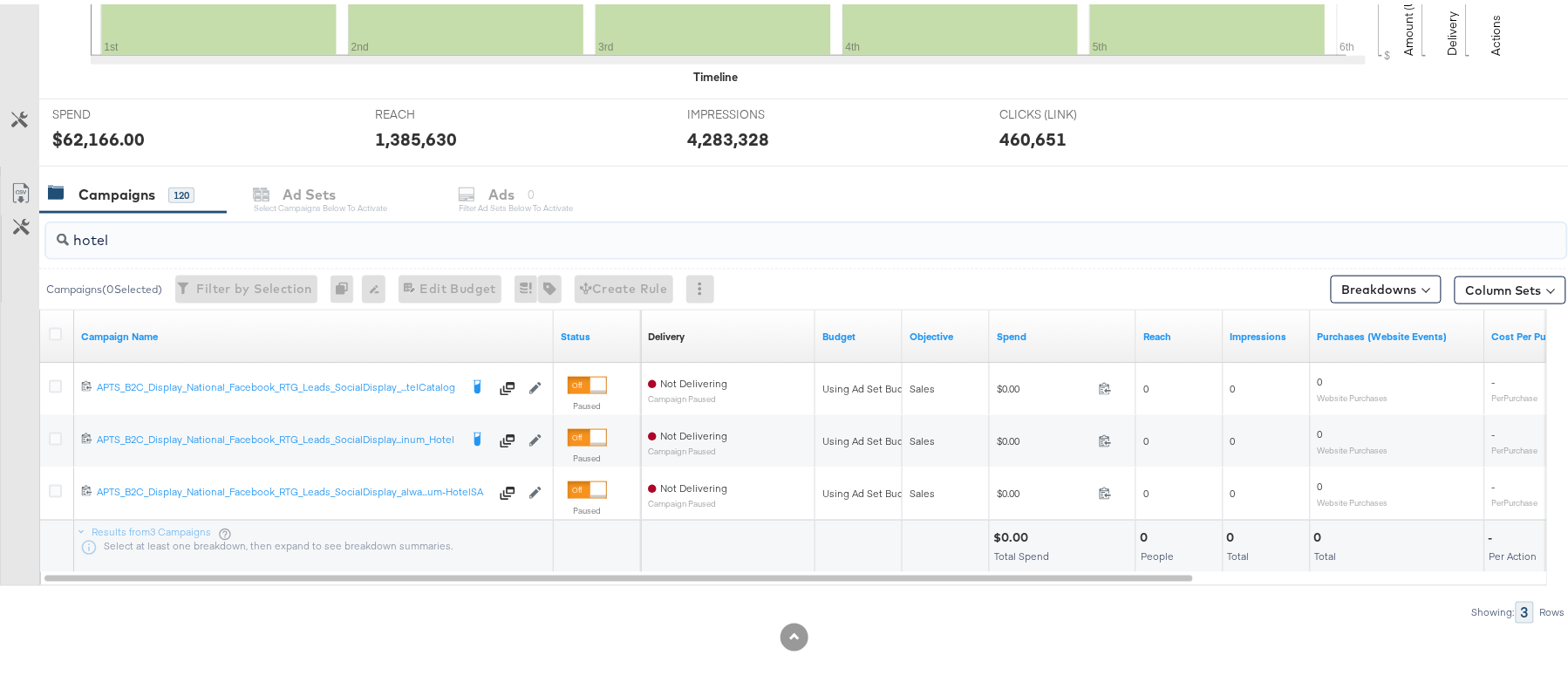 scroll, scrollTop: 0, scrollLeft: 0, axis: both 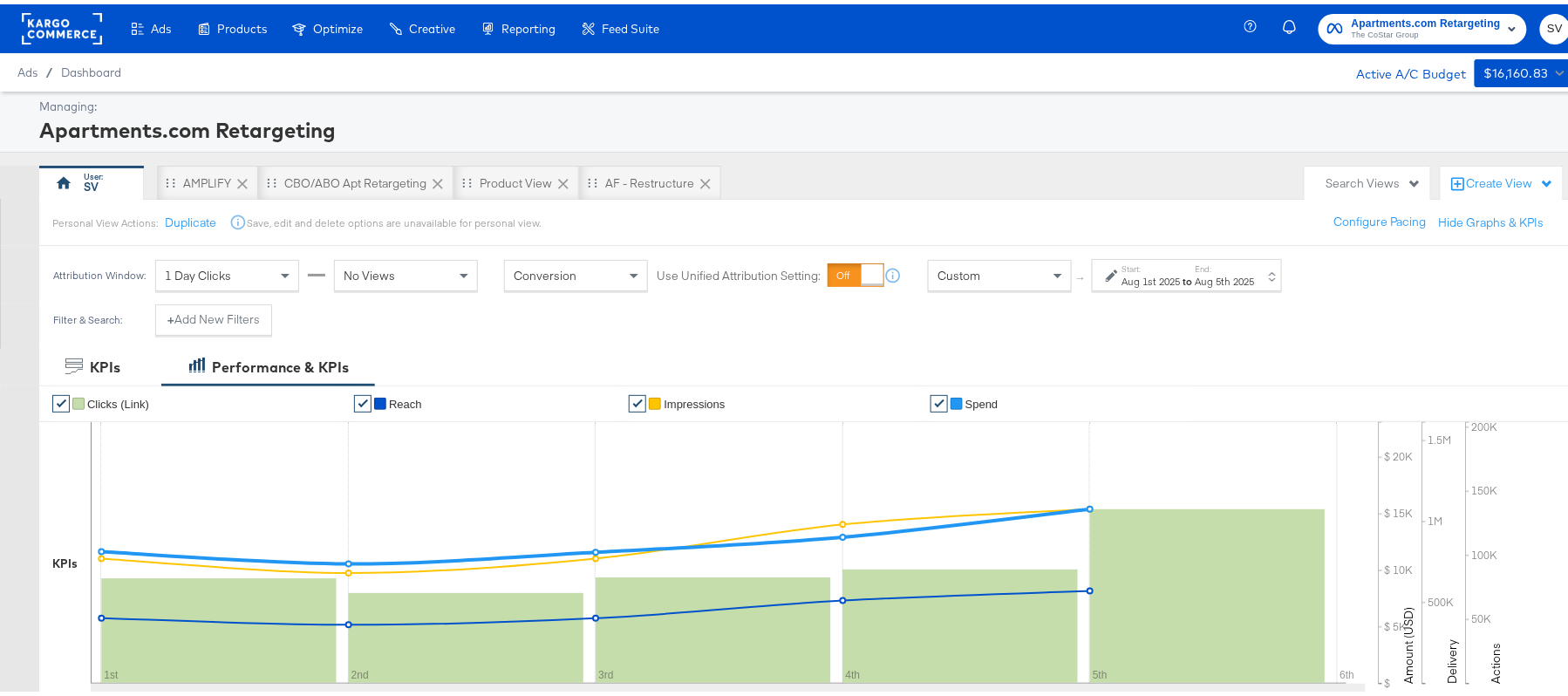 type on "hotel" 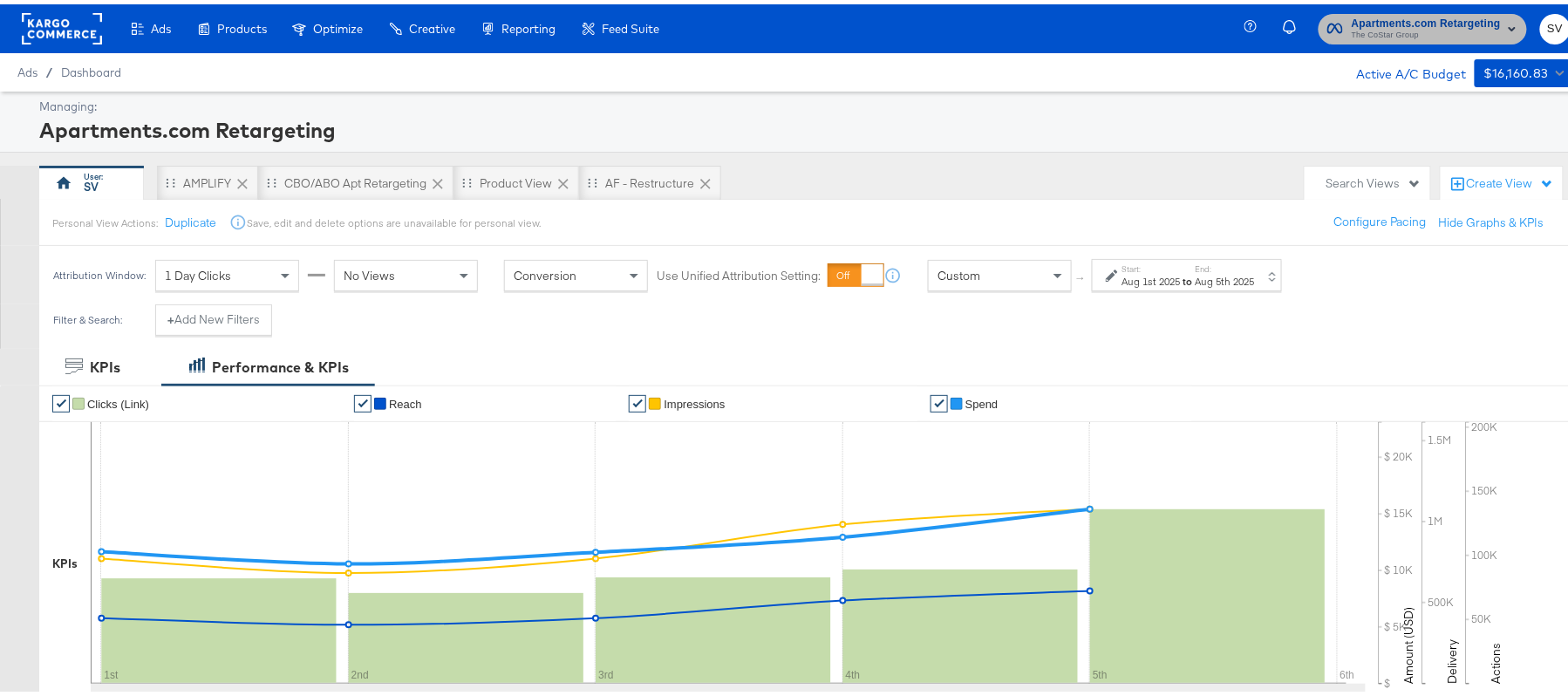 click on "Apartments.com Retargeting" at bounding box center (1426, 19) 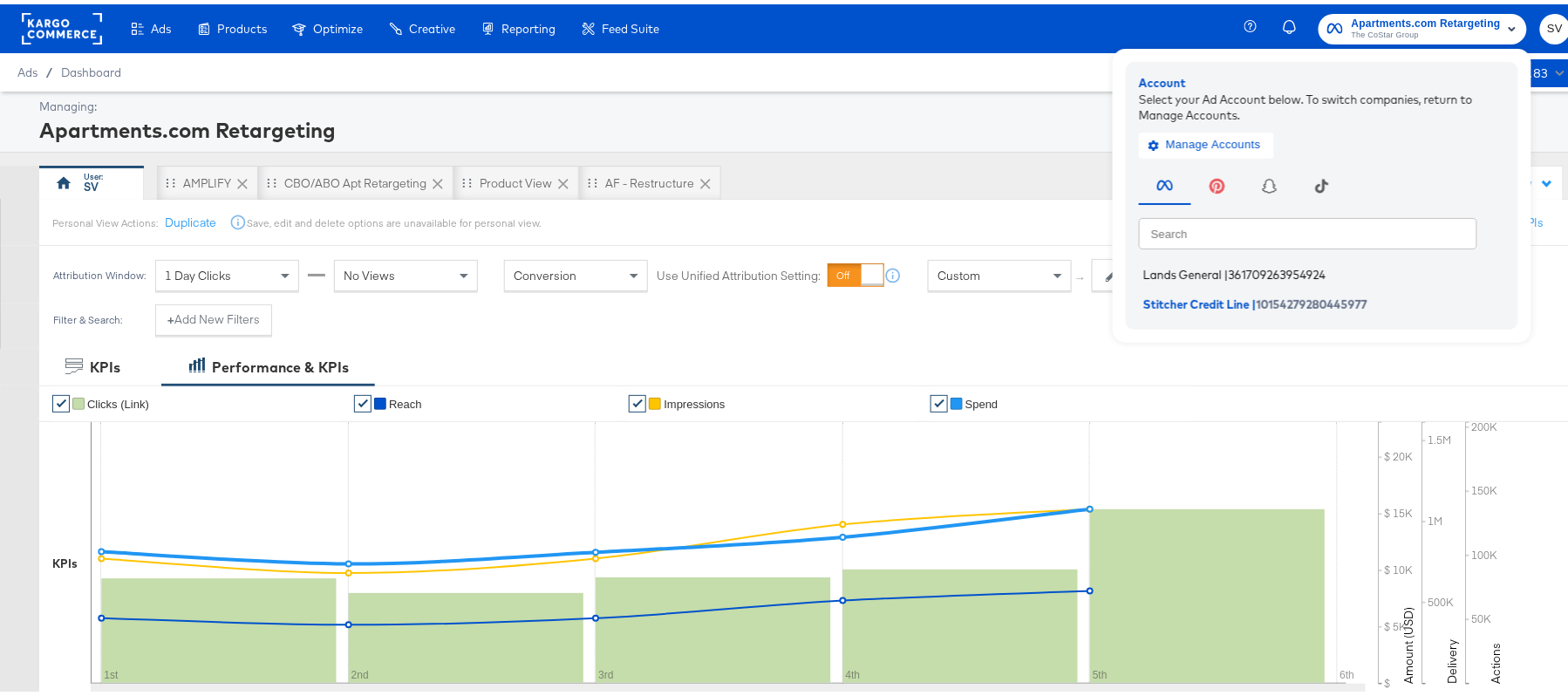 click on "Lands General" at bounding box center [1183, 270] 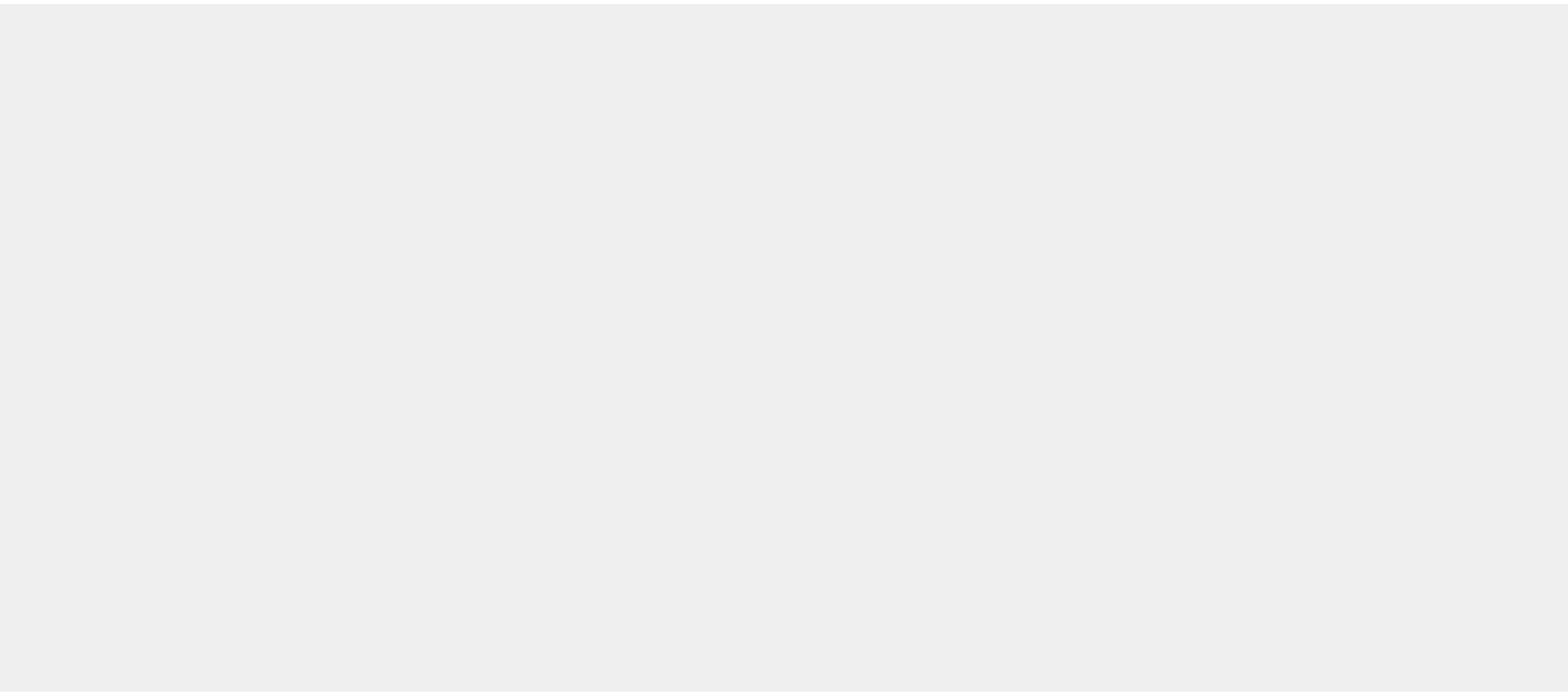 scroll, scrollTop: 0, scrollLeft: 0, axis: both 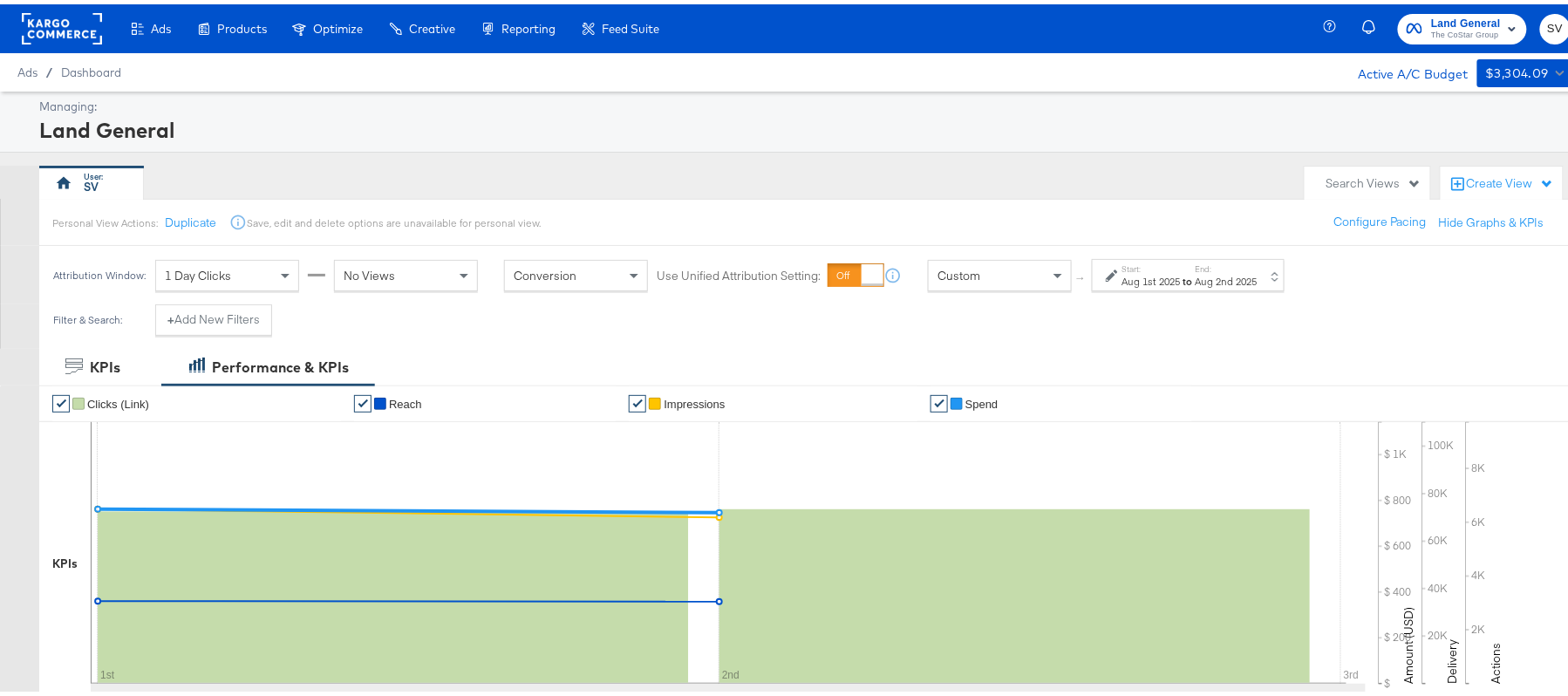 drag, startPoint x: 1177, startPoint y: 290, endPoint x: 1214, endPoint y: 273, distance: 40.71855 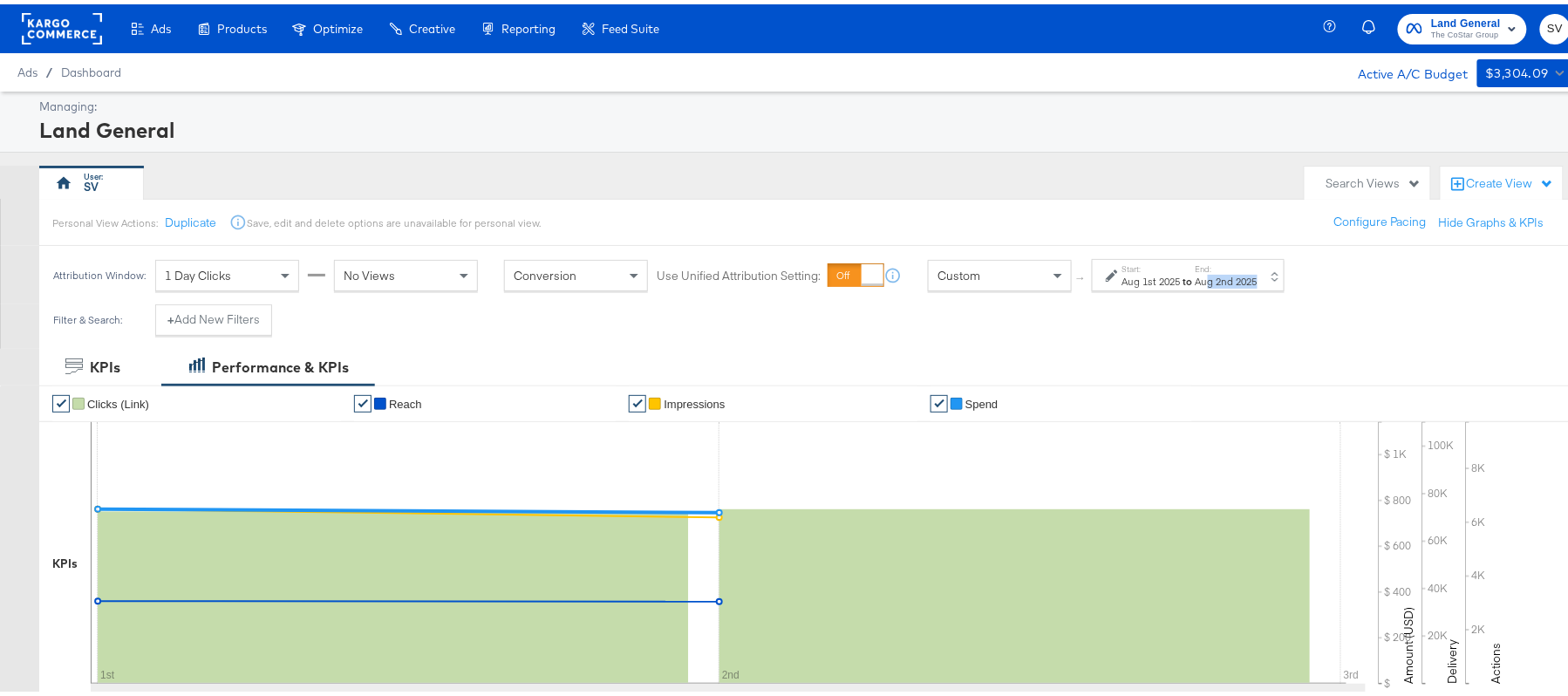 click on "Aug 2nd 2025" at bounding box center (1226, 277) 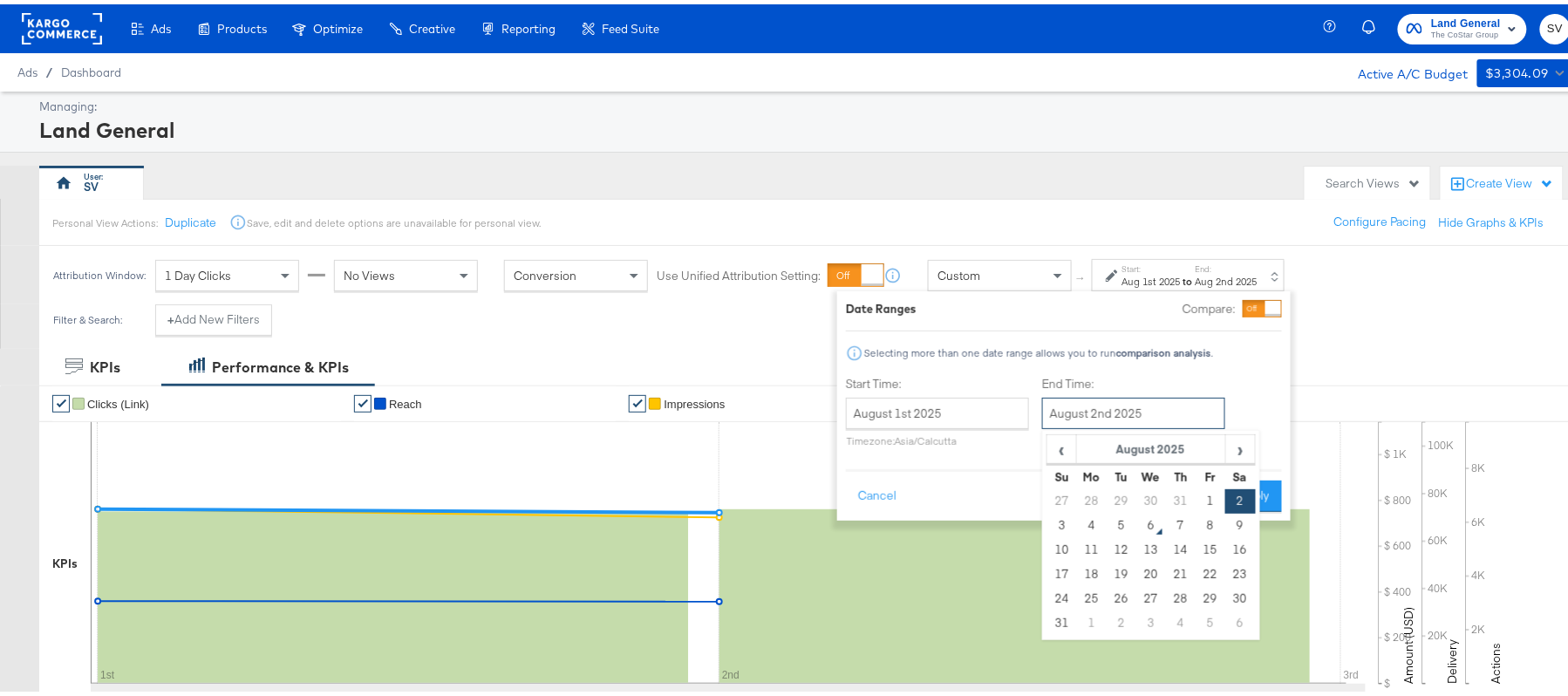 click on "August 2nd 2025" at bounding box center [1134, 409] 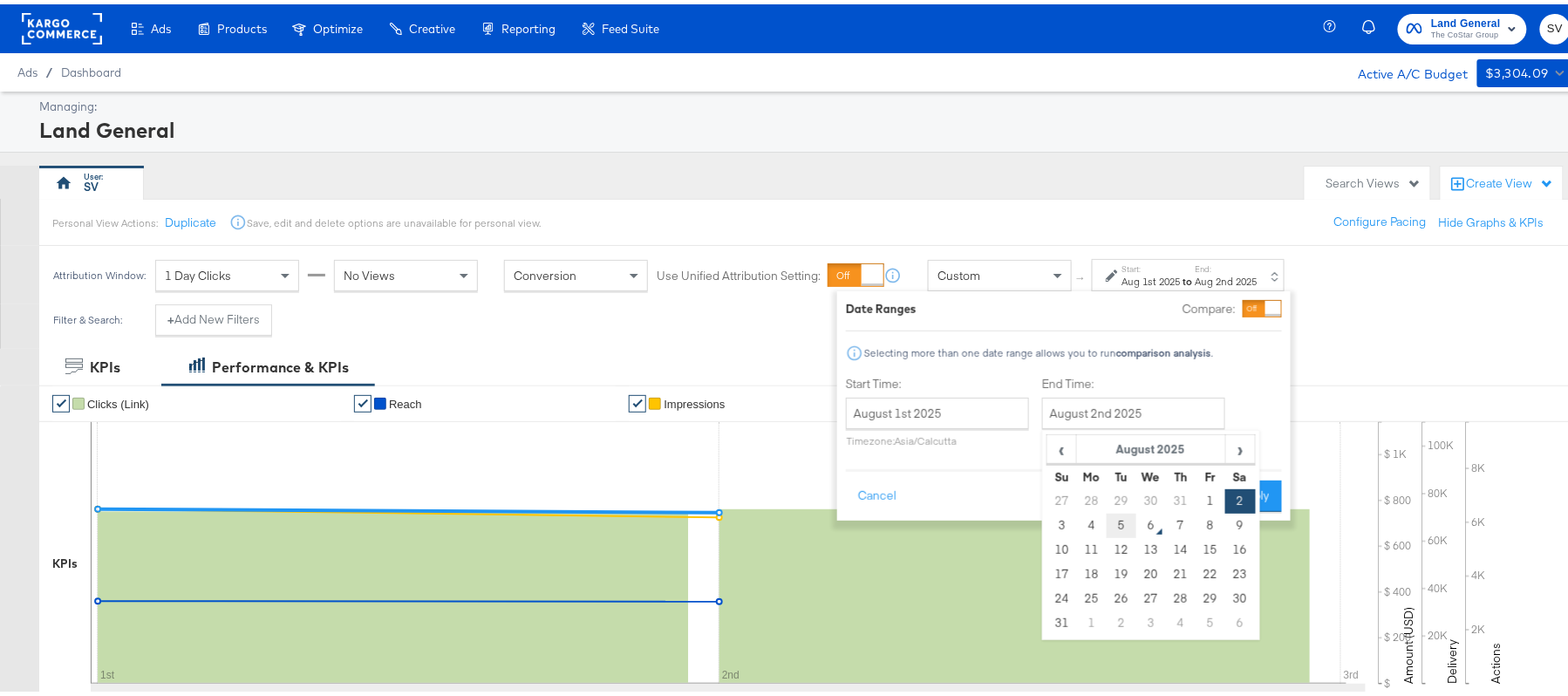 click on "5" at bounding box center [1121, 522] 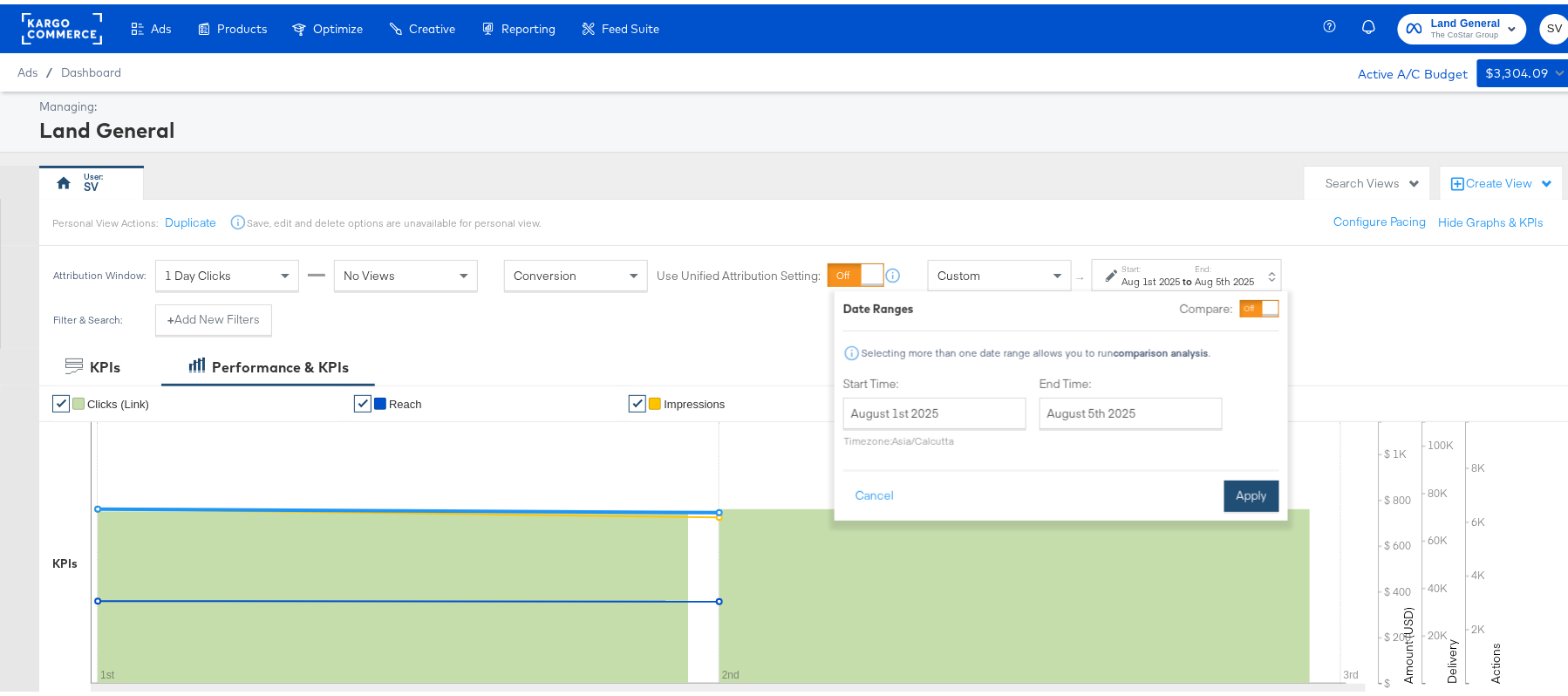 click on "Apply" at bounding box center (1251, 492) 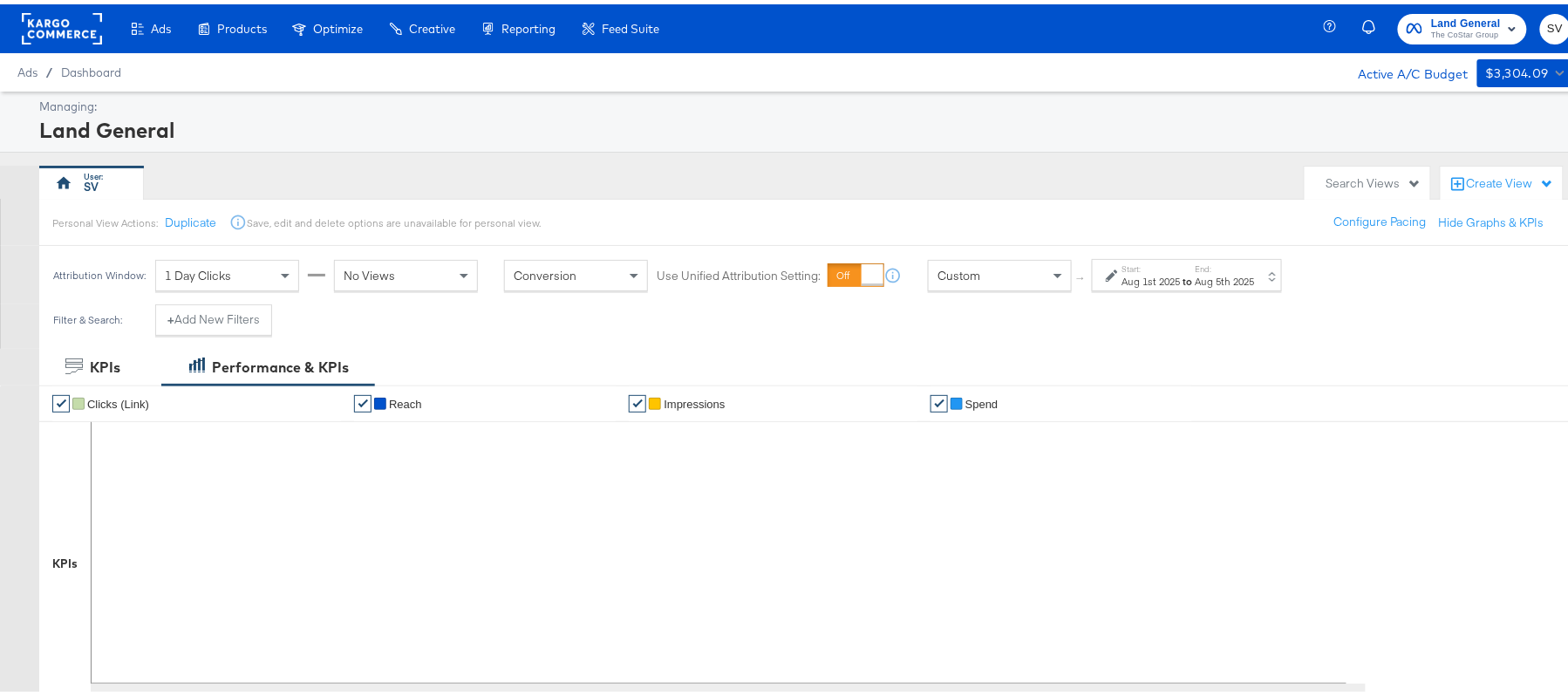 scroll, scrollTop: 427, scrollLeft: 0, axis: vertical 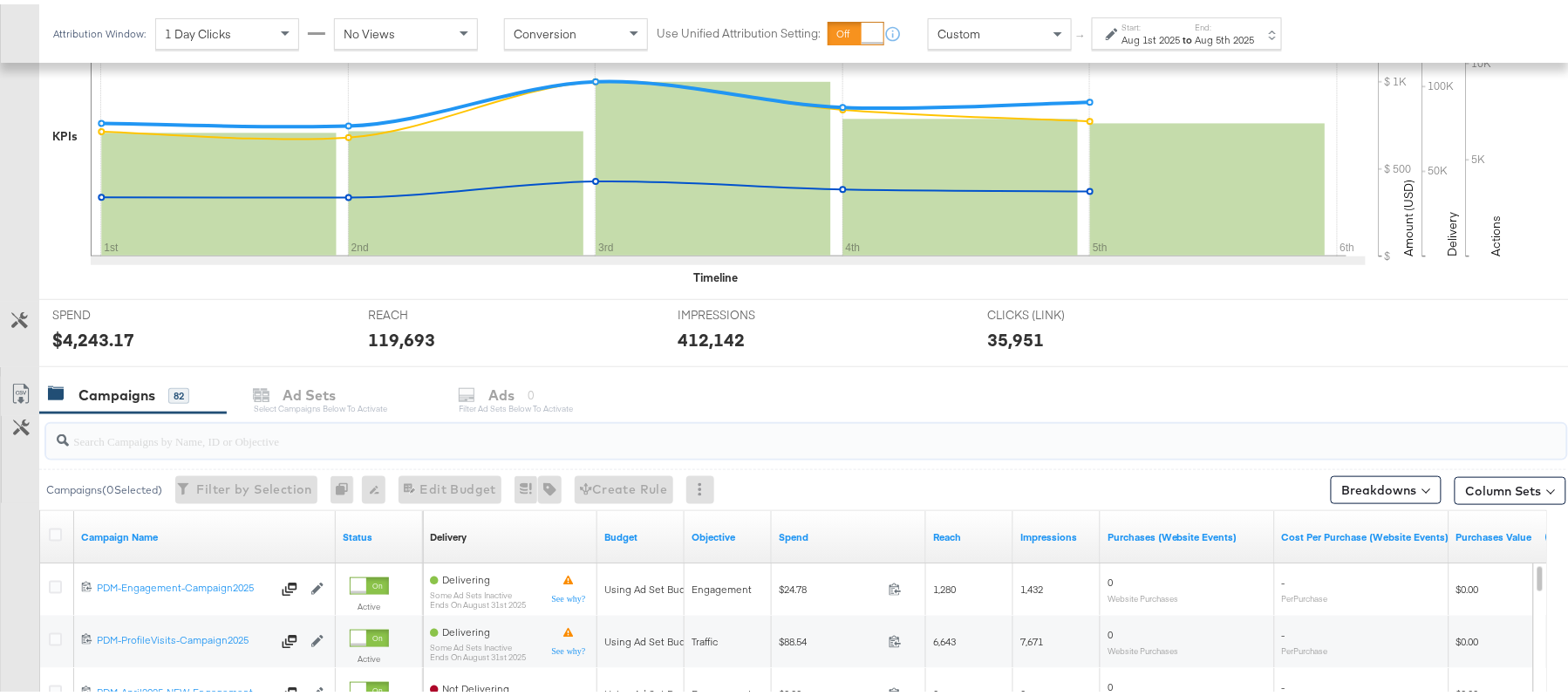 click at bounding box center (748, 429) 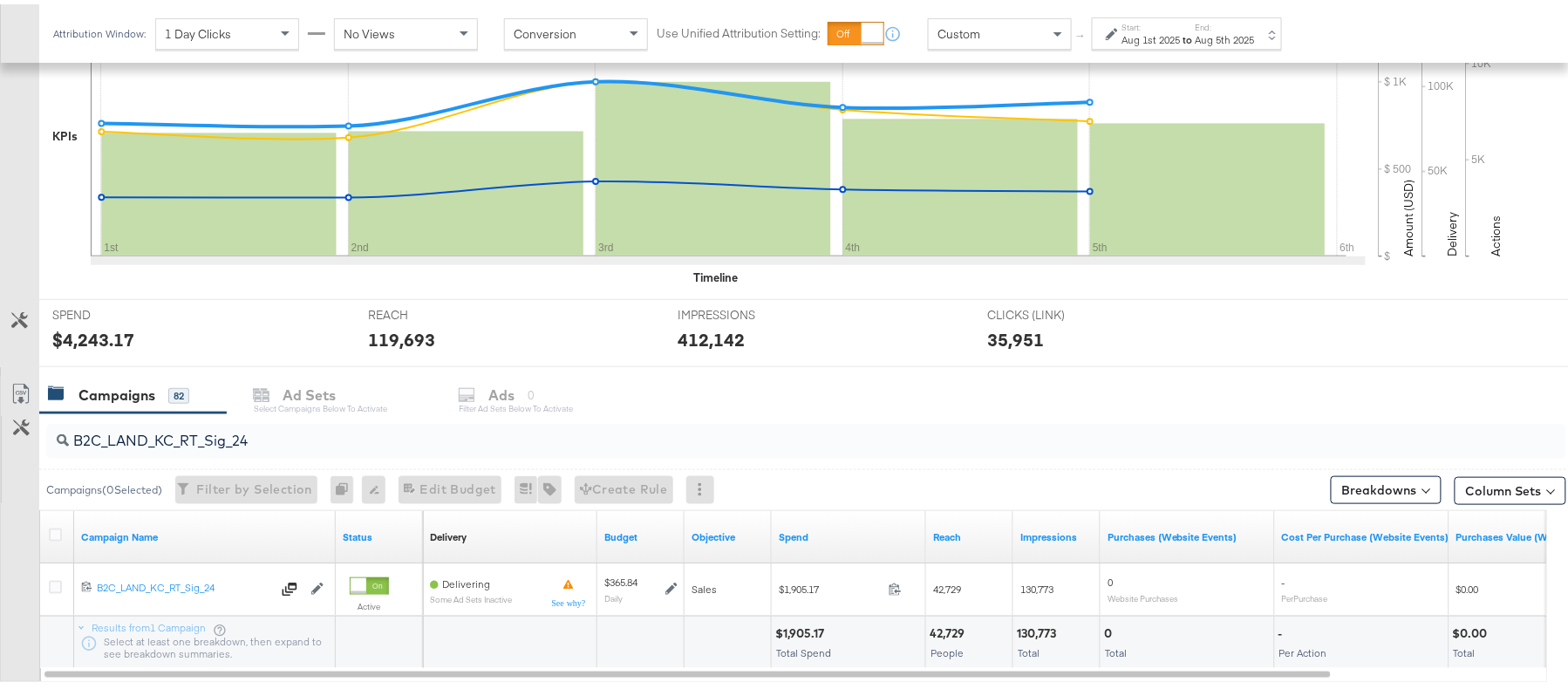 click on "$1,905.17" at bounding box center (802, 629) 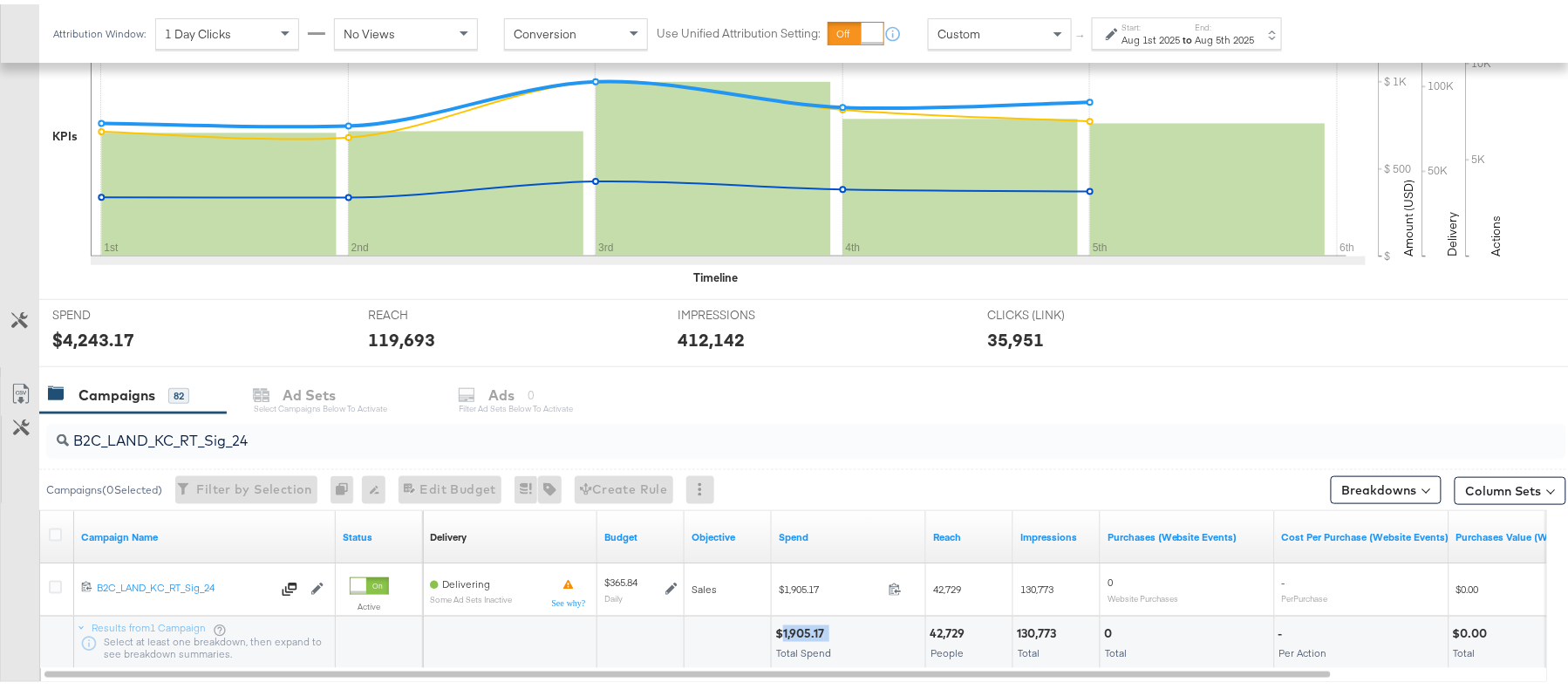 click on "$1,905.17" at bounding box center (802, 629) 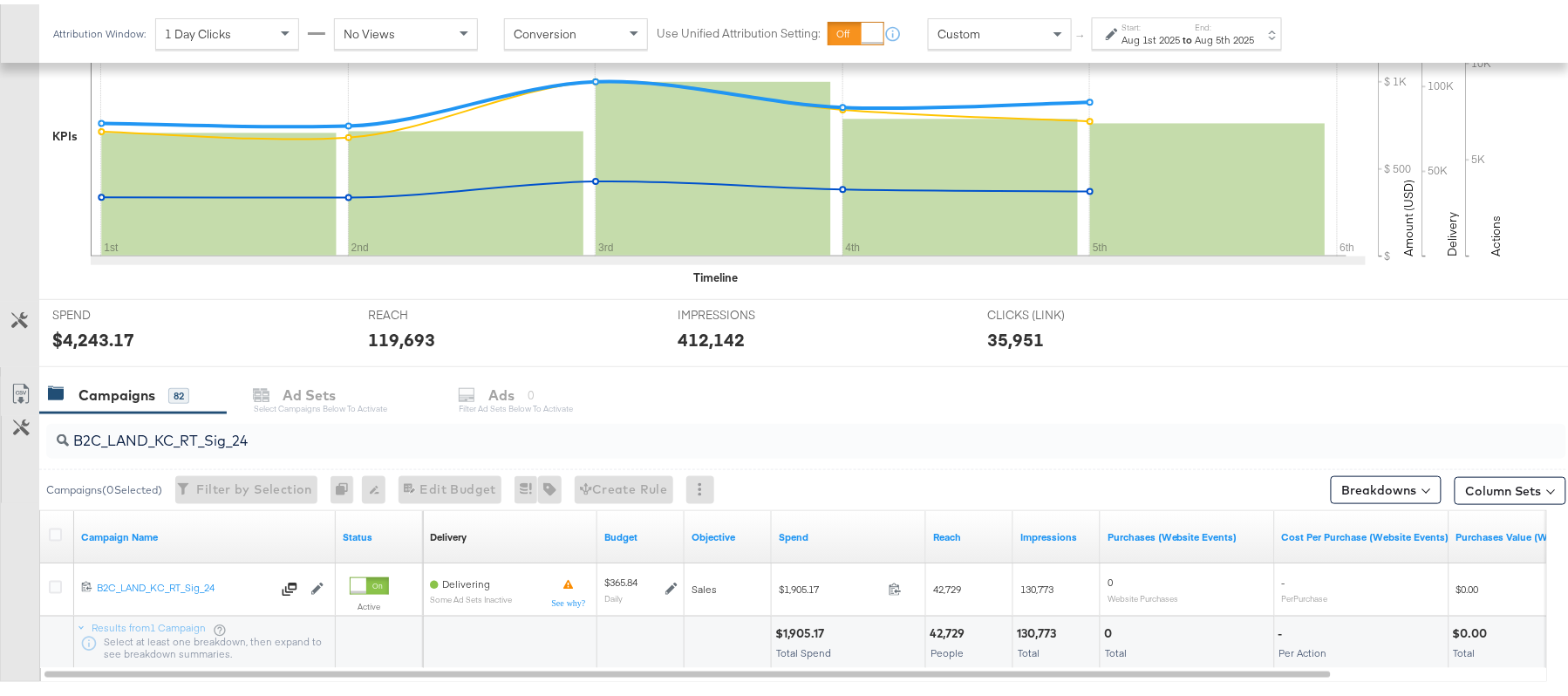 click on "B2C_LAND_KC_RT_Sig_24" at bounding box center [748, 429] 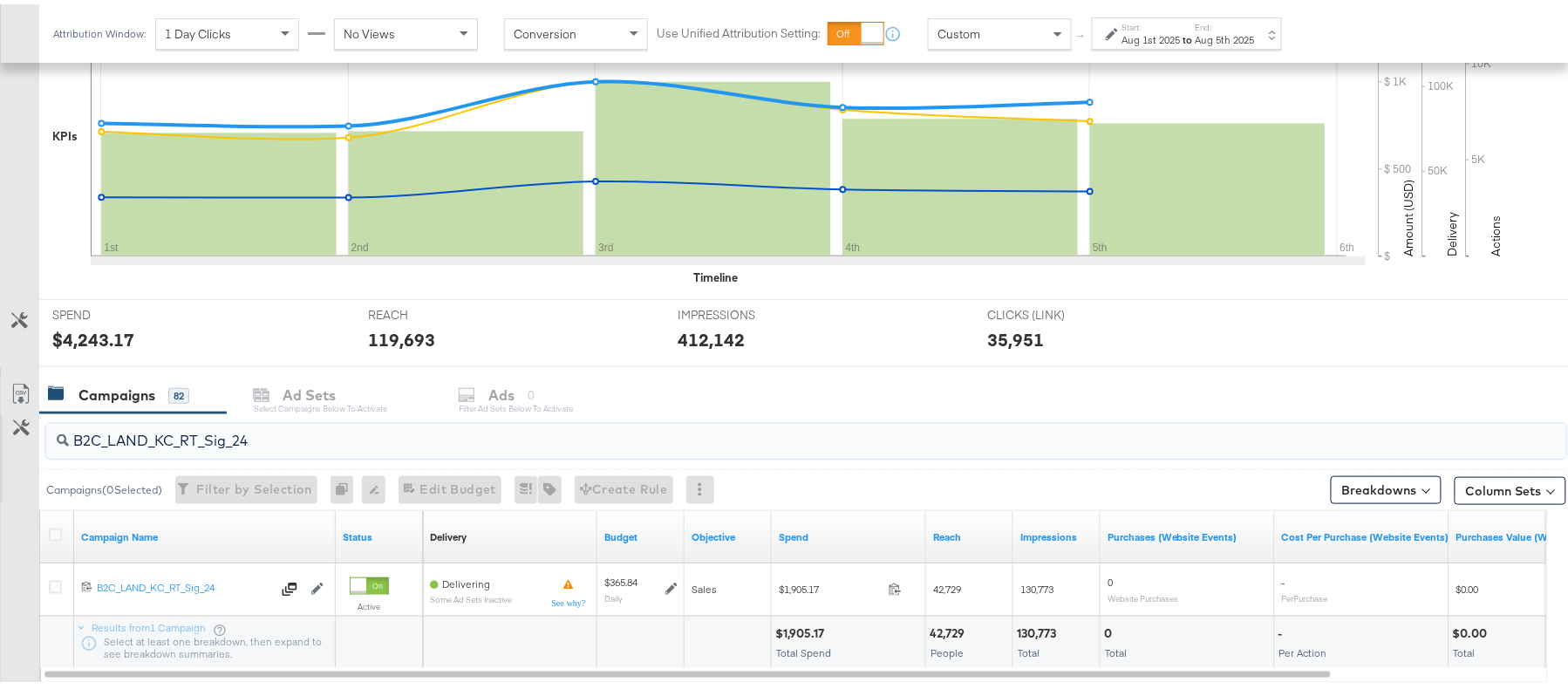 paste on "B_Ecommerce_KC_Retargeting_LW&LOA_Traffic" 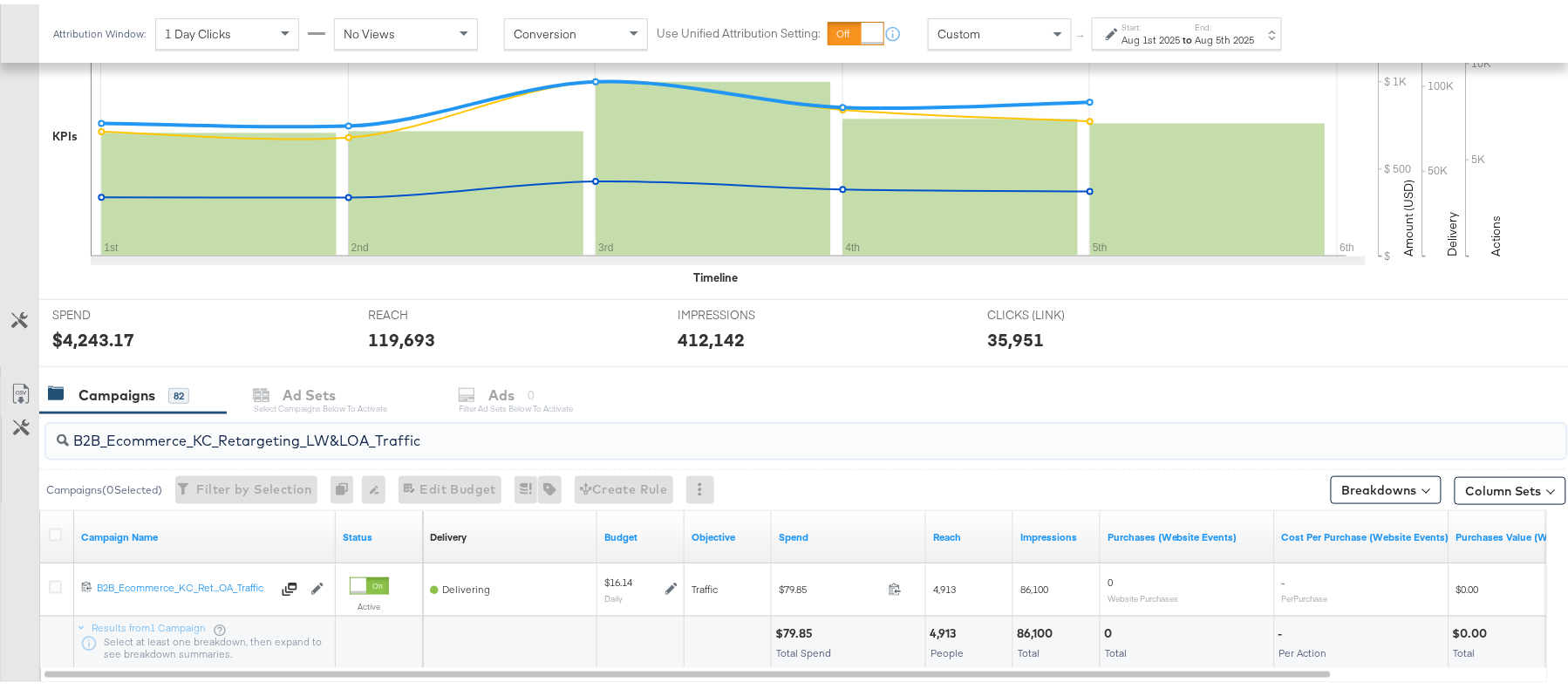 click on "$79.85" at bounding box center (796, 629) 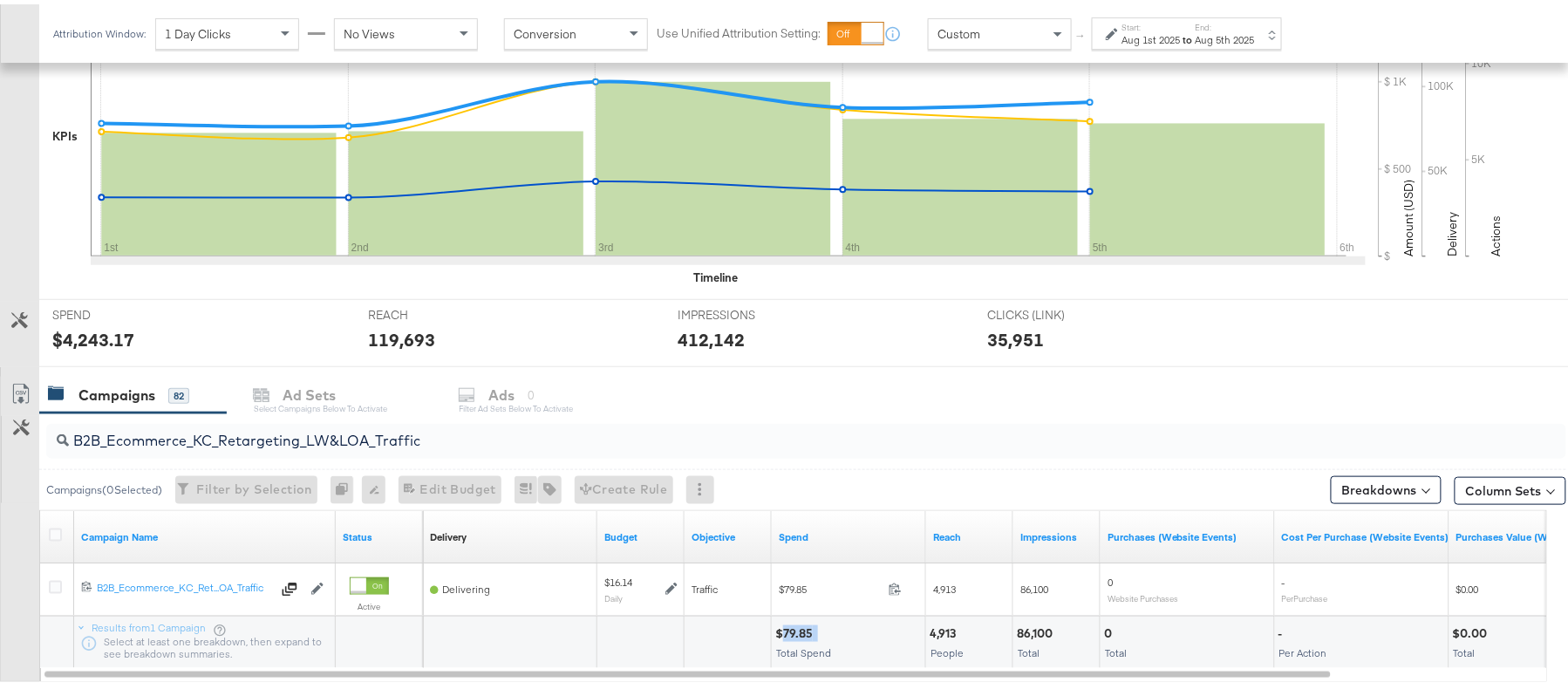 click on "$79.85" at bounding box center (796, 629) 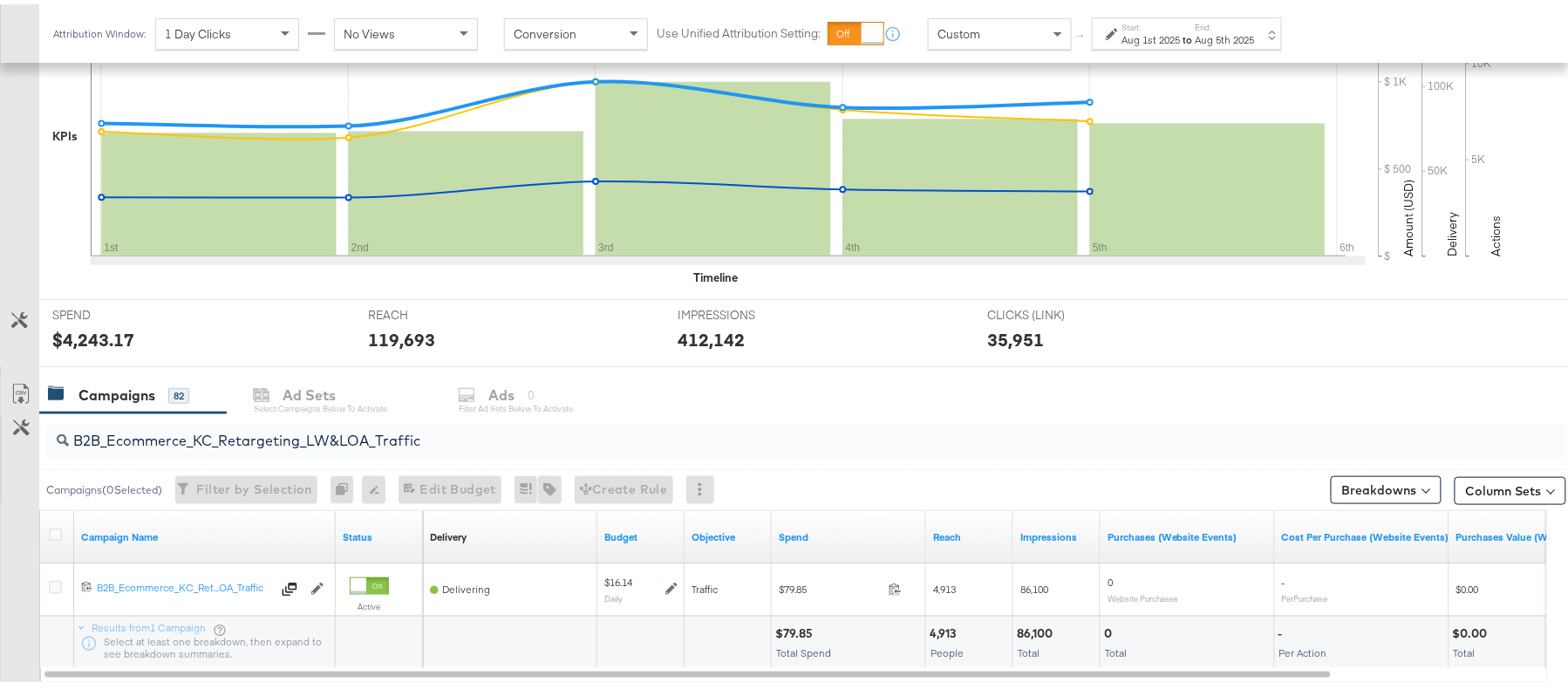 click on "B2B_Ecommerce_KC_Retargeting_LW&LOA_Traffic" at bounding box center [806, 437] 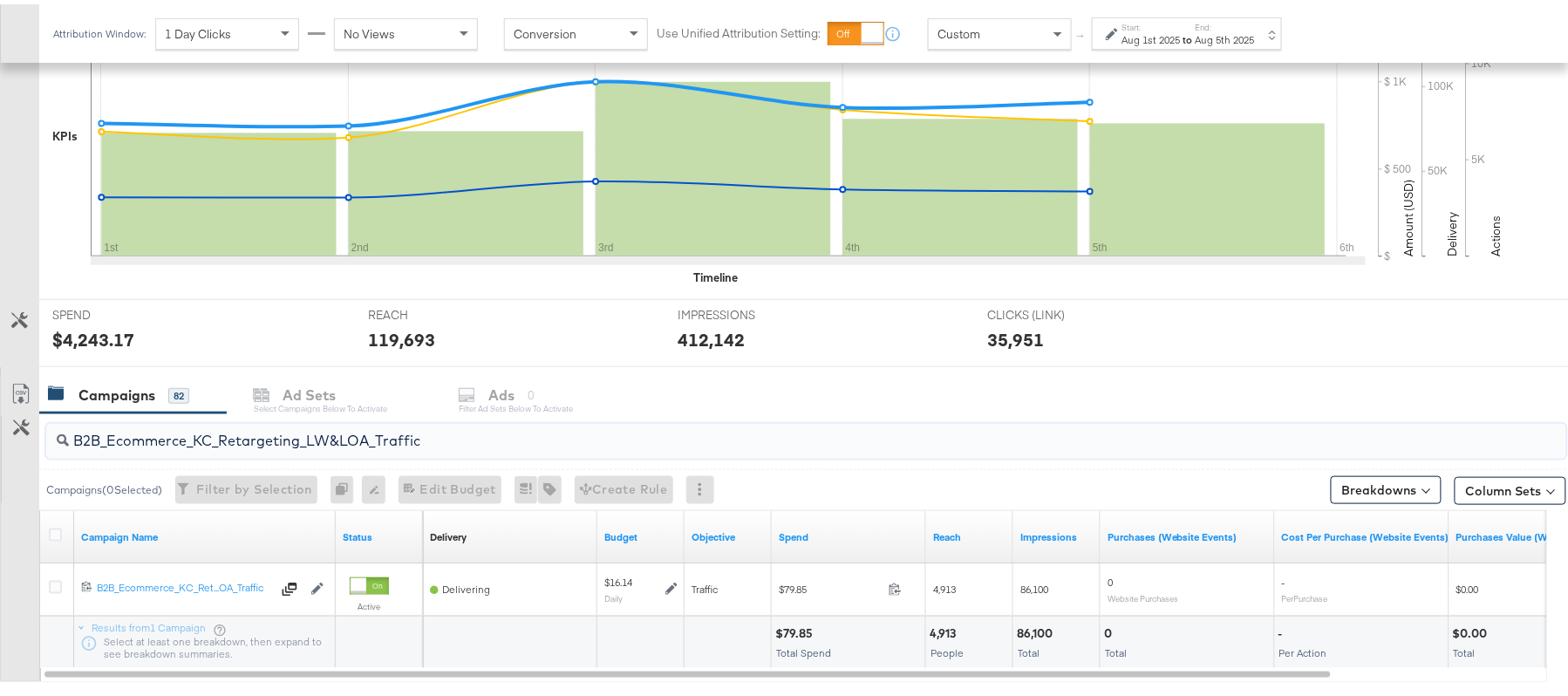 click on "B2B_Ecommerce_KC_Retargeting_LW&LOA_Traffic" at bounding box center [748, 429] 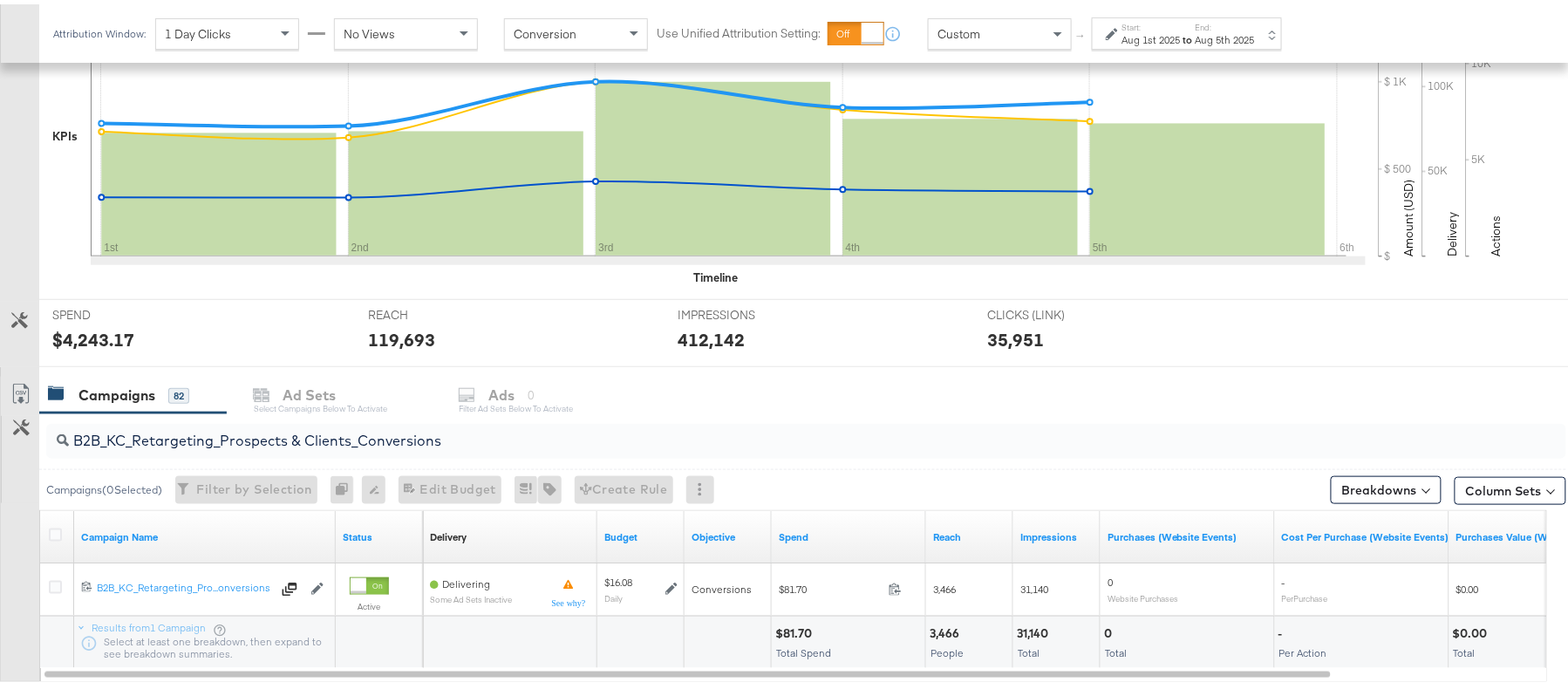 click on "$81.70" at bounding box center [796, 629] 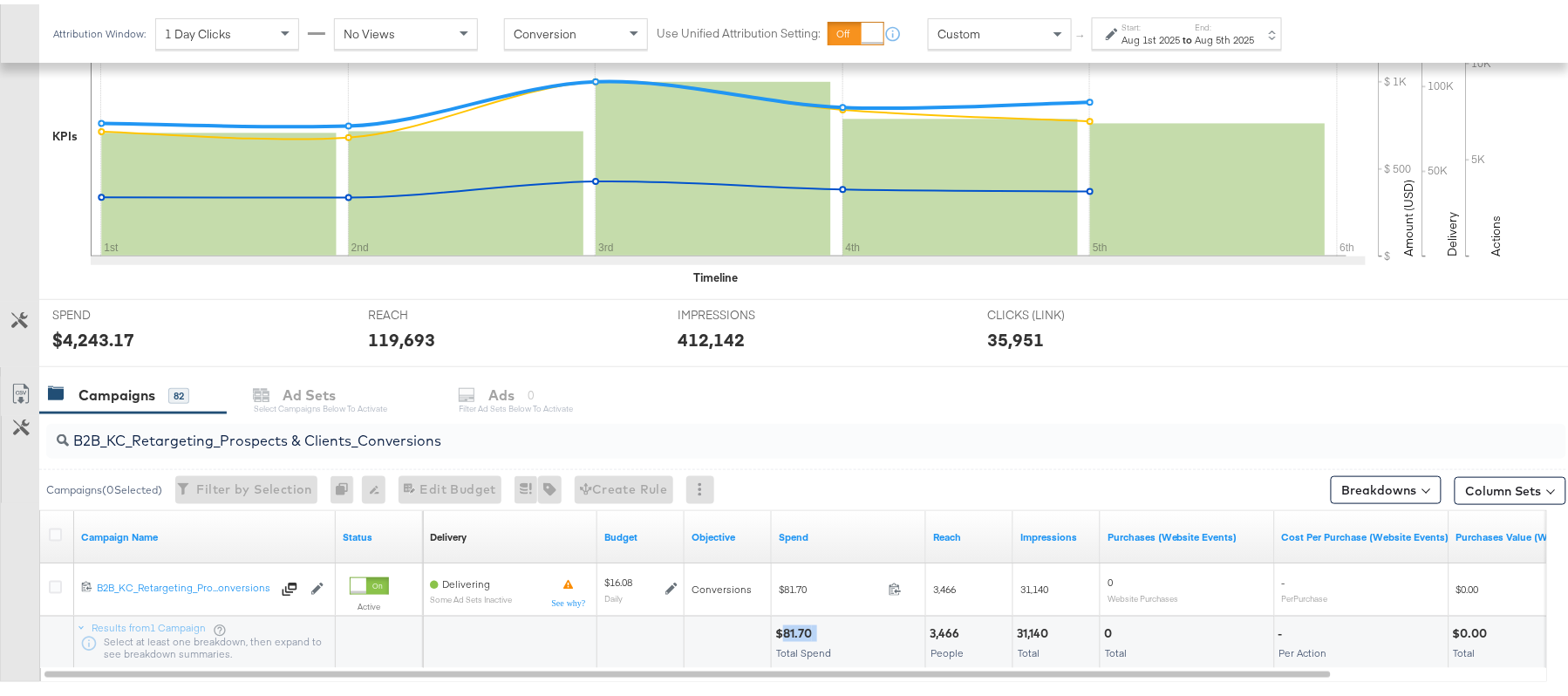 click on "$81.70" at bounding box center (796, 629) 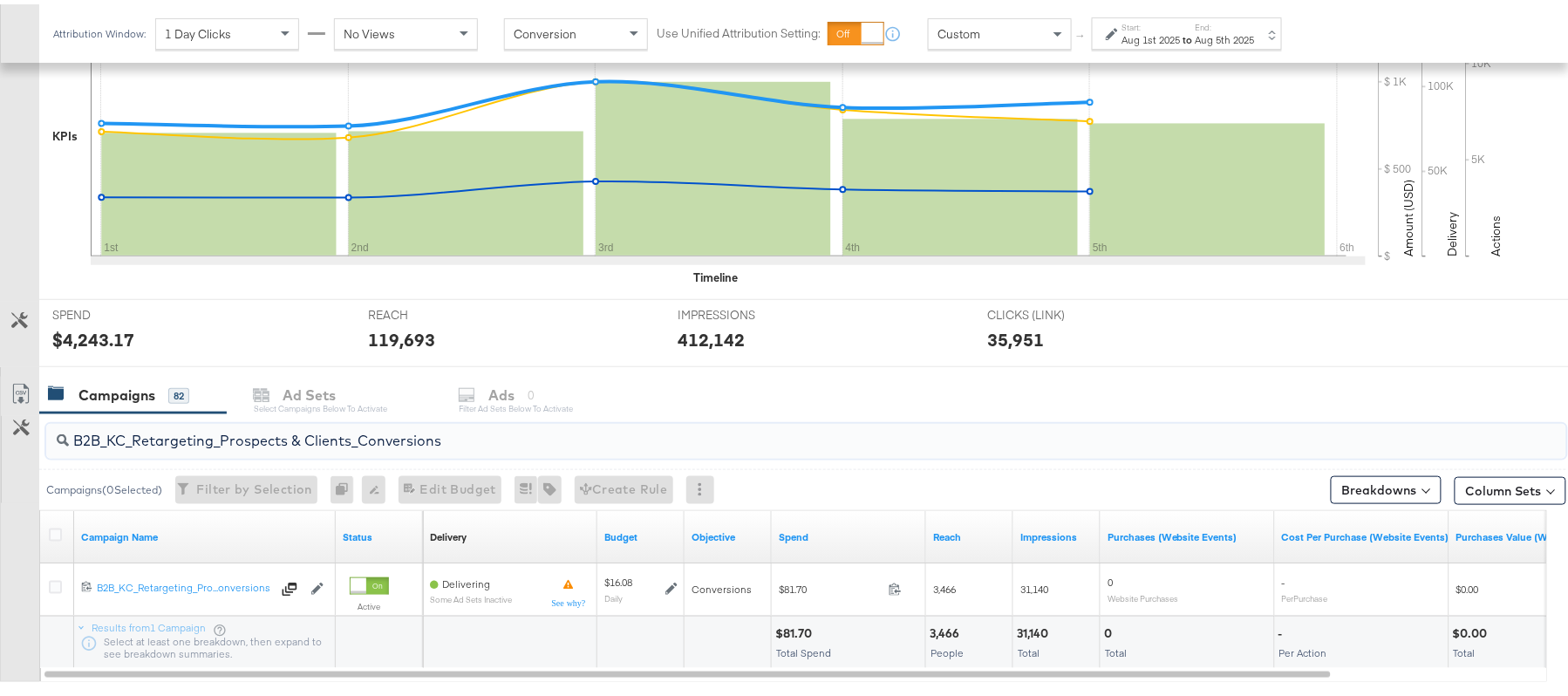 click on "B2B_KC_Retargeting_Prospects & Clients_Conversions" at bounding box center (748, 429) 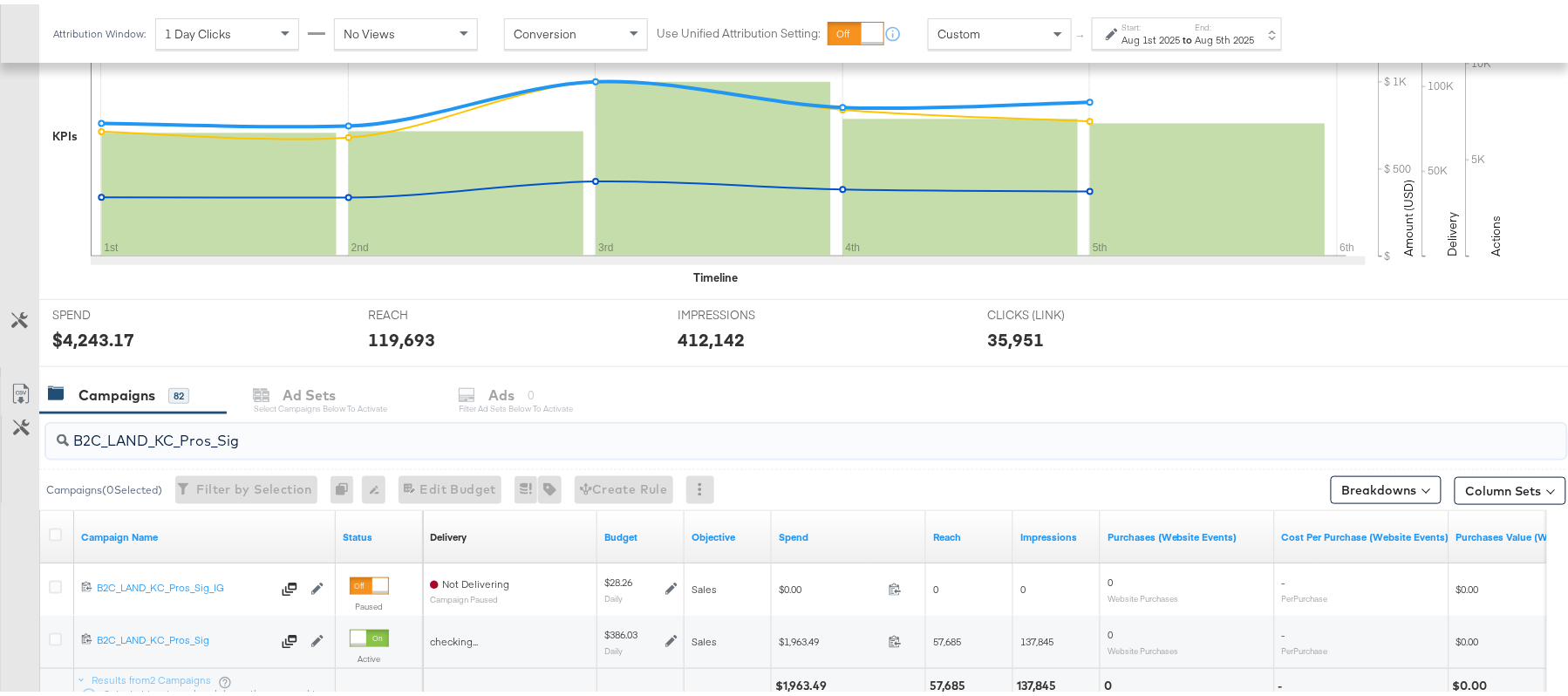 type on "B2C_LAND_KC_Pros_Sig" 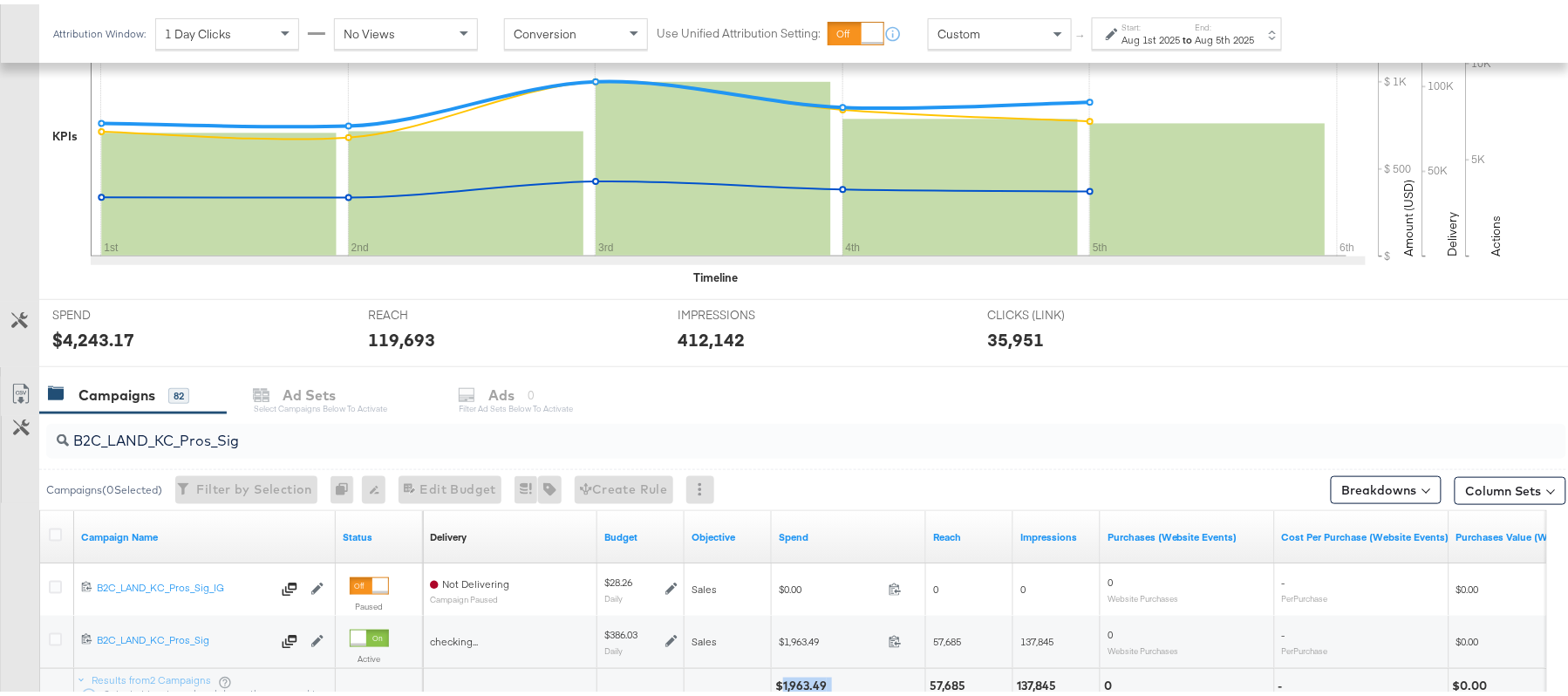 click on "$1,963.49" at bounding box center [803, 681] 